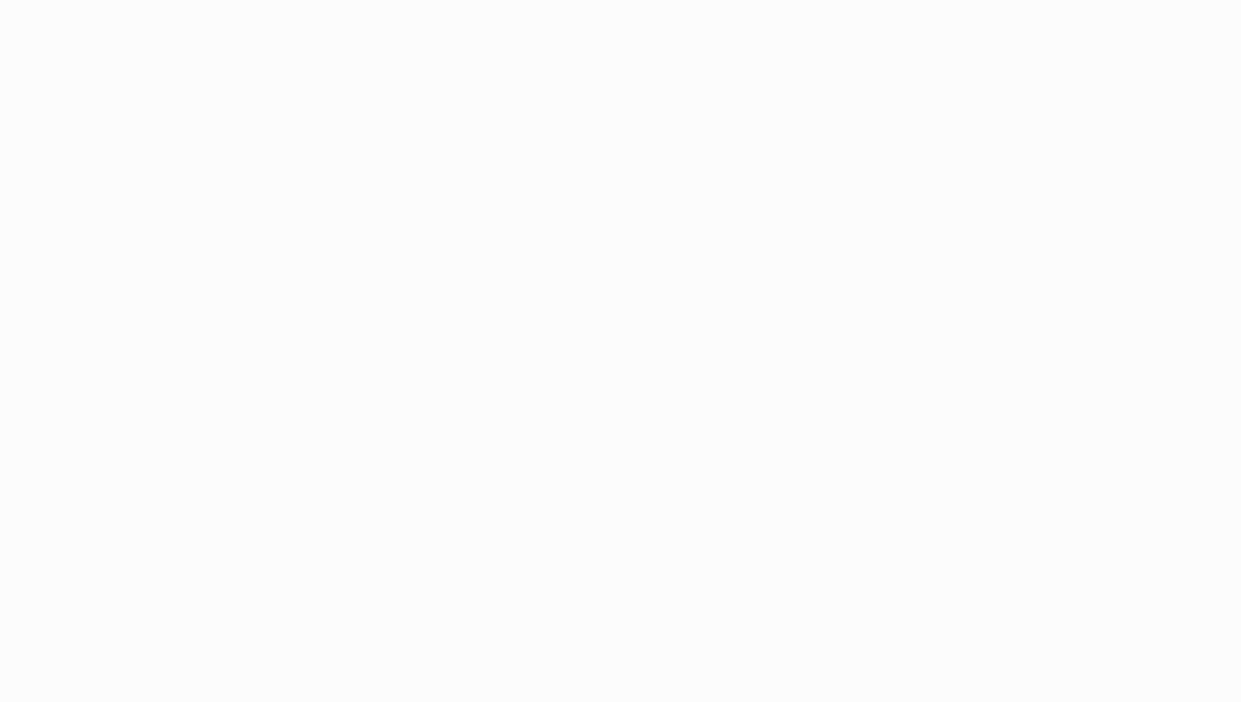 scroll, scrollTop: 0, scrollLeft: 0, axis: both 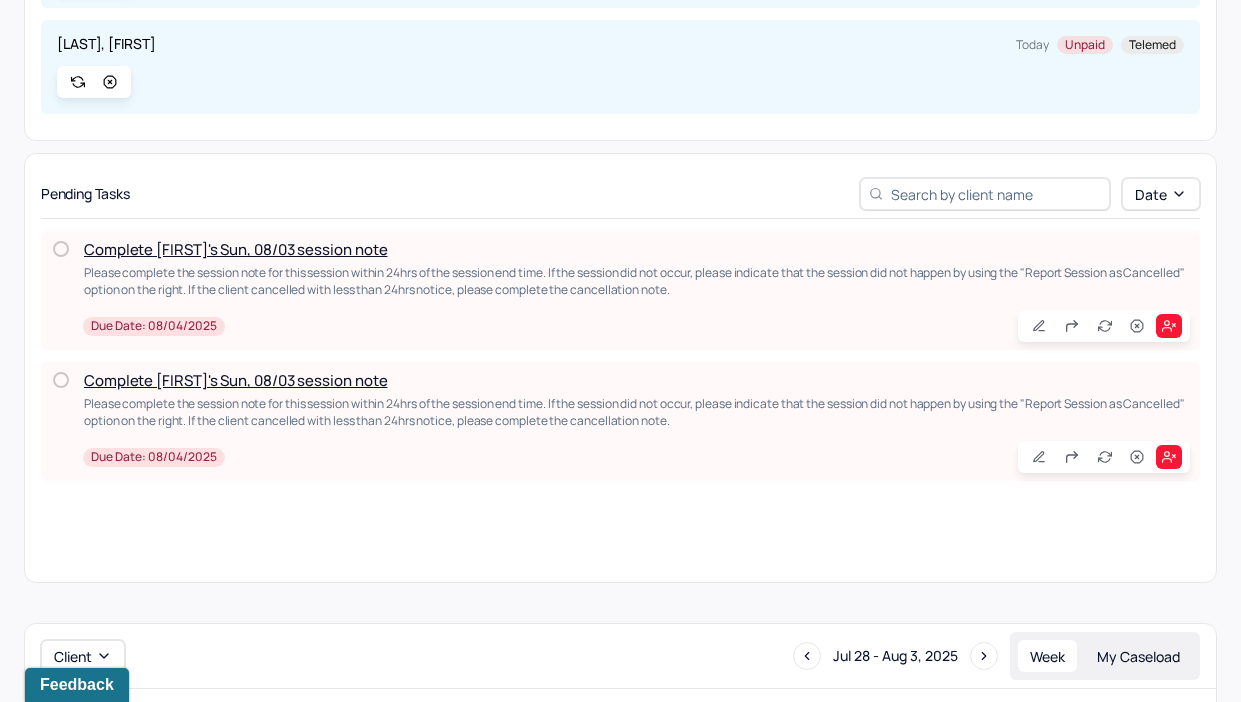 click on "Complete [FIRST]'s Sun, 08/03 session note" at bounding box center (235, 249) 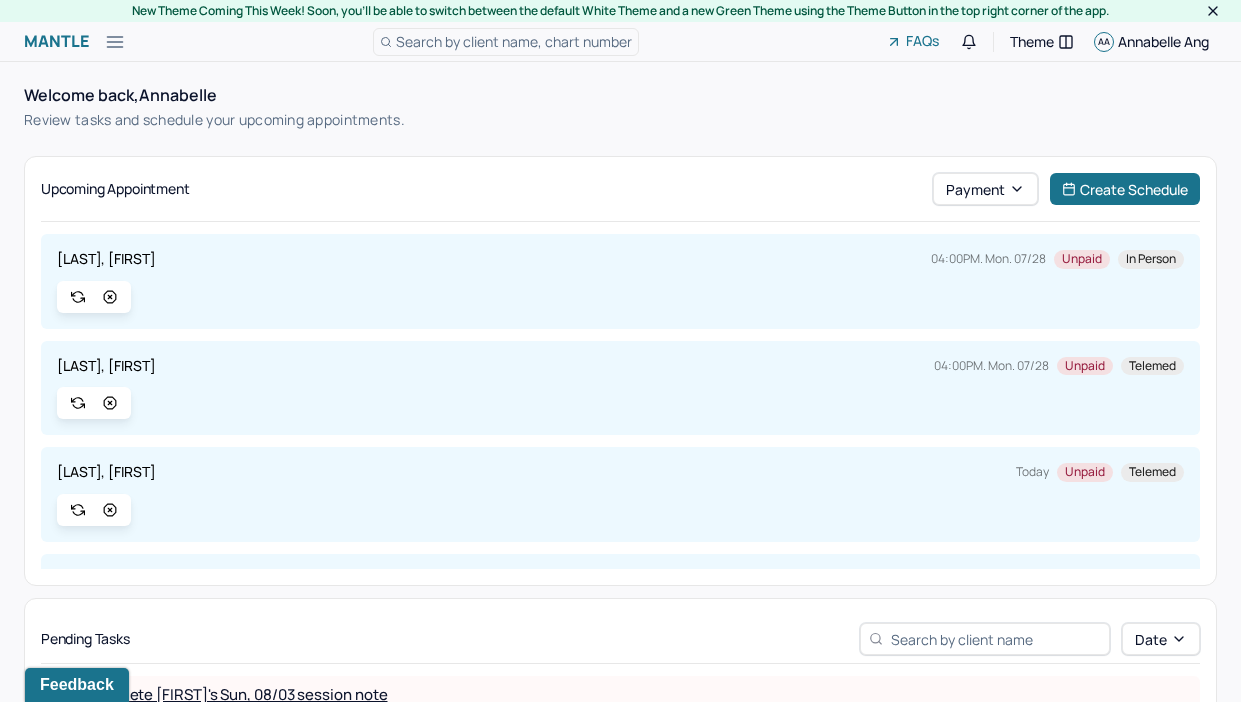 scroll, scrollTop: 445, scrollLeft: 0, axis: vertical 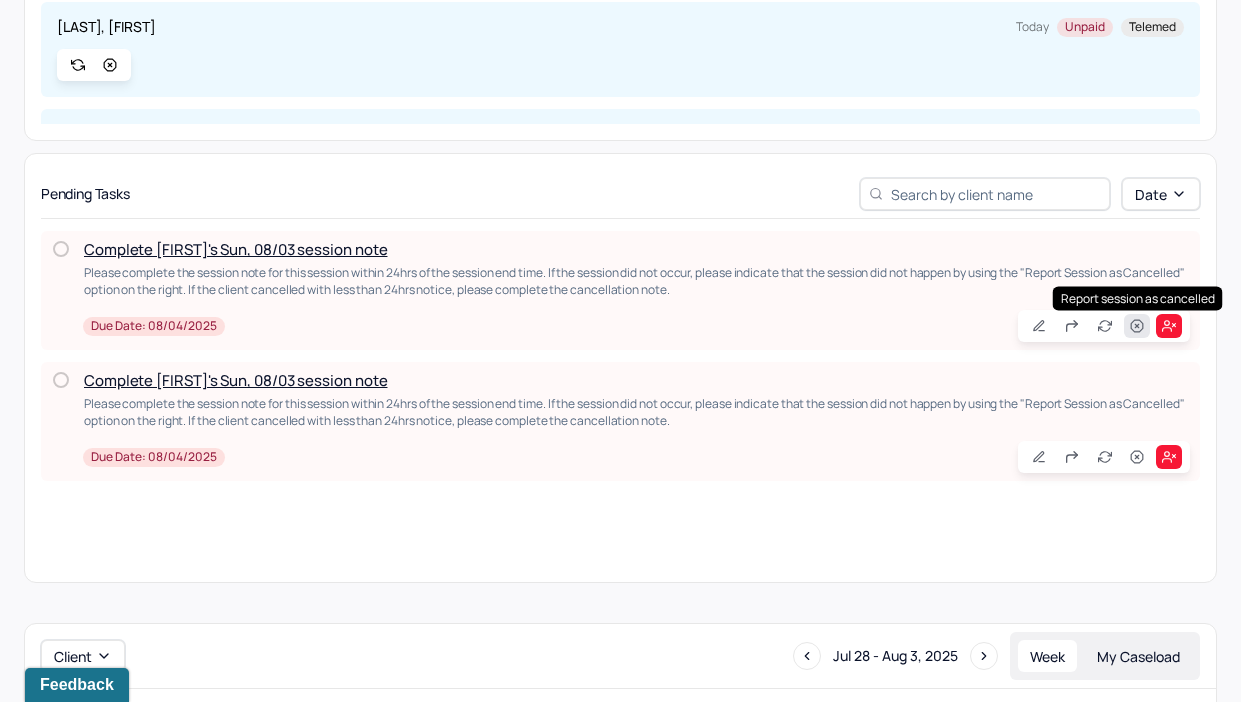 click 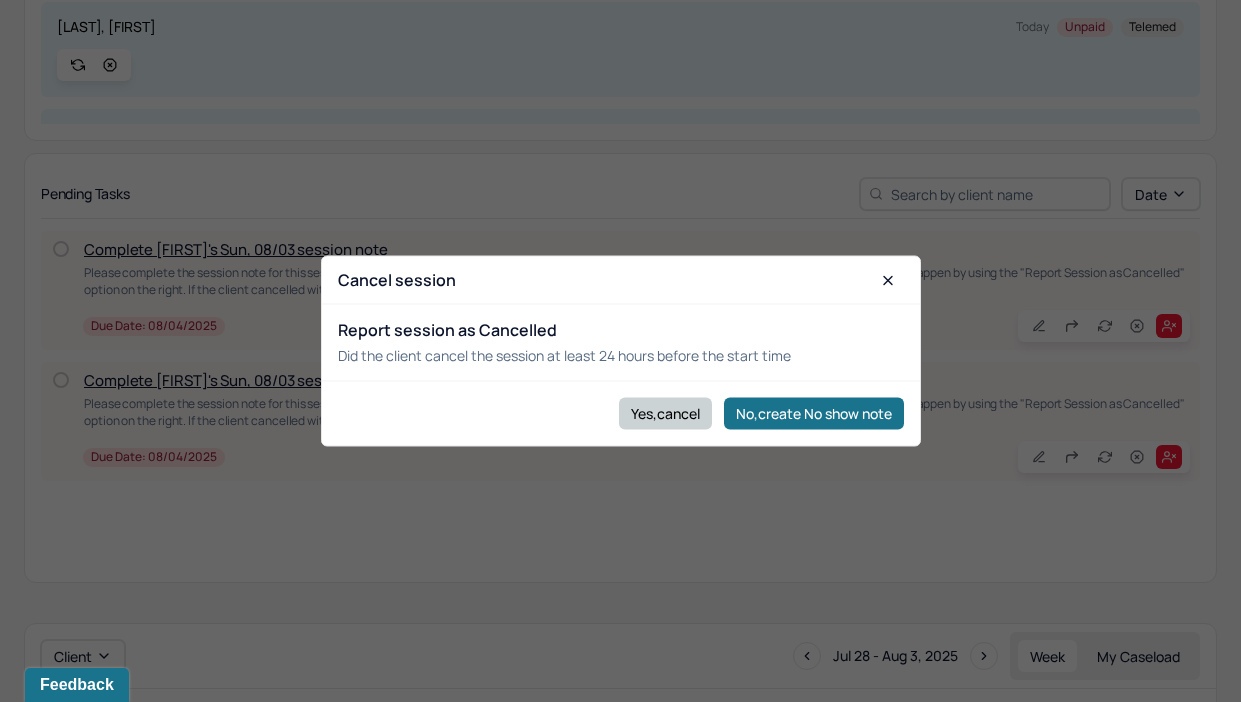 click on "Yes,cancel" at bounding box center [665, 413] 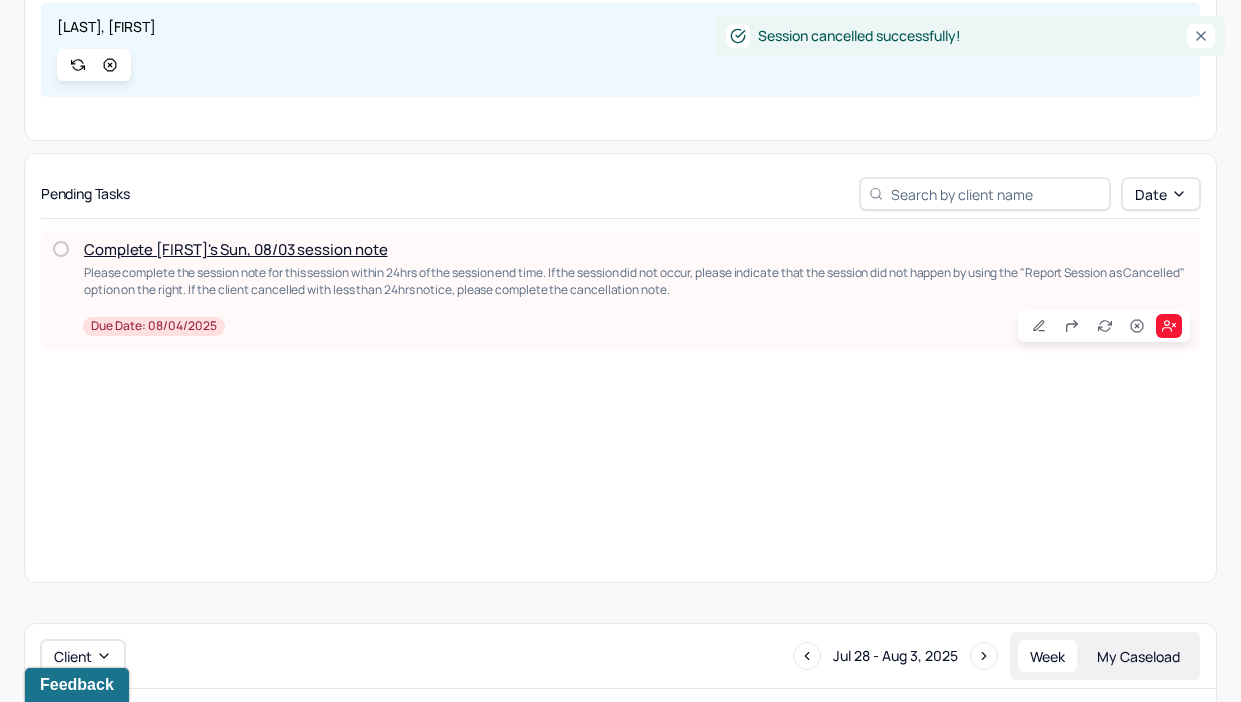 click on "Complete [FIRST]'s Sun, 08/03 session note" at bounding box center (235, 249) 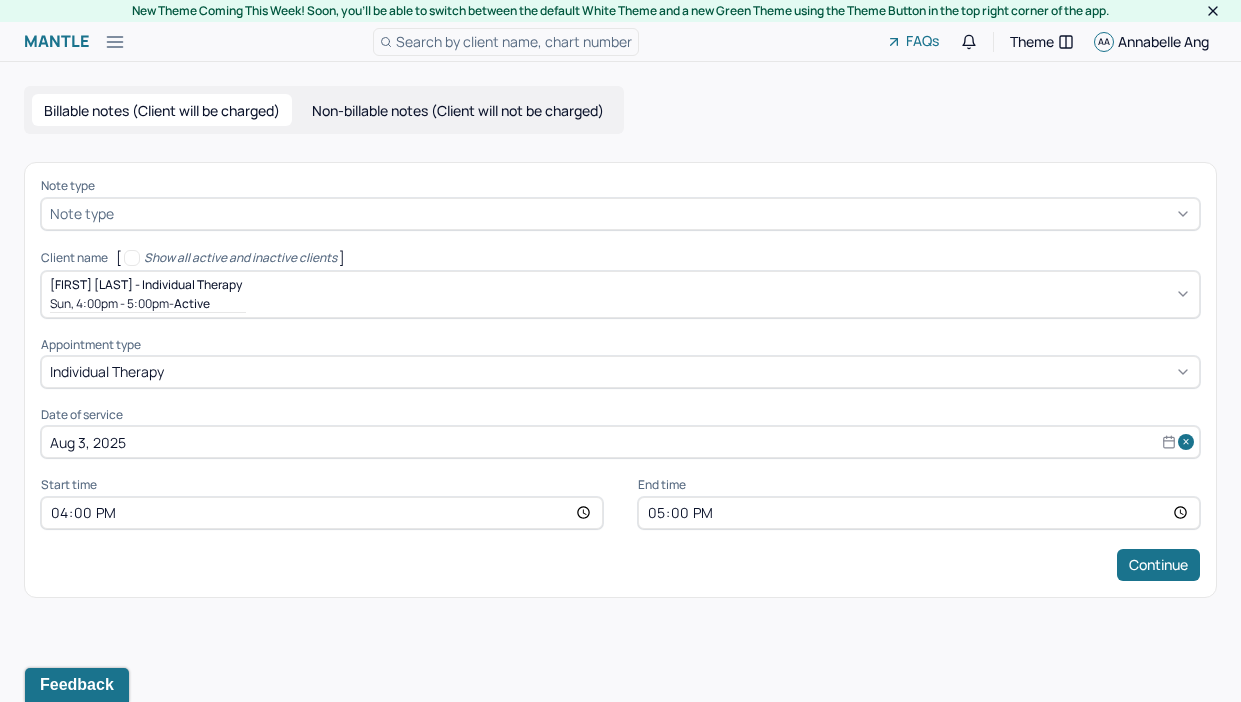 click at bounding box center [654, 213] 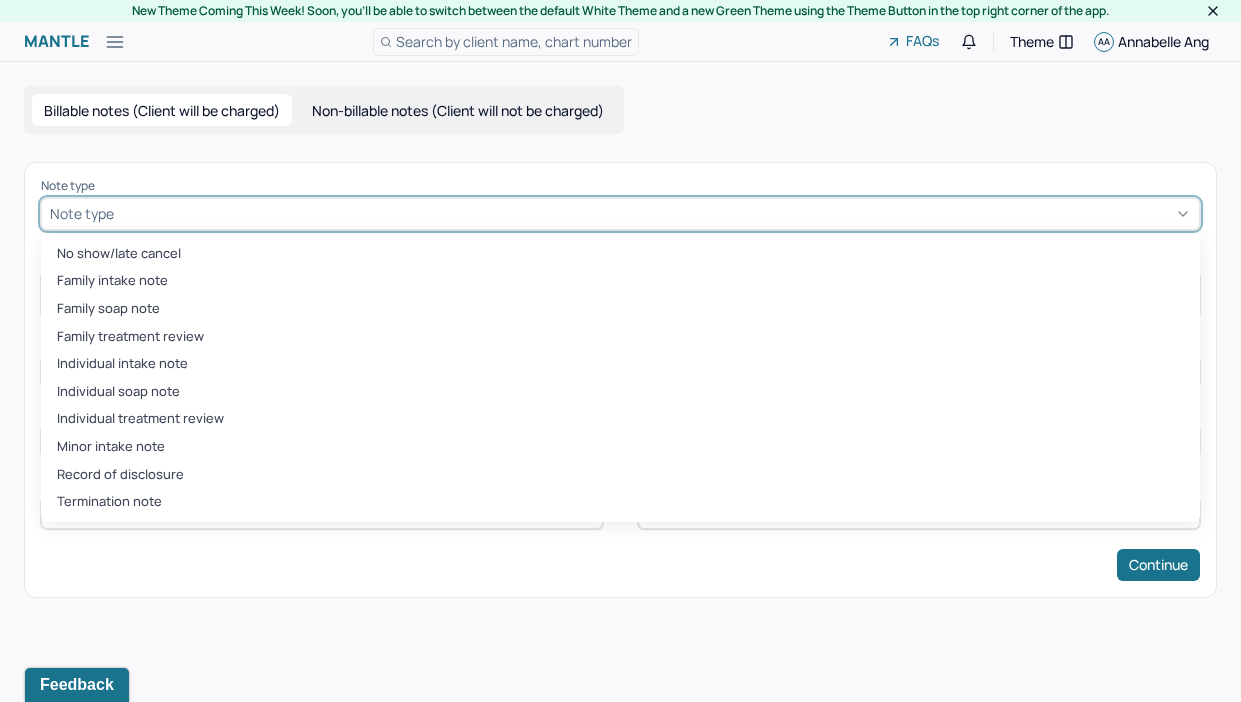 click at bounding box center (654, 213) 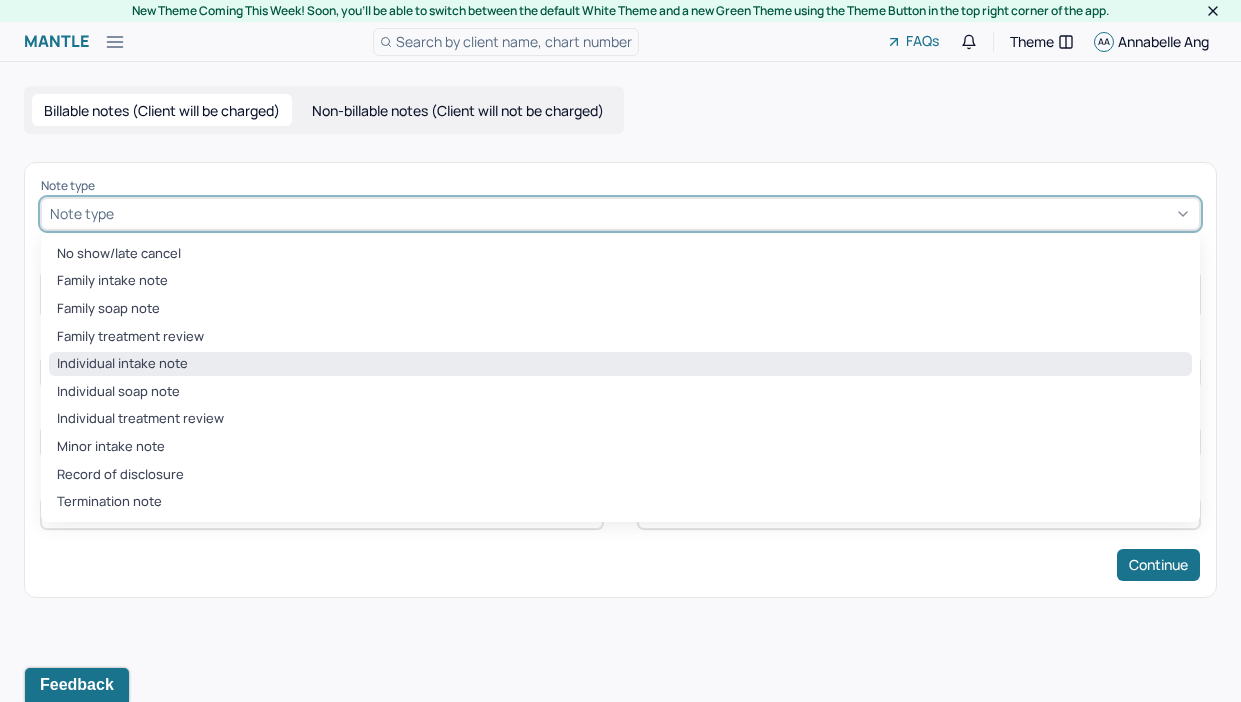 click on "Individual intake note" at bounding box center [620, 364] 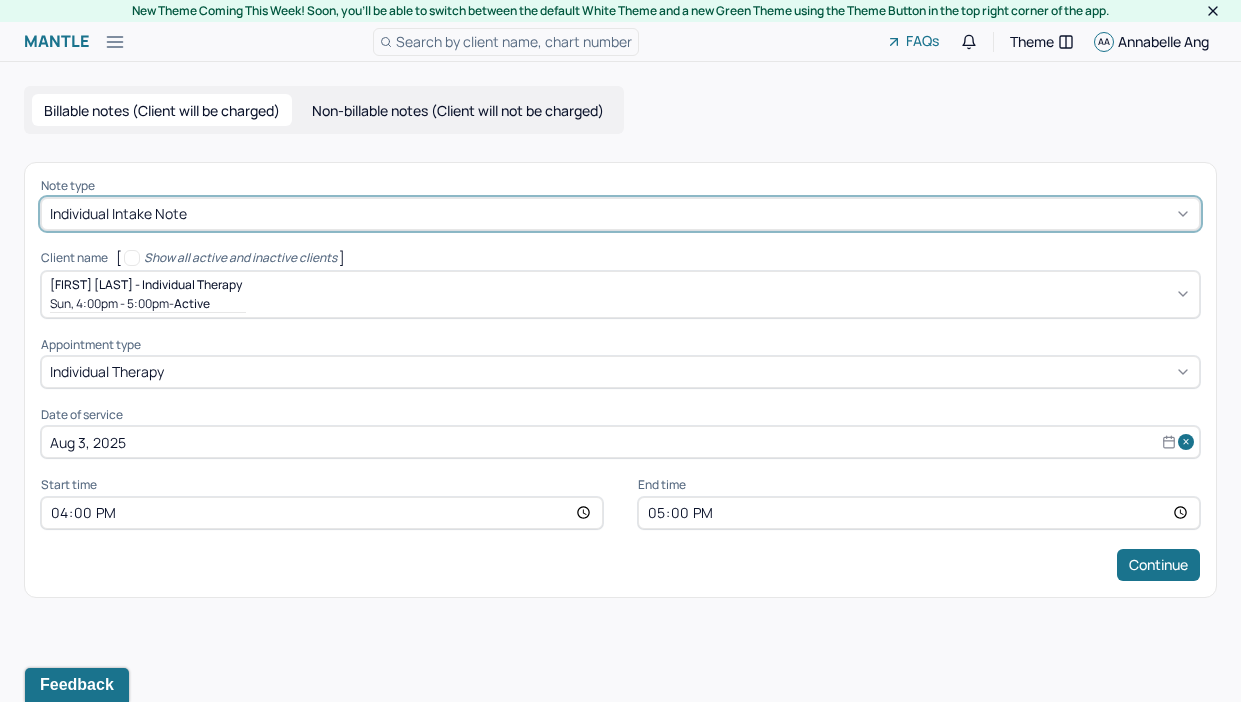 click on "17:00" at bounding box center [919, 513] 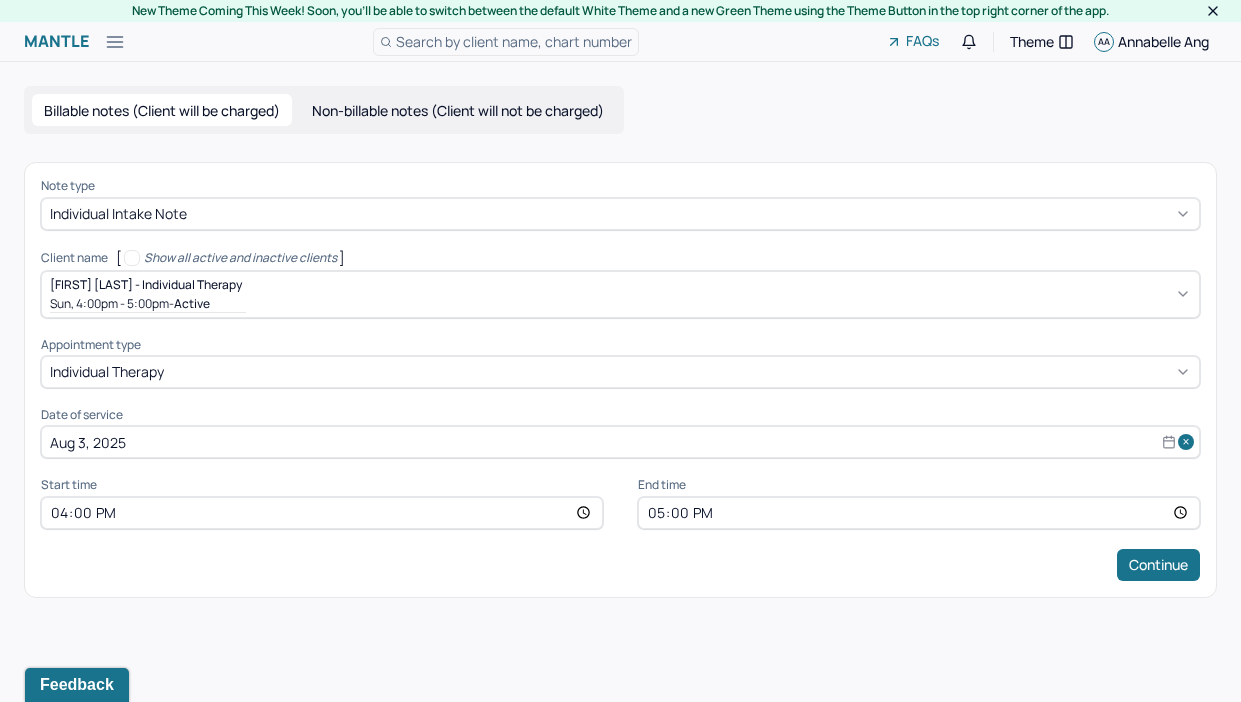 click on "17:00" at bounding box center [919, 513] 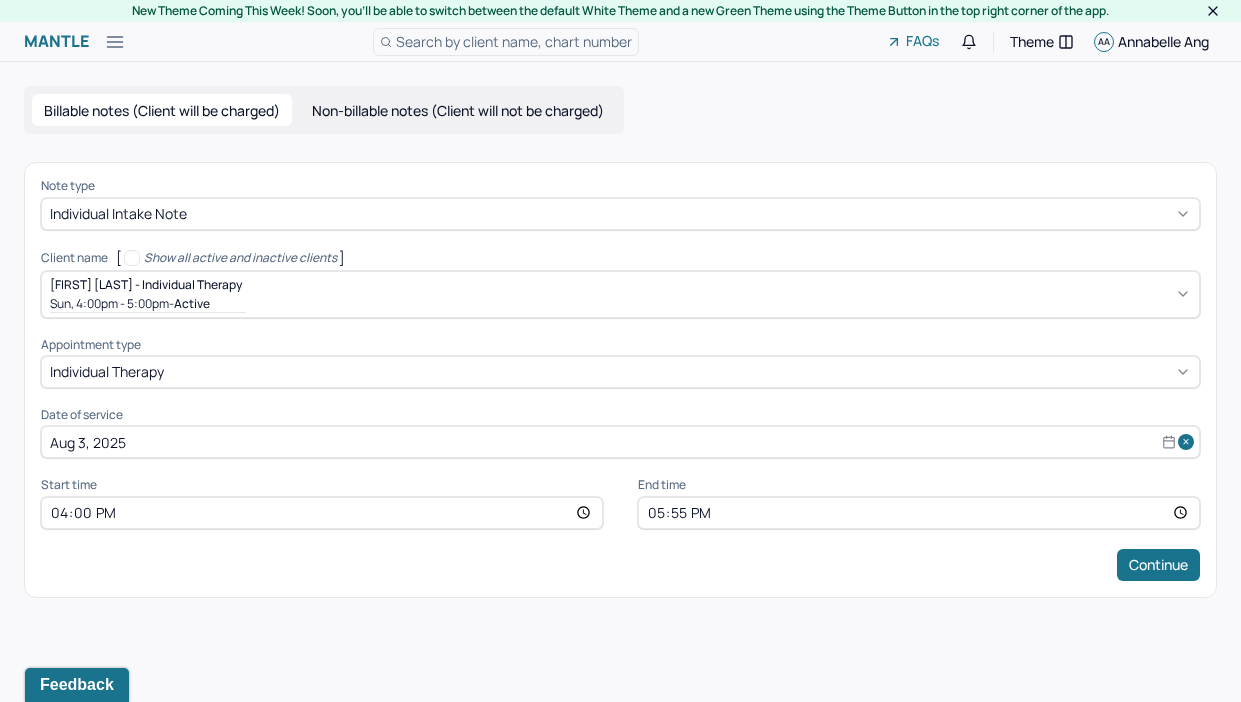 click on "Continue" at bounding box center (620, 565) 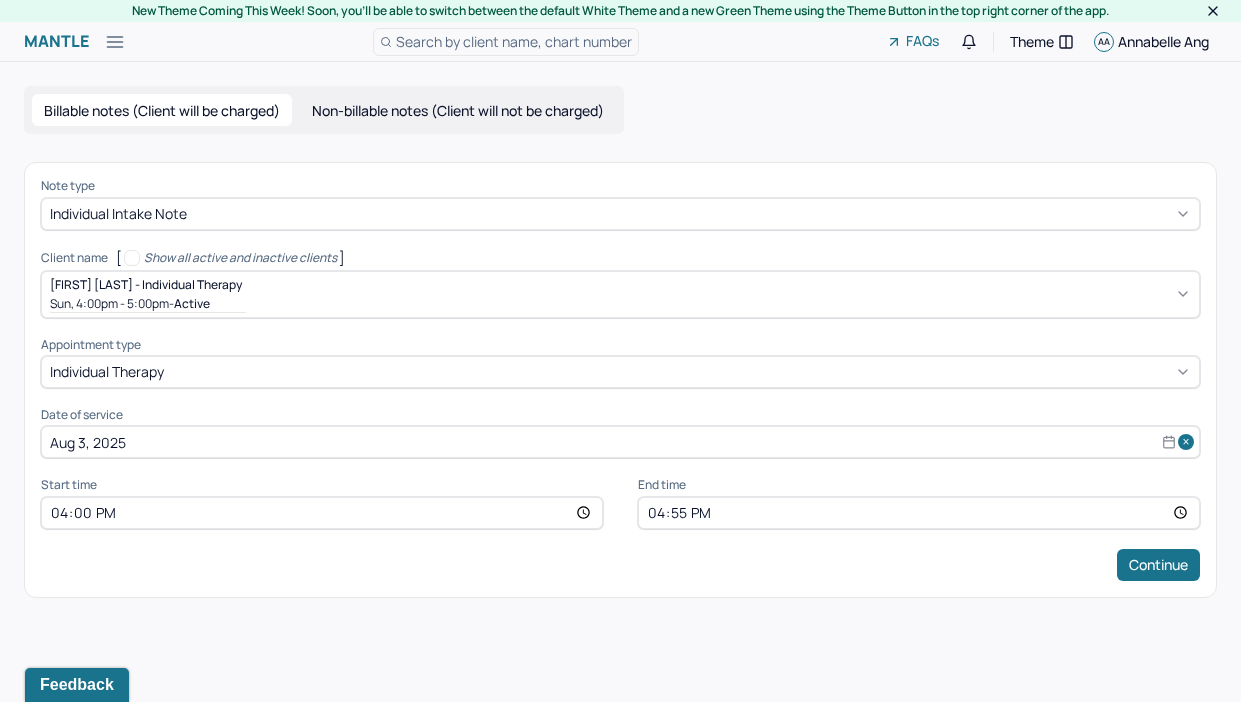 click on "Continue" at bounding box center [620, 565] 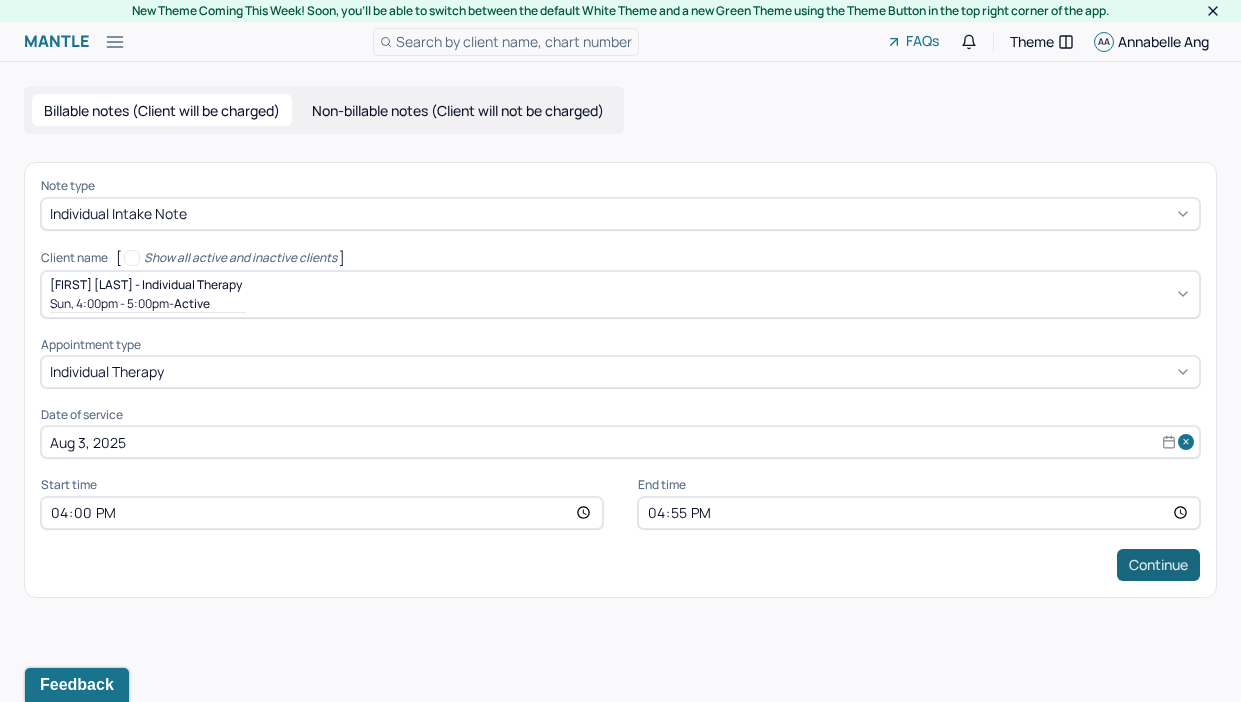 click on "Continue" at bounding box center [1158, 565] 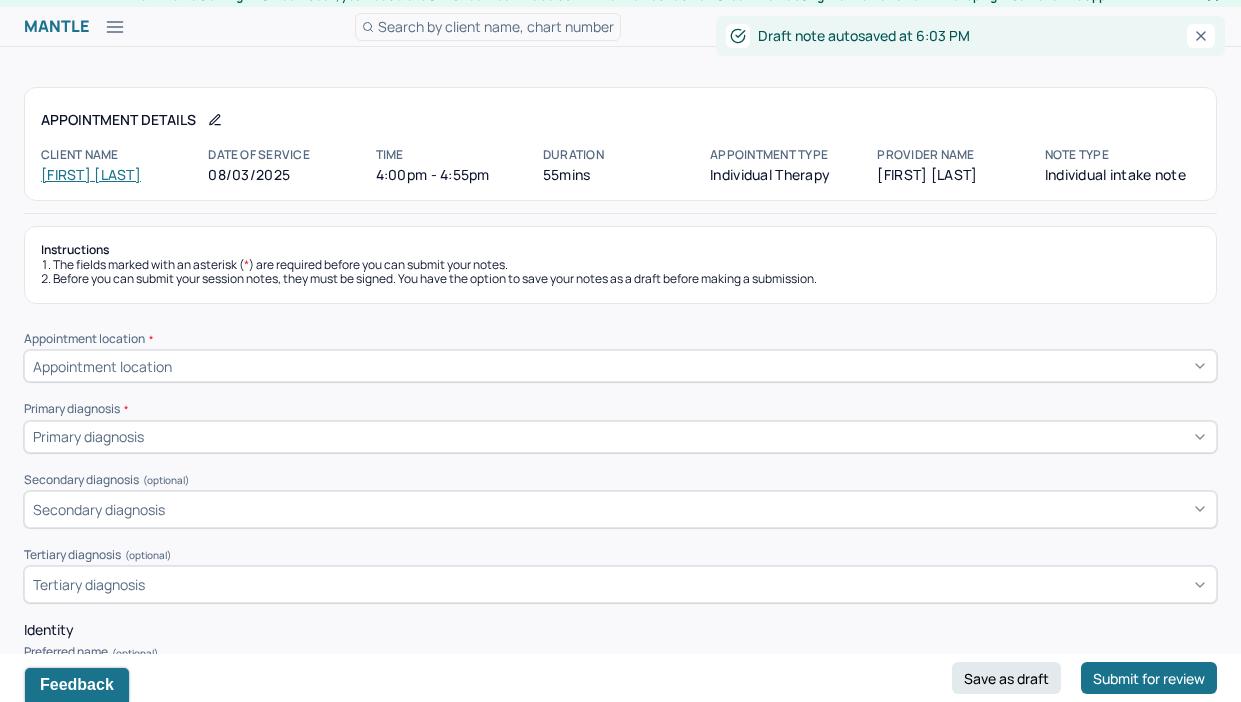 scroll, scrollTop: 17, scrollLeft: 0, axis: vertical 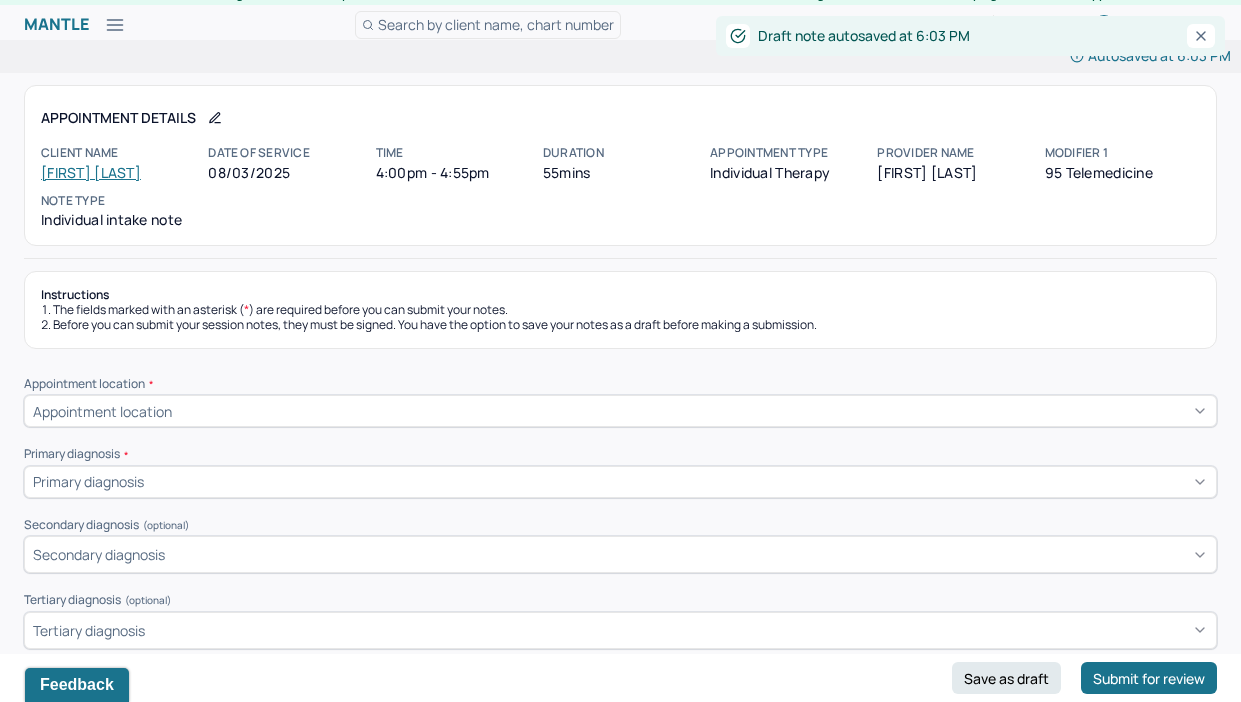 click on "Instructions The fields marked with an asterisk ( * ) are required before you can submit your notes. Before you can submit your session notes, they must be signed. You have the option to save your notes as a draft before making a submission. Appointment location * Appointment location Primary diagnosis * Primary diagnosis Secondary diagnosis (optional) Secondary diagnosis Tertiary diagnosis (optional) Tertiary diagnosis Identity Preferred name (optional) Gender * Gender Pronouns (optional) Religion (optional) Religion Education (optional) Education Race (optional) Race Ethnicity (optional) Sexual orientation (optional) Sexual orientation Current employment (optional) Current employment details (optional) Relationship status (optional) Relationship status Name of partner (optional) Emergency contact information (optional) Legal problems (optional) Presenting Concerns What are the problem(s) you are seeking help for? Symptoms Anxiety Panic attacks Depression Easily distracted Impulsive Paranoia Alcohol Tobacco" at bounding box center (620, 4437) 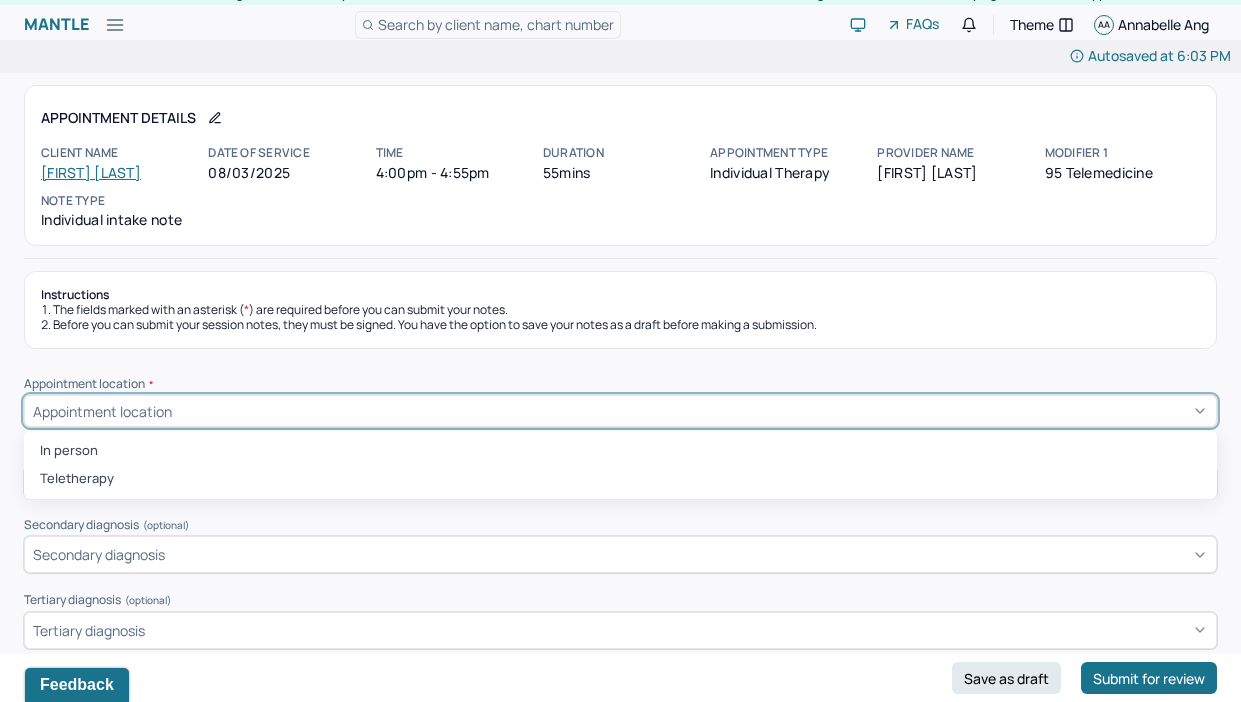 click on "Appointment location" at bounding box center (102, 411) 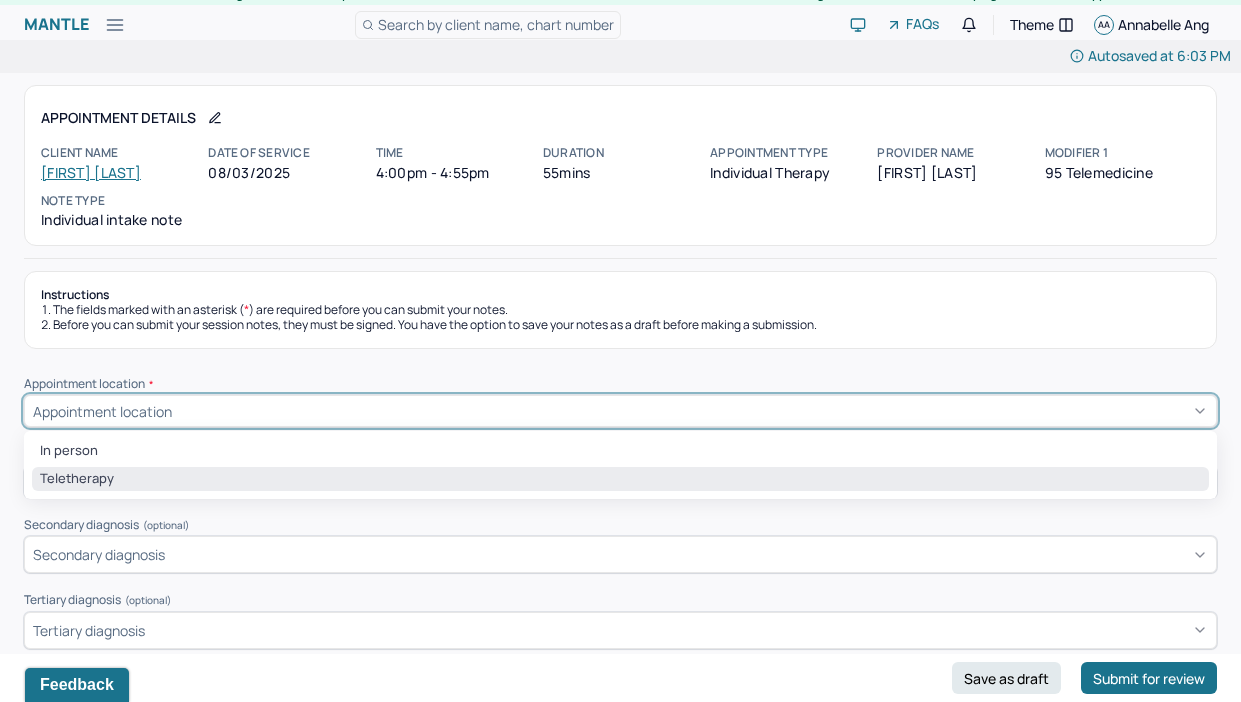 click on "Teletherapy" at bounding box center (620, 479) 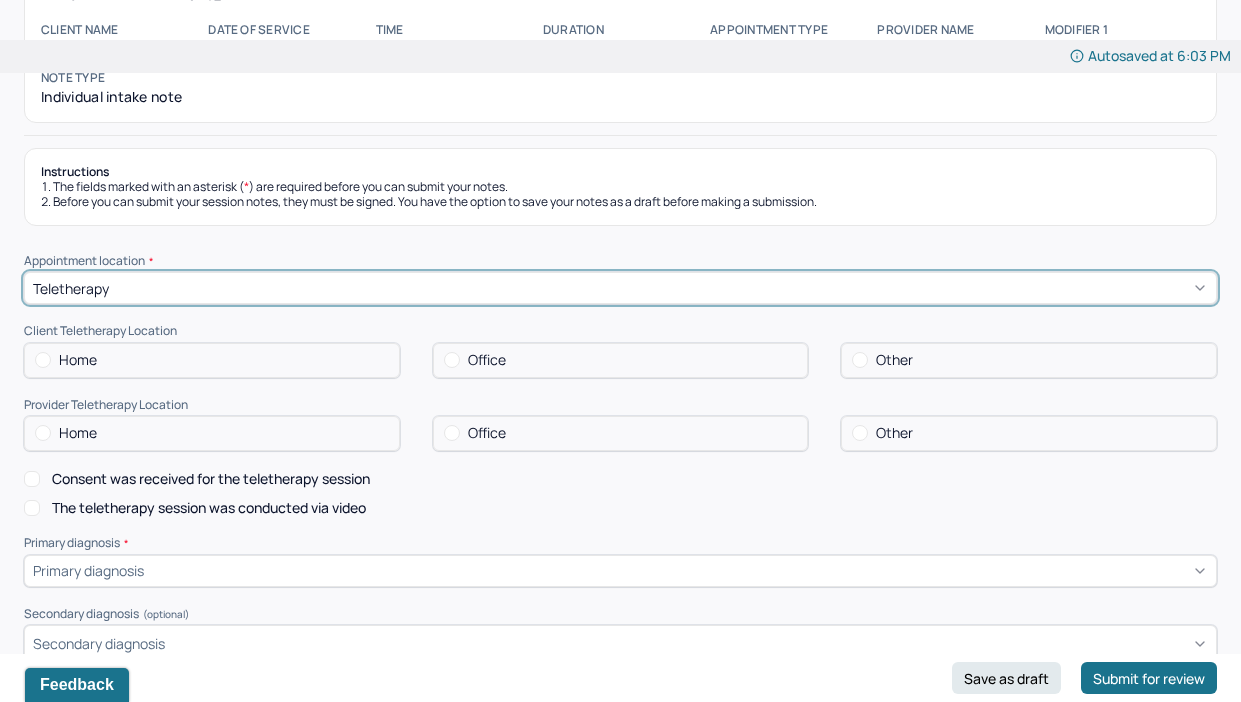 scroll, scrollTop: 142, scrollLeft: 0, axis: vertical 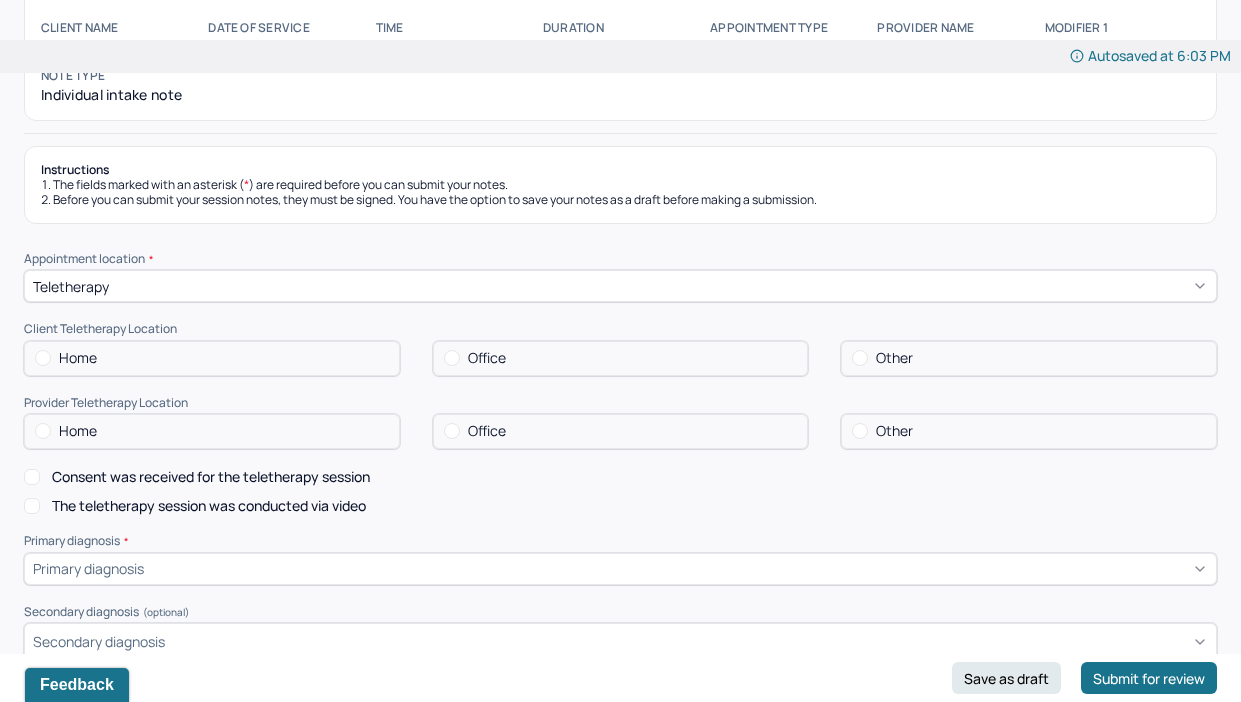 click on "Office" at bounding box center [487, 431] 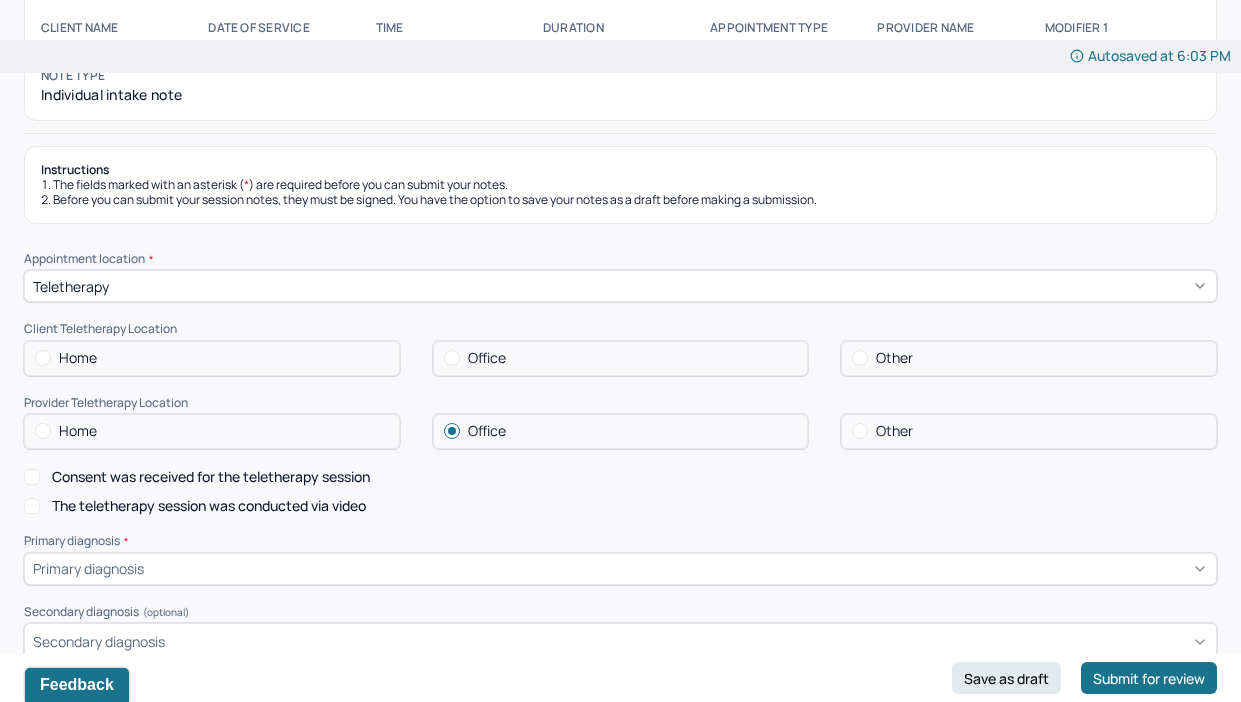 click on "Other" at bounding box center (1029, 358) 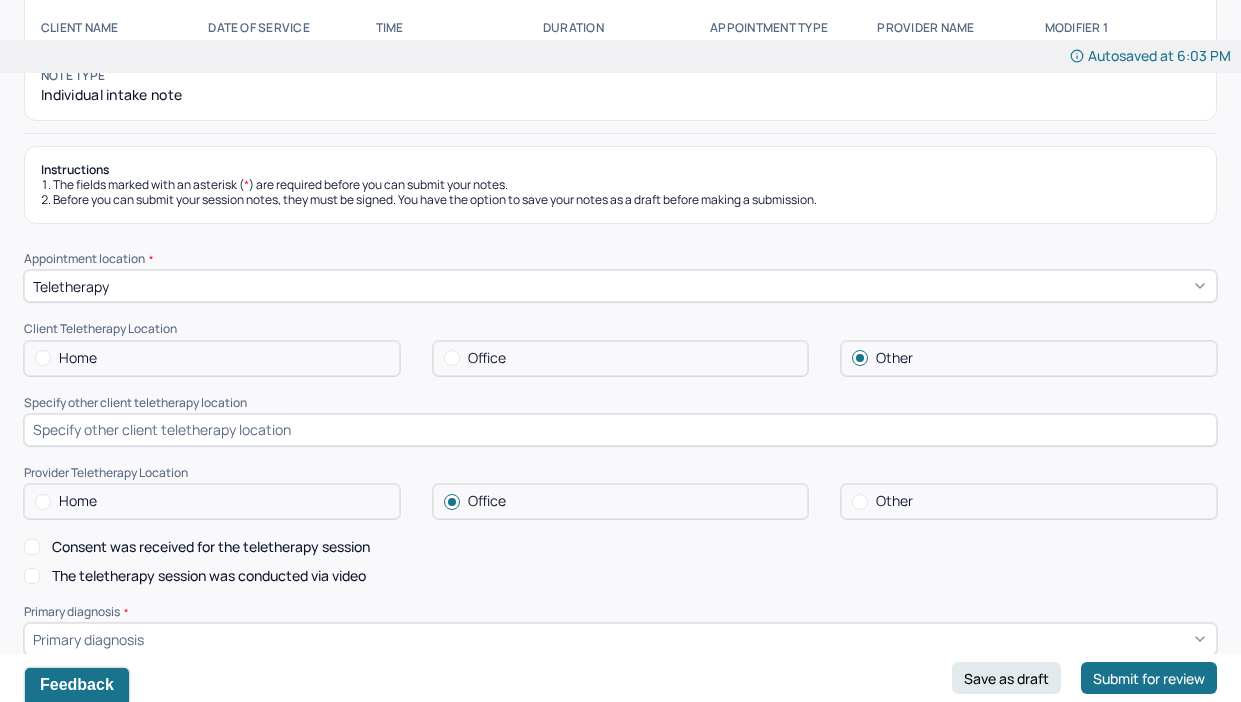 click on "Appointment location * Teletherapy Client Teletherapy Location Home Office Other Specify other client teletherapy location Provider Teletherapy Location Home Office Other Consent was received for the teletherapy session The teletherapy session was conducted via video Primary diagnosis * Primary diagnosis Secondary diagnosis (optional) Secondary diagnosis Tertiary diagnosis (optional) Tertiary diagnosis Identity Preferred name (optional) Gender * Gender Pronouns (optional) Religion (optional) Religion Education (optional) Education Race (optional) Race Ethnicity (optional) Sexual orientation (optional) Sexual orientation Current employment (optional) Current employment details (optional) Relationship status (optional) Relationship status Name of partner (optional) Emergency contact information (optional) Legal problems (optional)" at bounding box center [620, 1056] 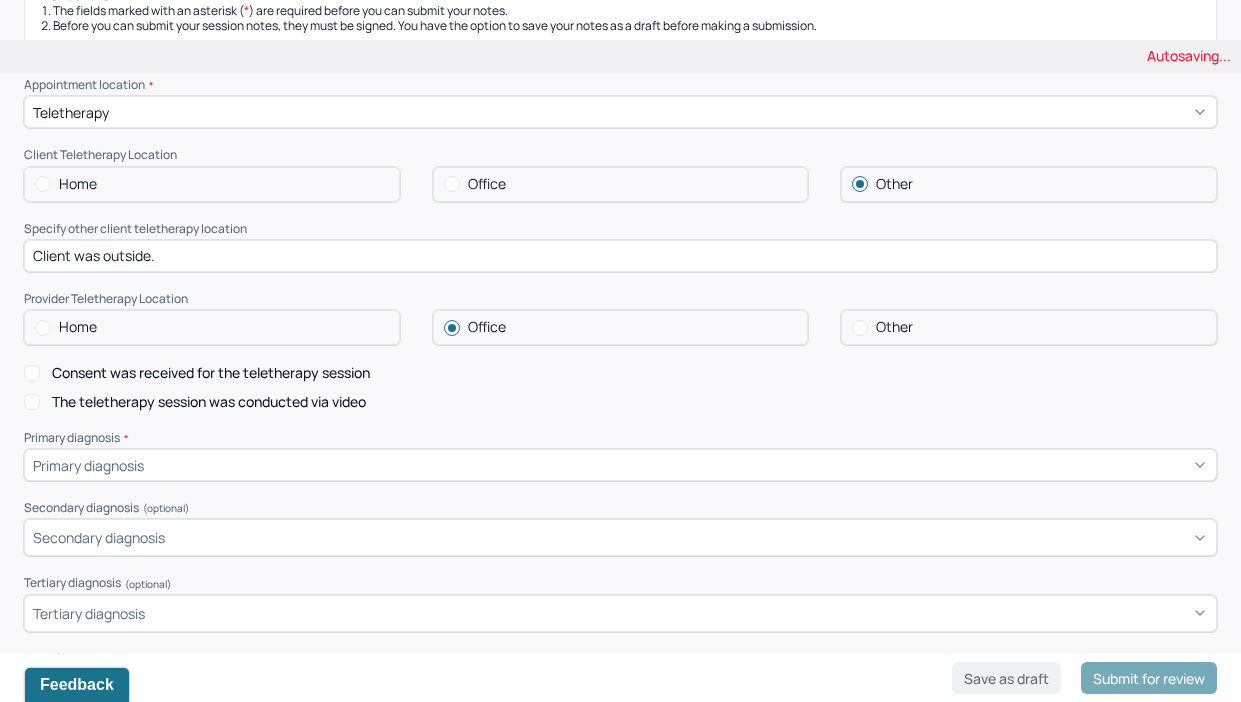 type on "Client was outside." 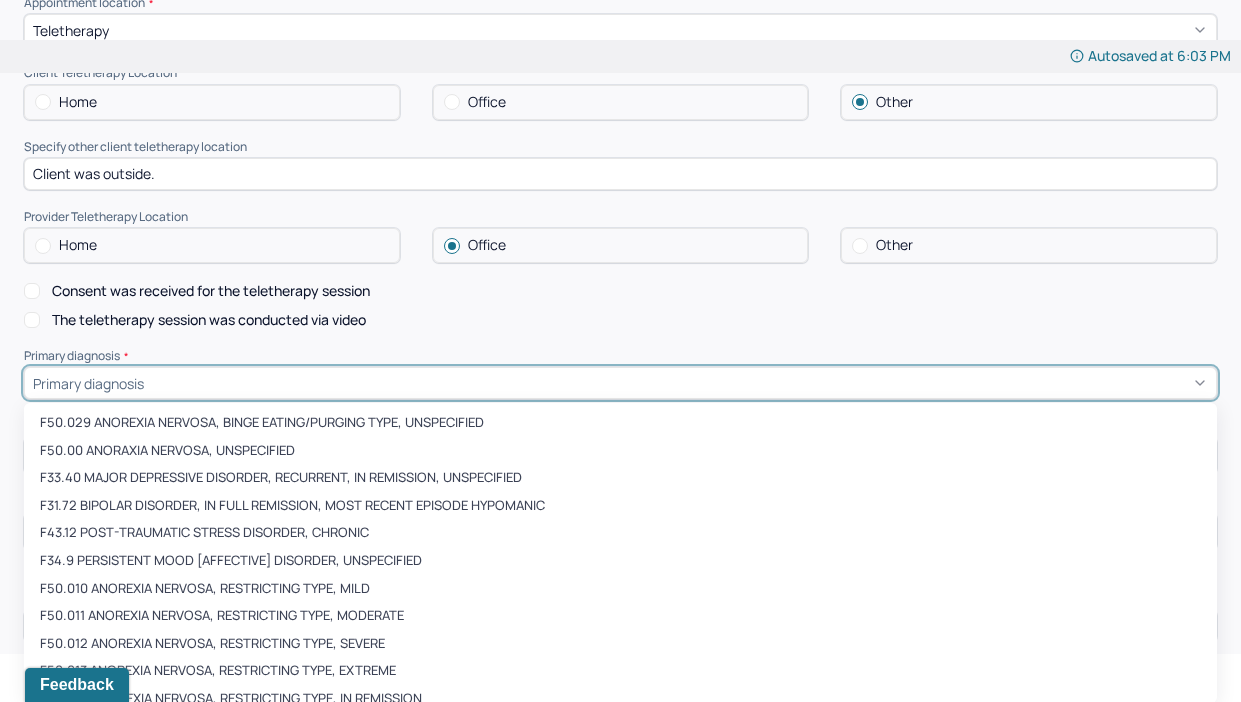 scroll, scrollTop: 403, scrollLeft: 0, axis: vertical 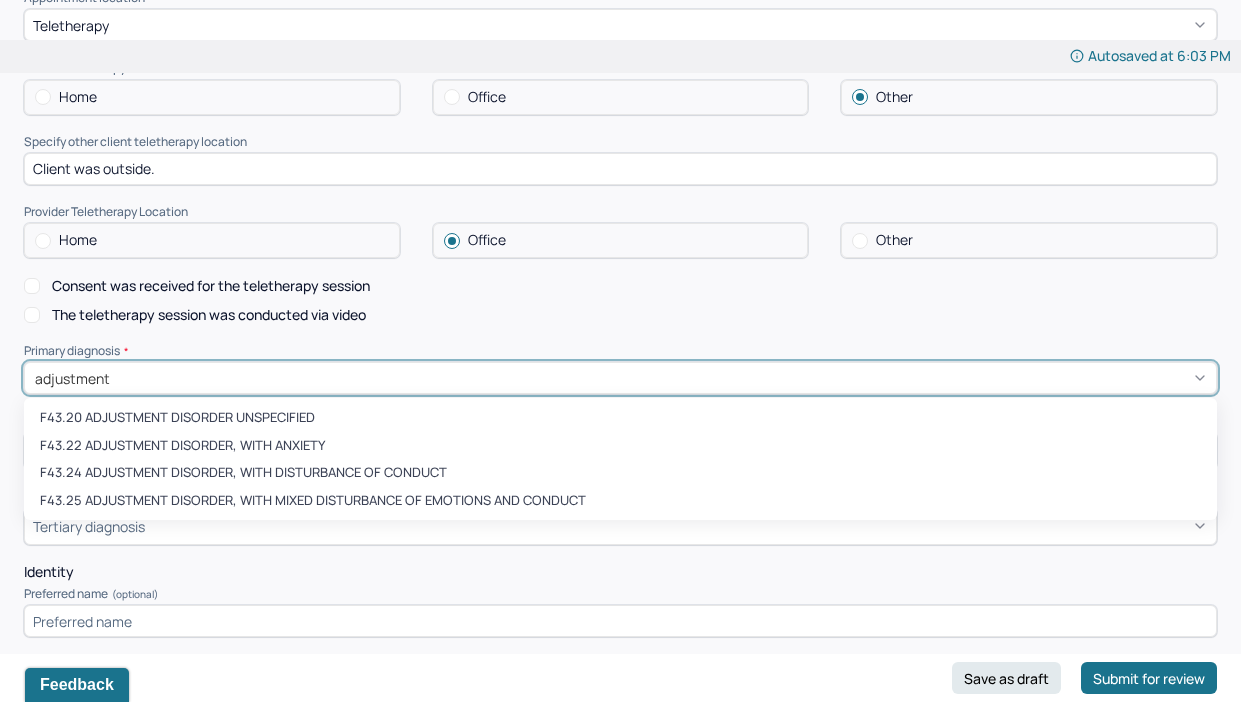 type on "adjustment" 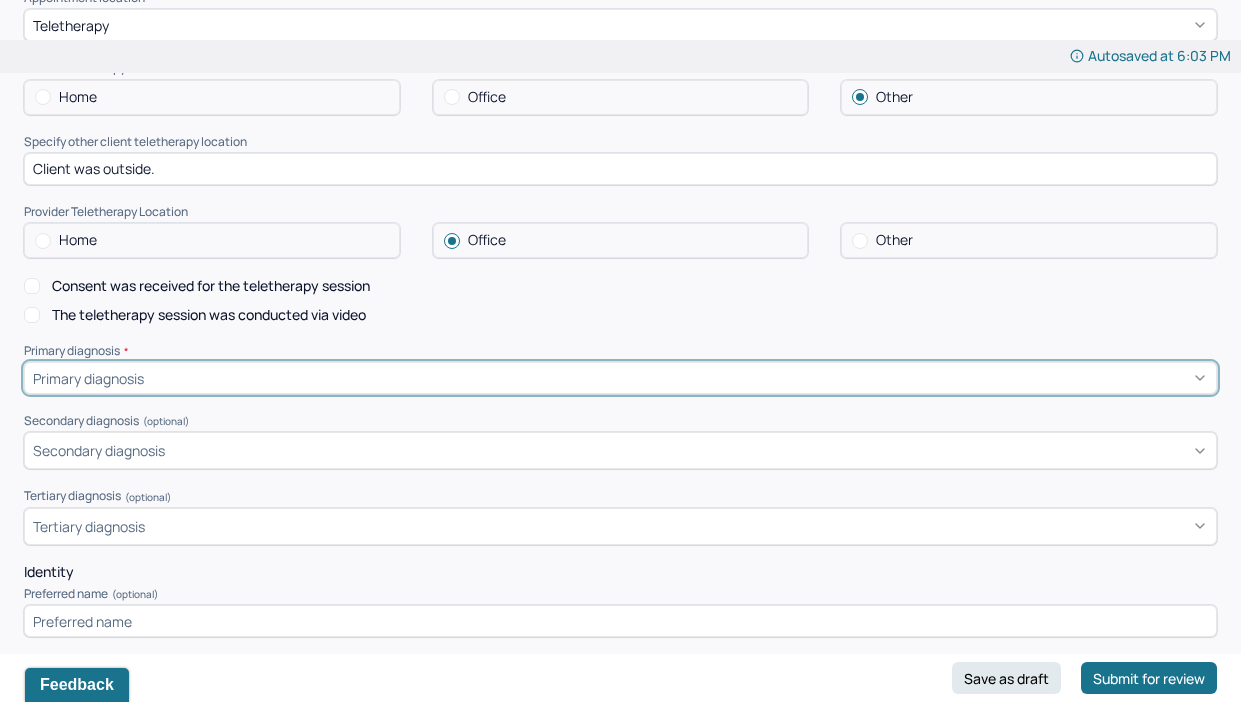 click at bounding box center [678, 378] 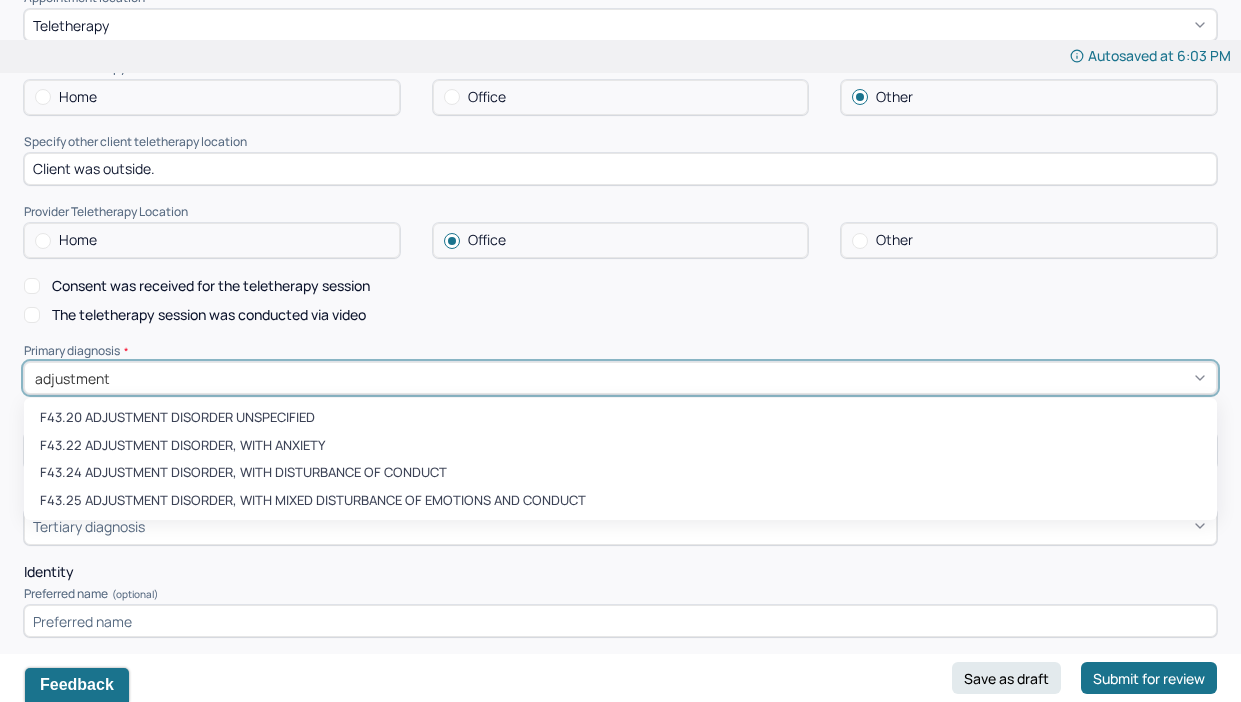 type on "adjustment" 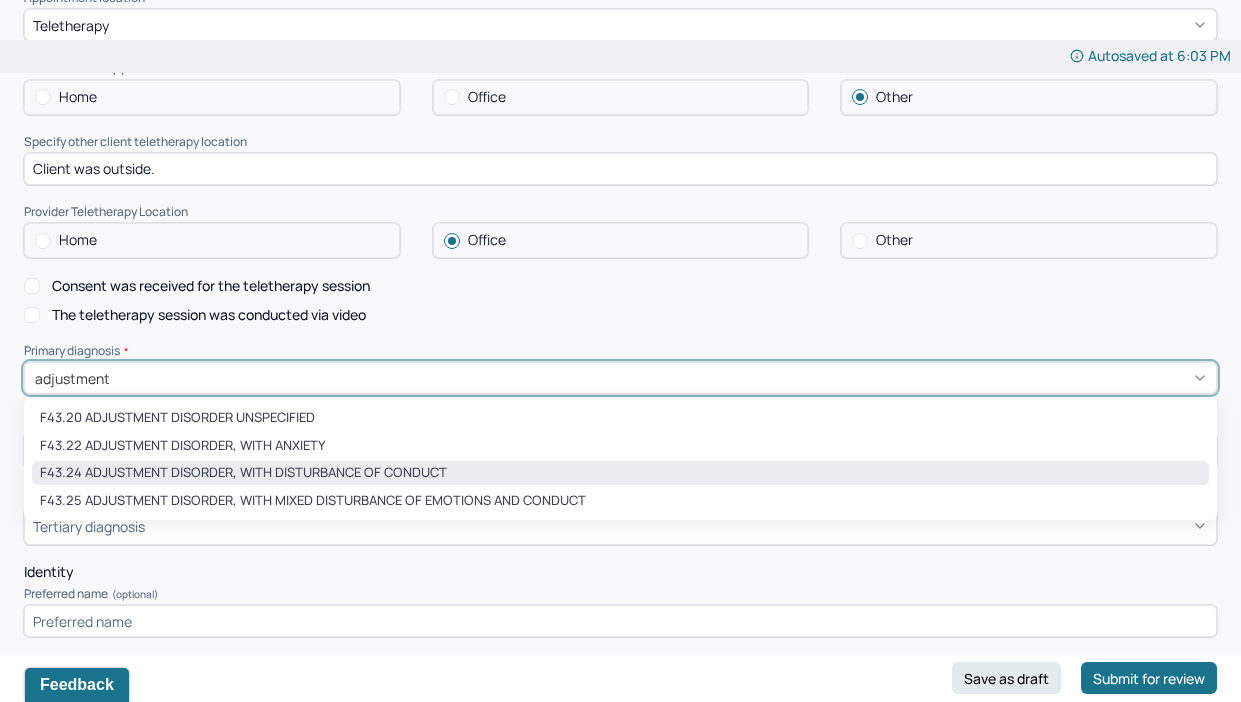 click on "F43.24 ADJUSTMENT DISORDER, WITH DISTURBANCE OF CONDUCT" at bounding box center [620, 473] 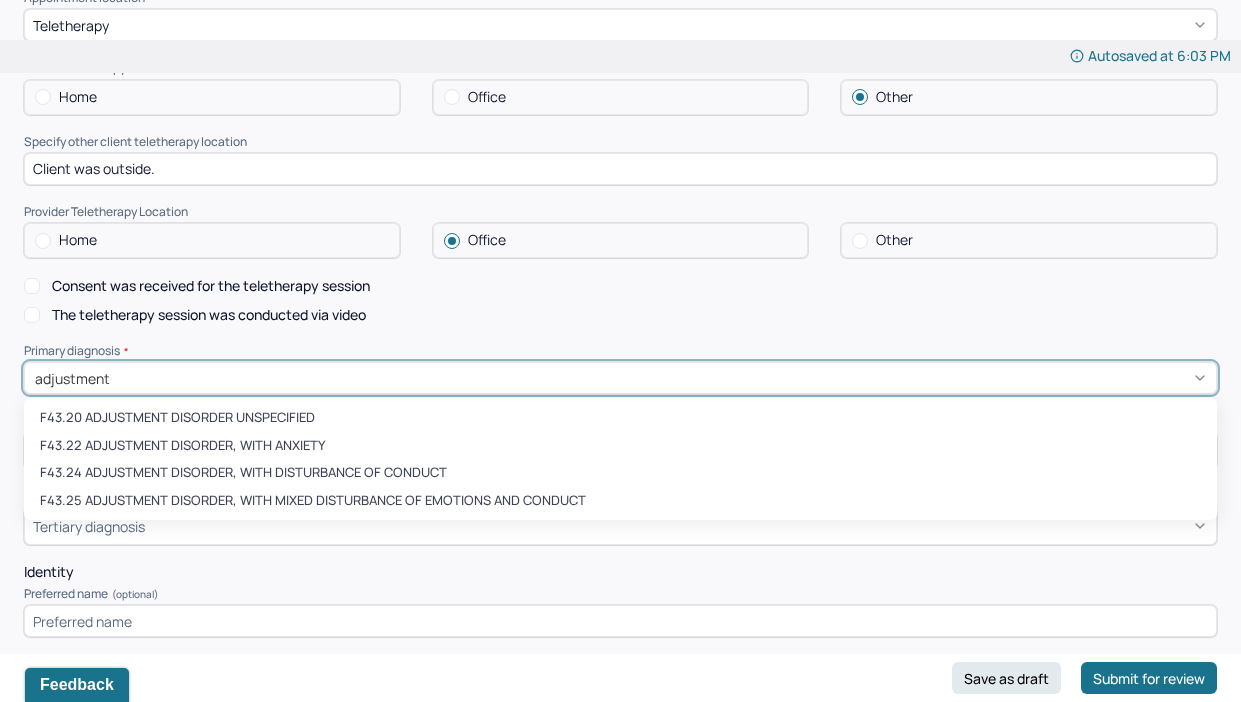 type 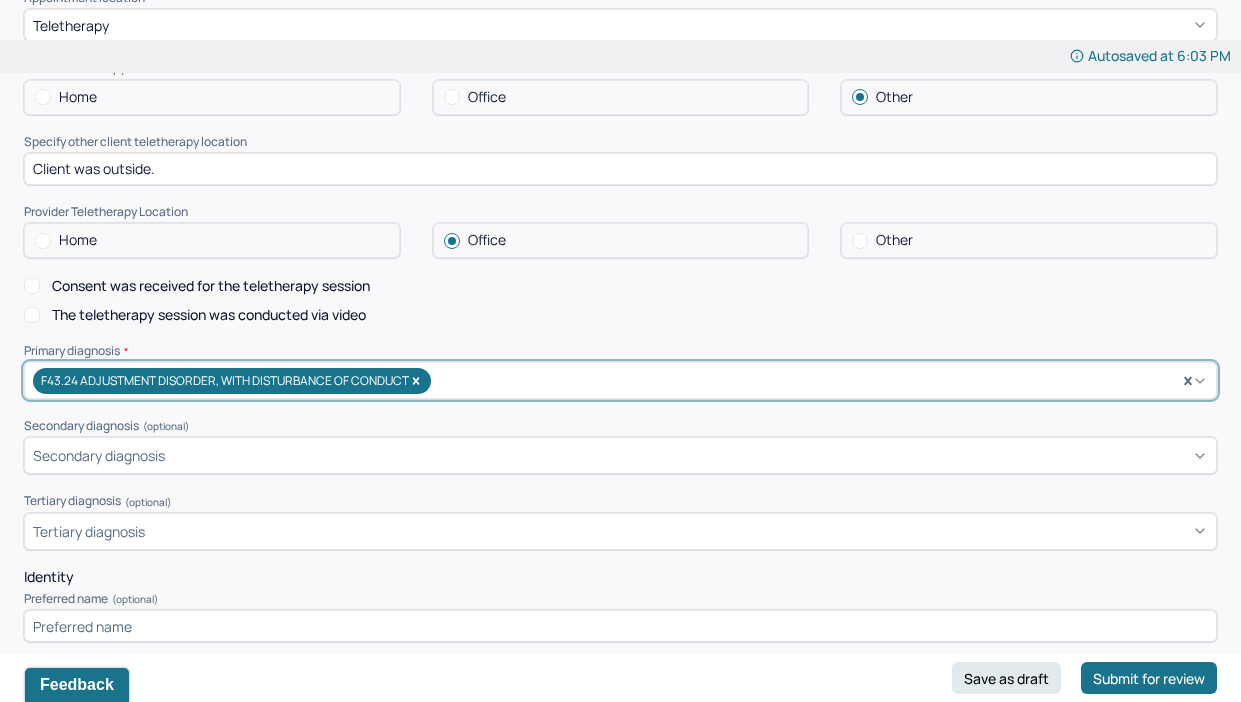 click on "Appointment location * Teletherapy Client Teletherapy Location Home Office Other Specify other client teletherapy location Client was outside. Provider Teletherapy Location Home Office Other Consent was received for the teletherapy session The teletherapy session was conducted via video Primary diagnosis * option F43.24 ADJUSTMENT DISORDER, WITH DISTURBANCE OF CONDUCT, selected. F43.24 ADJUSTMENT DISORDER, WITH DISTURBANCE OF CONDUCT Secondary diagnosis (optional) Secondary diagnosis Tertiary diagnosis (optional) Tertiary diagnosis Identity Preferred name (optional) Gender * Gender Pronouns (optional) Religion (optional) Religion Education (optional) Education Race (optional) Race Ethnicity (optional) Sexual orientation (optional) Sexual orientation Current employment (optional) Current employment details (optional) Relationship status (optional) Relationship status Name of partner (optional) Emergency contact information (optional) Legal problems (optional)" at bounding box center [620, 798] 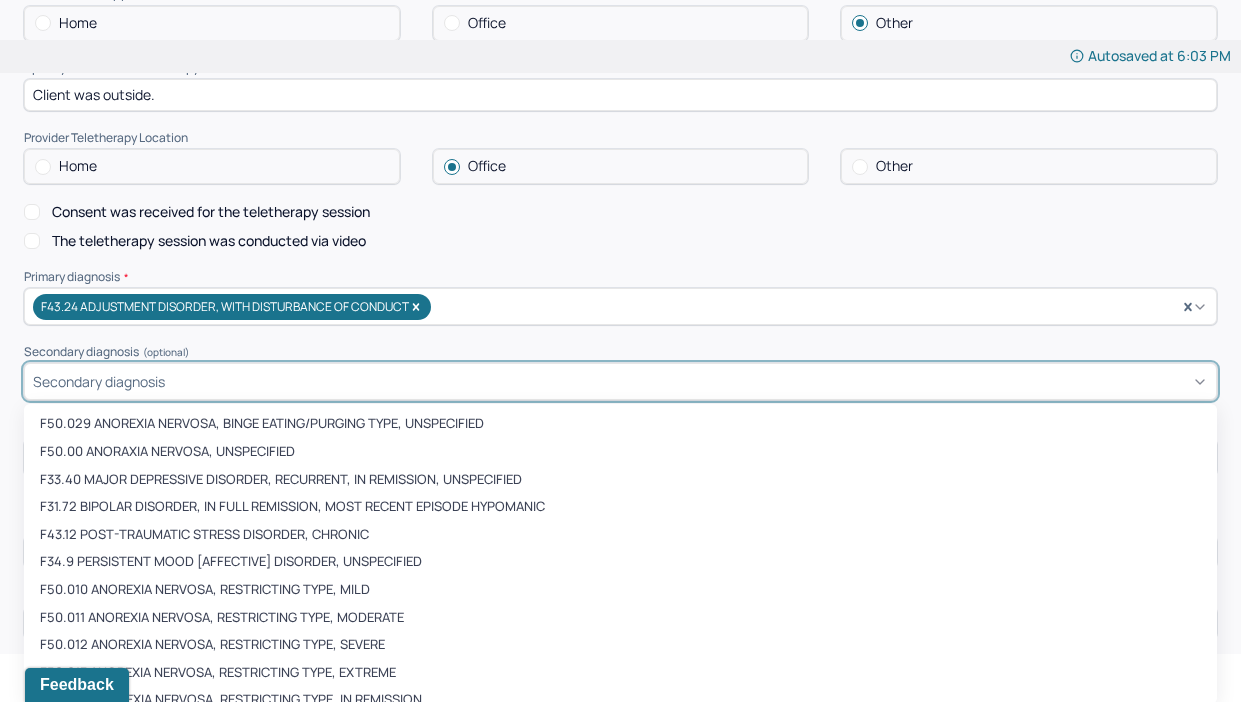 scroll, scrollTop: 481, scrollLeft: 0, axis: vertical 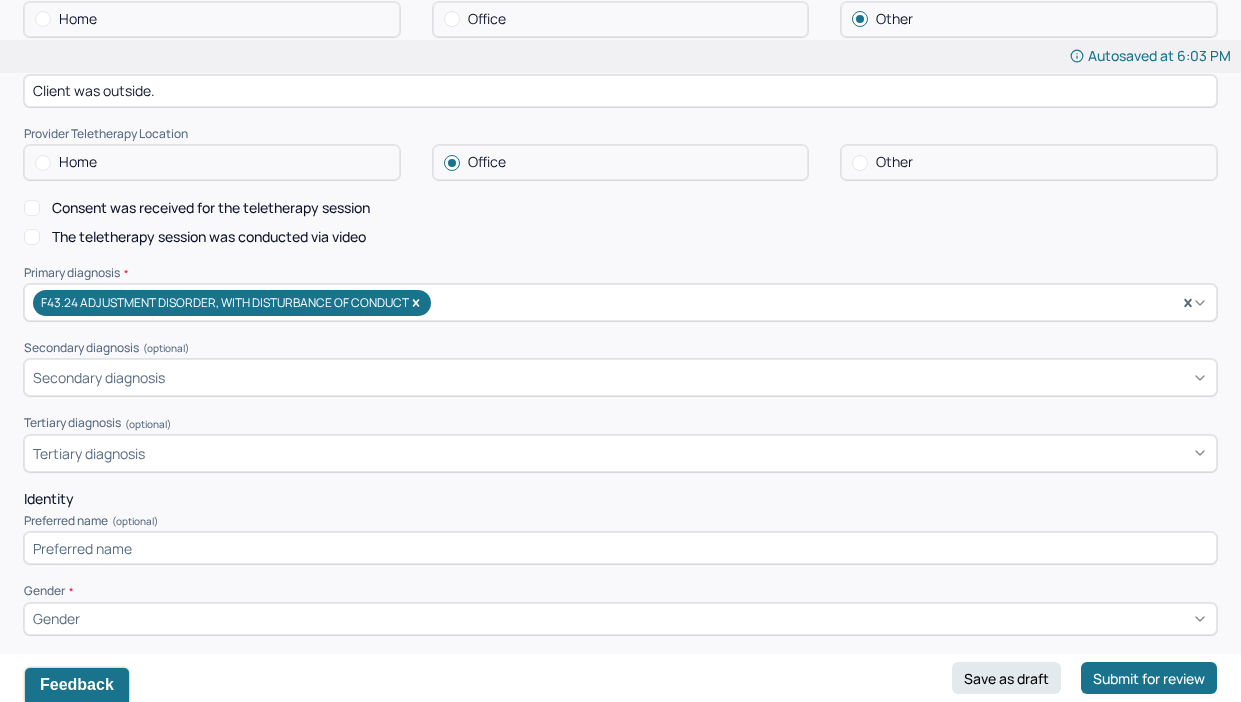 click on "Appointment location * Teletherapy Client Teletherapy Location Home Office Other Specify other client teletherapy location Client was outside. Provider Teletherapy Location Home Office Other Consent was received for the teletherapy session The teletherapy session was conducted via video Primary diagnosis * F43.24 ADJUSTMENT DISORDER, WITH DISTURBANCE OF CONDUCT Secondary diagnosis (optional) Secondary diagnosis Tertiary diagnosis (optional) Tertiary diagnosis Identity Preferred name (optional) Gender * Gender Pronouns (optional) Religion (optional) Religion Education (optional) Education Race (optional) Race Ethnicity (optional) Sexual orientation (optional) Sexual orientation Current employment (optional) Current employment details (optional) Relationship status (optional) Relationship status Name of partner (optional) Emergency contact information (optional) Legal problems (optional)" at bounding box center [620, 720] 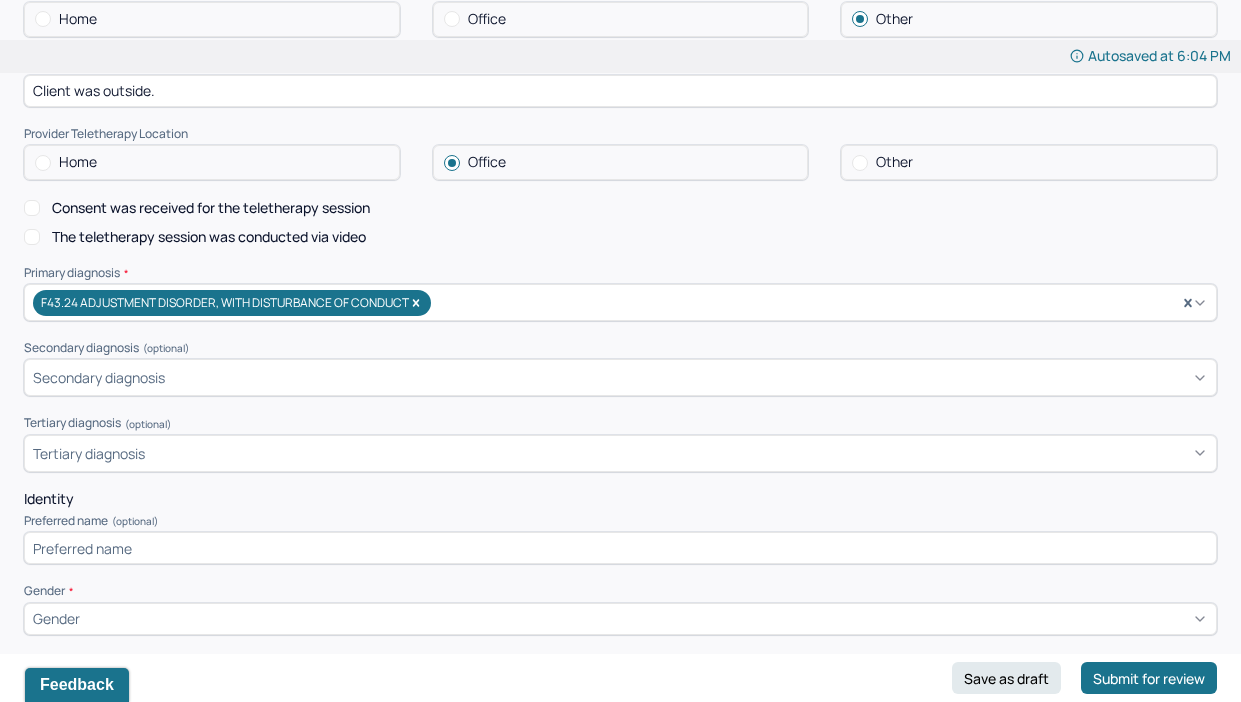 scroll, scrollTop: 660, scrollLeft: 0, axis: vertical 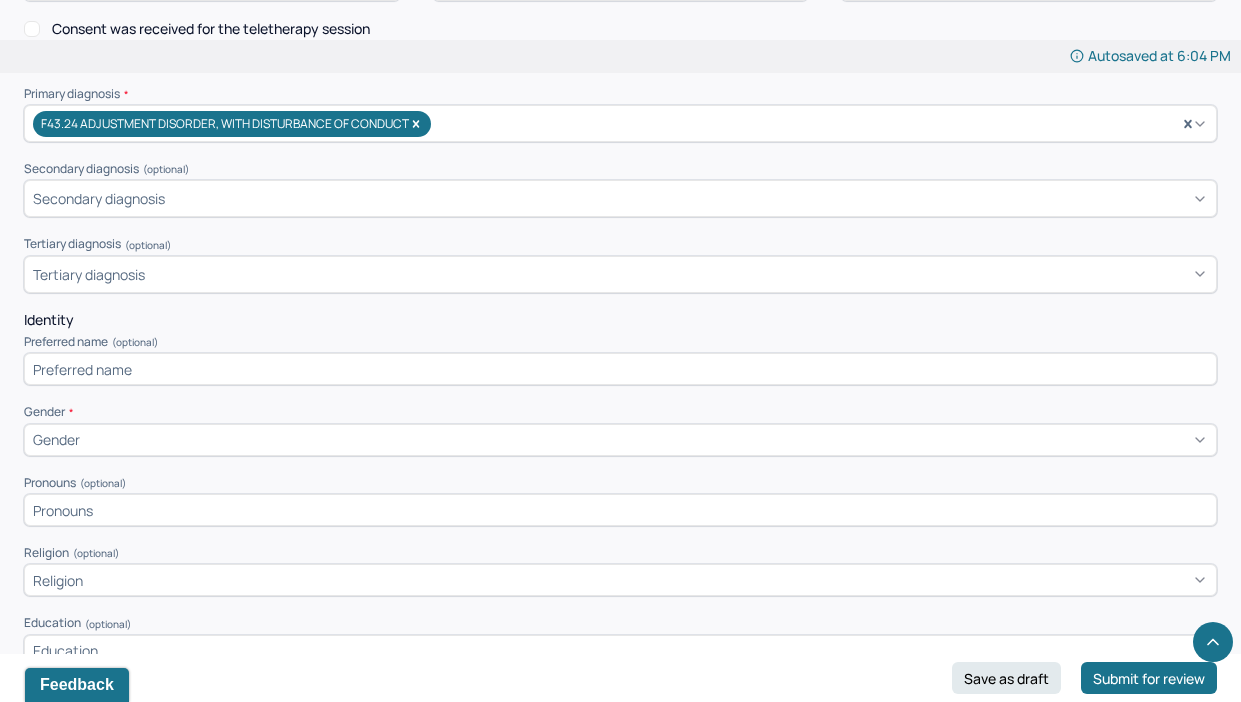 click at bounding box center [620, 369] 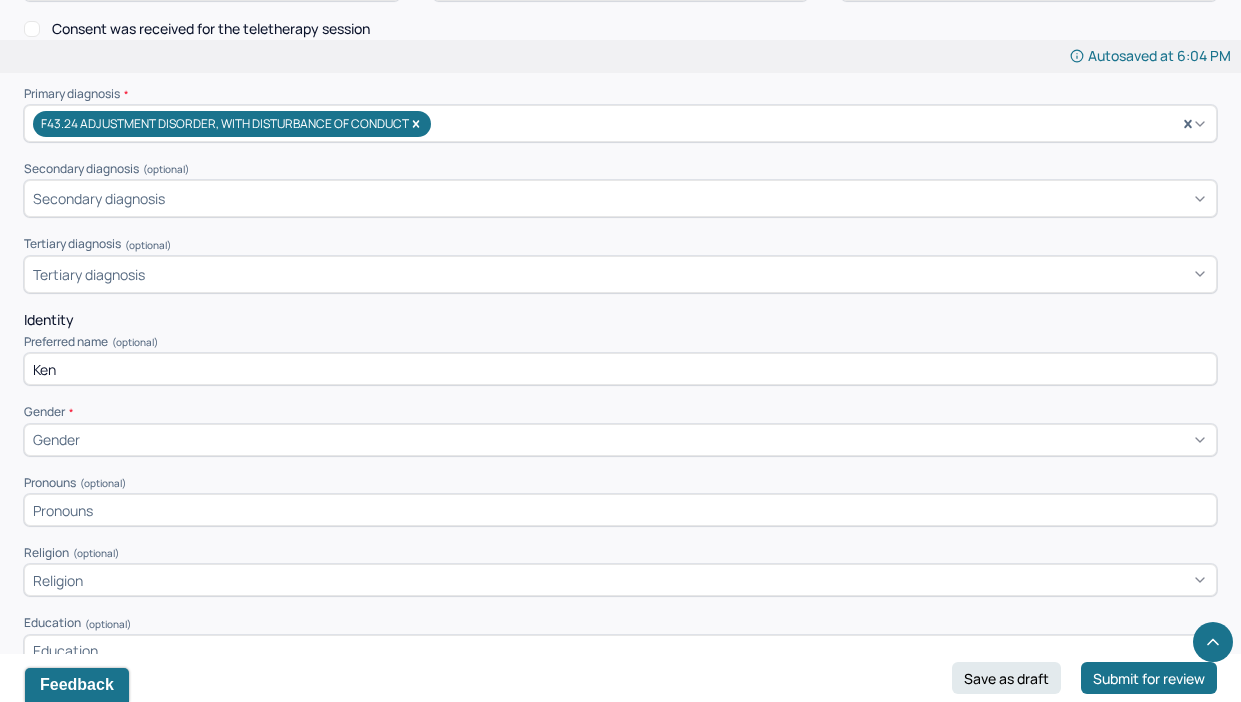 type on "Ken" 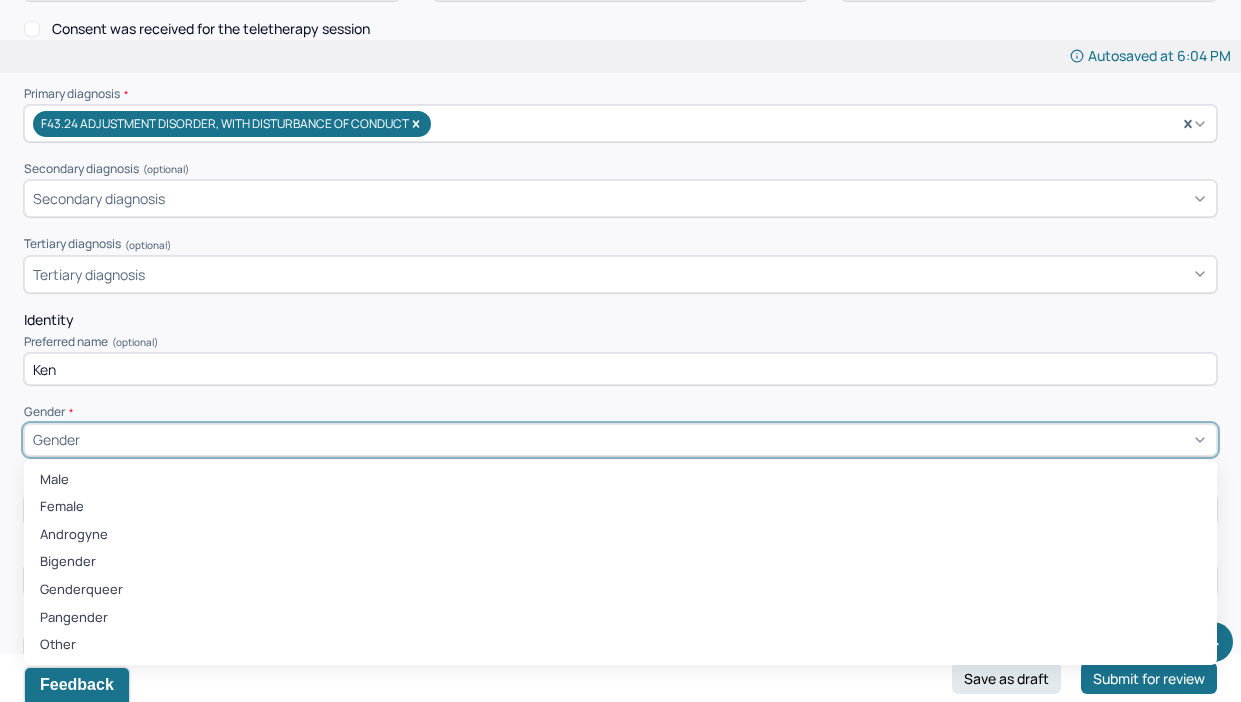 click on "Gender" at bounding box center [620, 440] 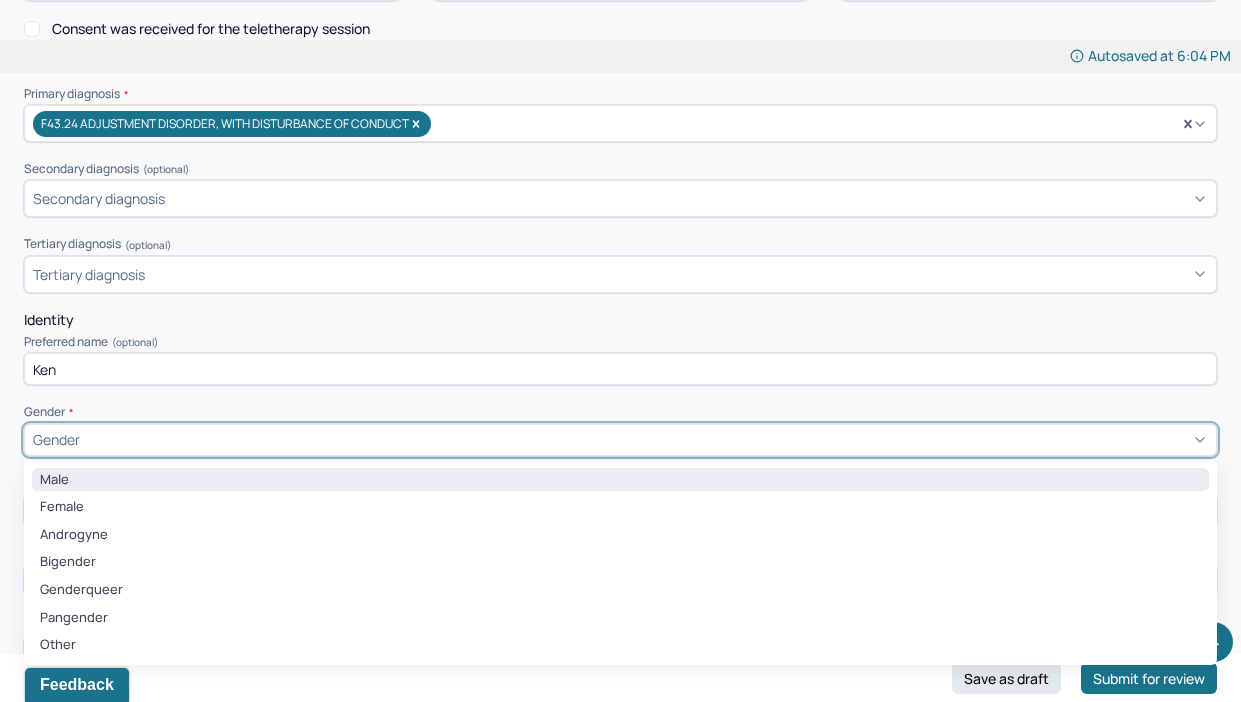 click on "Male" at bounding box center (620, 480) 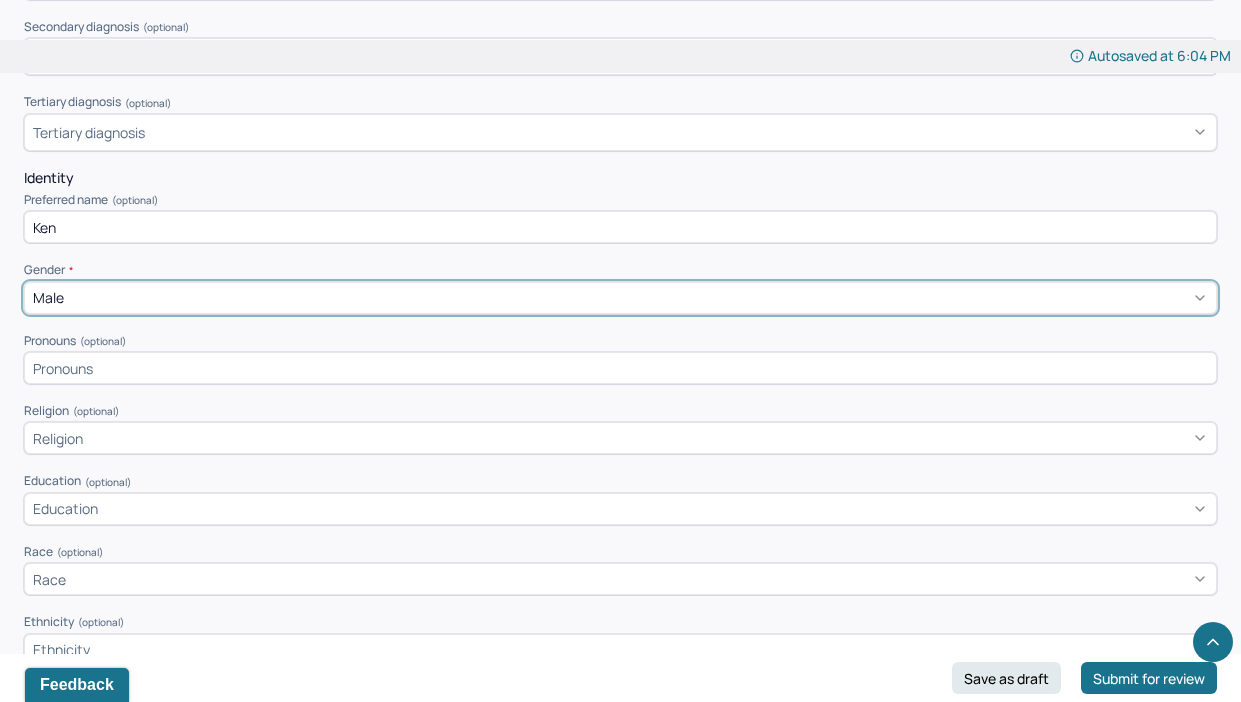 scroll, scrollTop: 805, scrollLeft: 0, axis: vertical 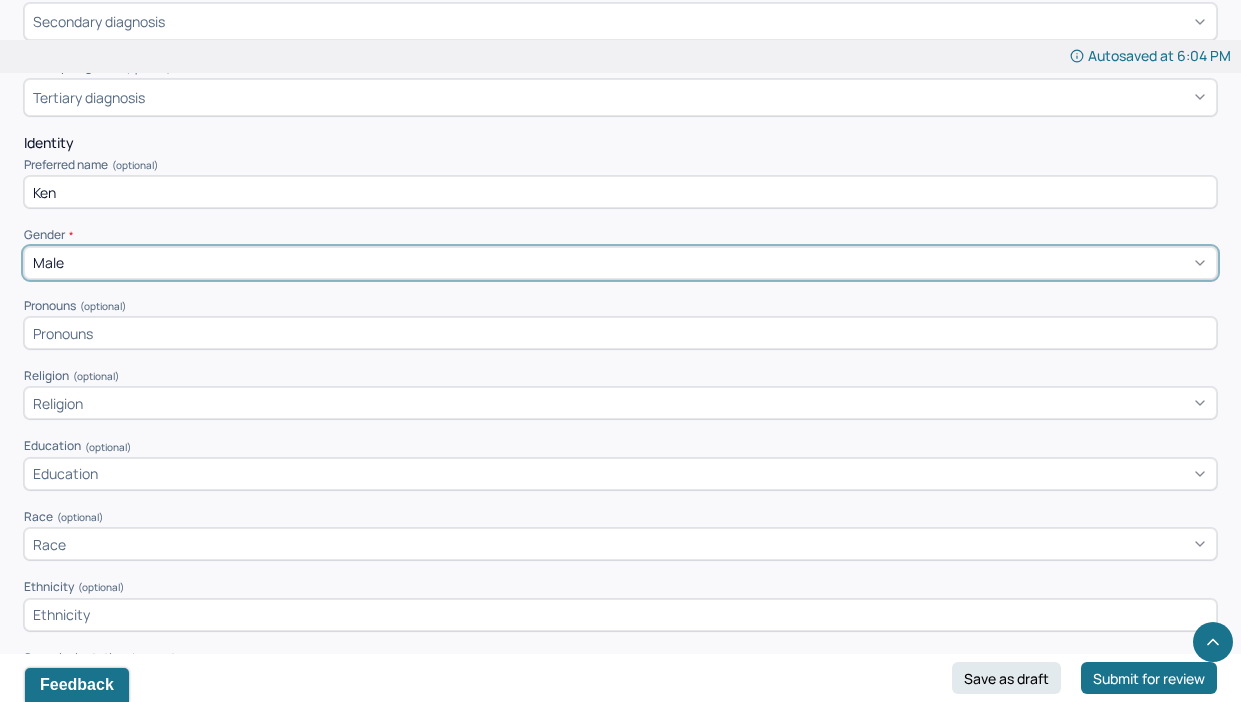 click on "Religion" at bounding box center (620, 403) 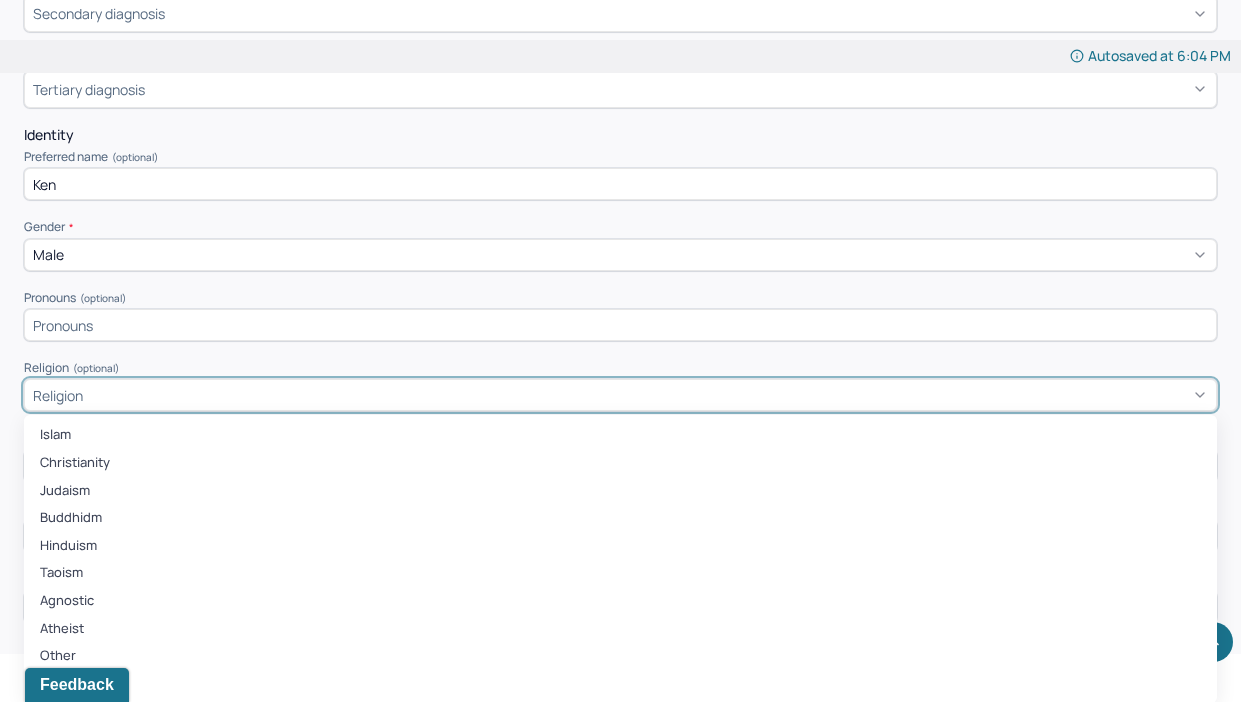 scroll, scrollTop: 847, scrollLeft: 0, axis: vertical 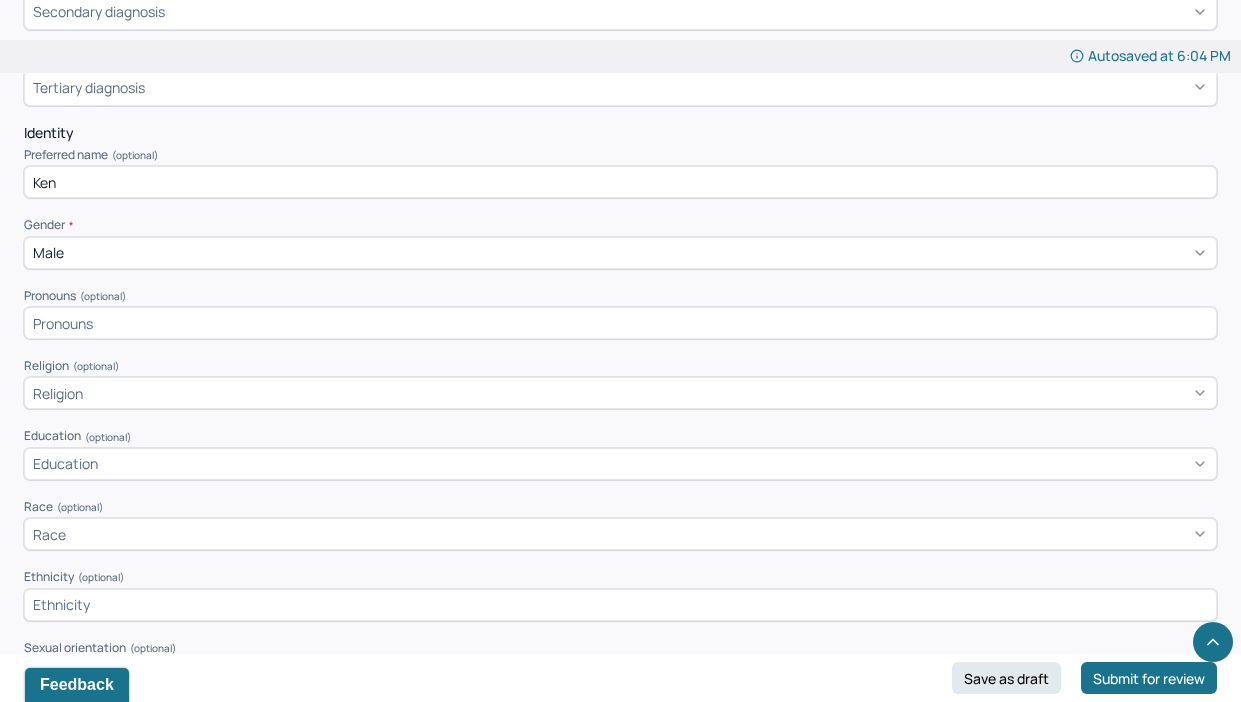 click on "Appointment location * Teletherapy Client Teletherapy Location Home Office Other Specify other client teletherapy location Client was outside. Provider Teletherapy Location Home Office Other Consent was received for the teletherapy session The teletherapy session was conducted via video Primary diagnosis * F43.24 ADJUSTMENT DISORDER, WITH DISTURBANCE OF CONDUCT Secondary diagnosis (optional) Secondary diagnosis Tertiary diagnosis (optional) Tertiary diagnosis Identity Preferred name (optional) Ken Gender * Male Pronouns (optional) Religion (optional) Religion Education (optional) Education Race (optional) Race Ethnicity (optional) Sexual orientation (optional) Sexual orientation Current employment (optional) Current employment details (optional) Relationship status (optional) Relationship status Name of partner (optional) Emergency contact information (optional) Legal problems (optional)" at bounding box center [620, 354] 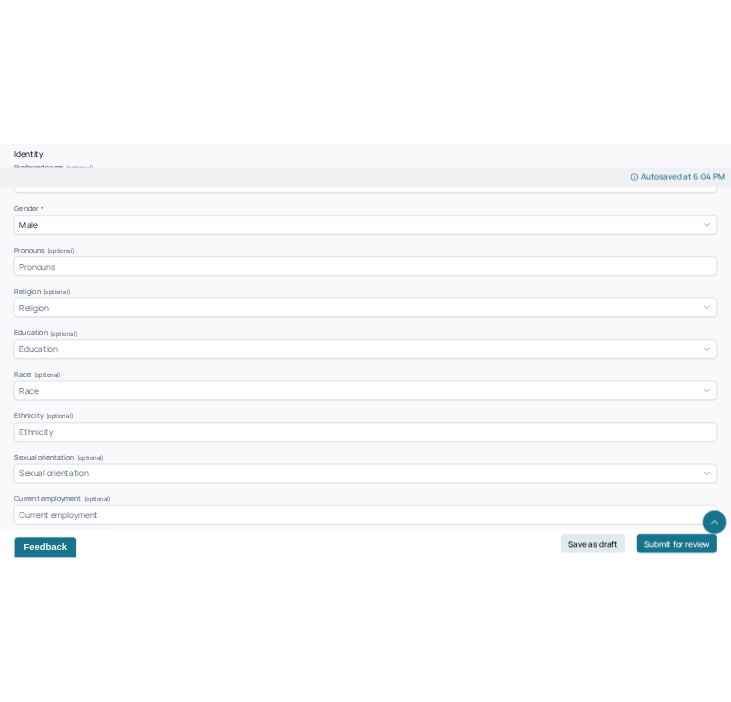 scroll, scrollTop: 981, scrollLeft: 0, axis: vertical 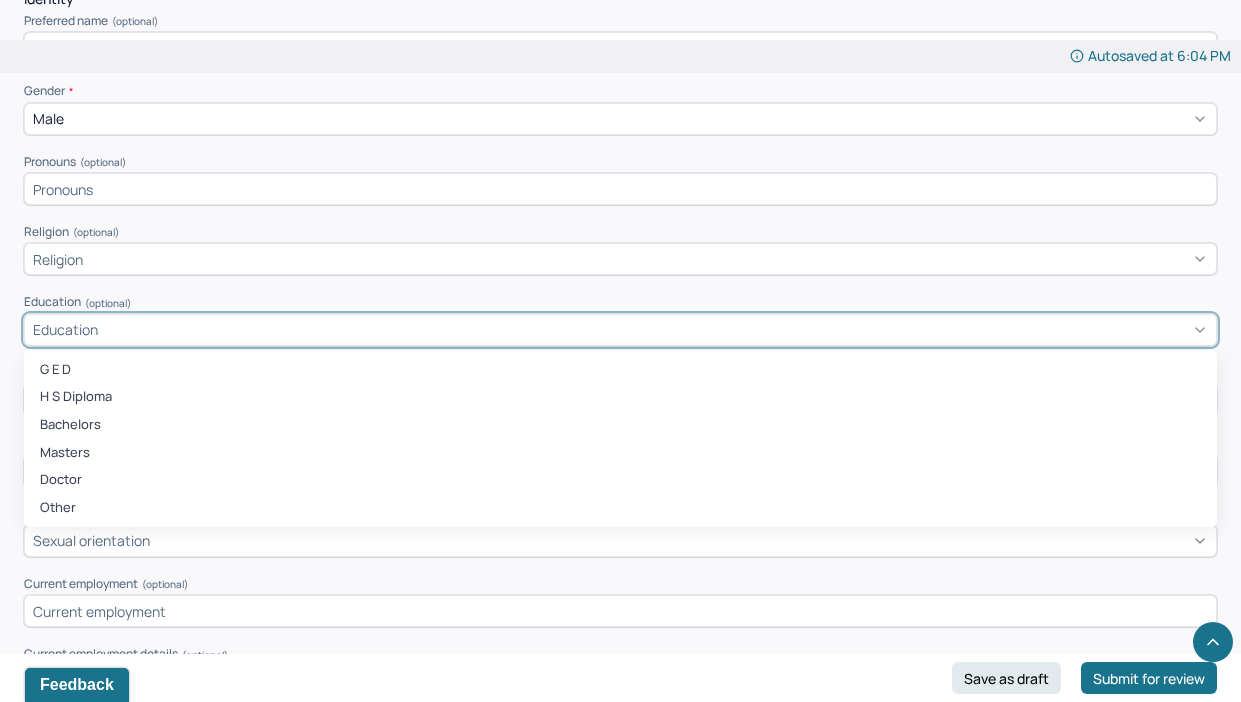 click on "Education" at bounding box center [620, 330] 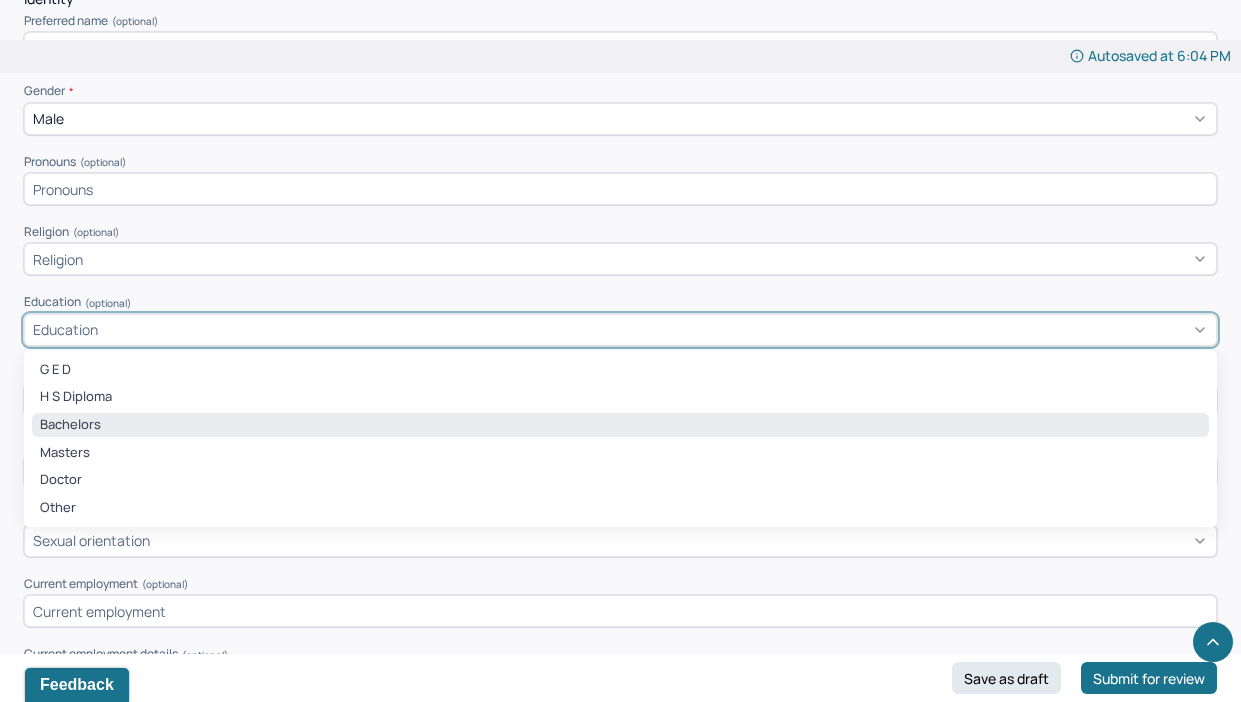 click on "Bachelors" at bounding box center (620, 425) 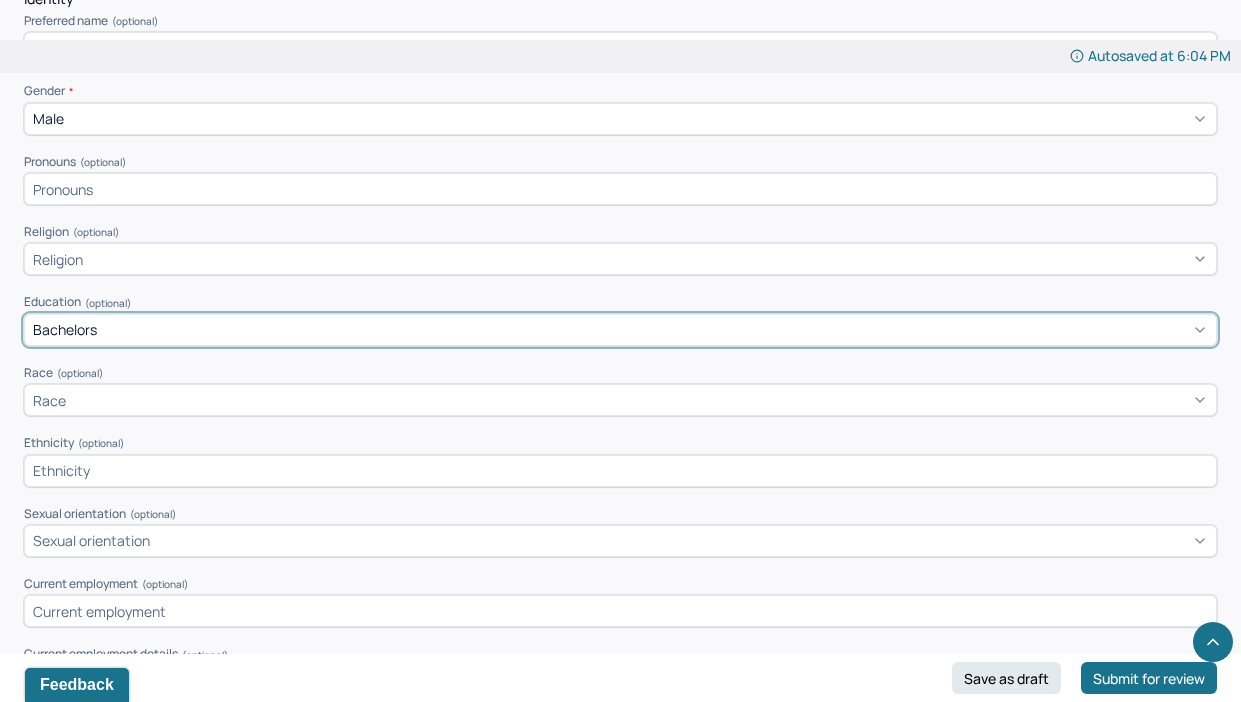 click on "Race" at bounding box center (620, 400) 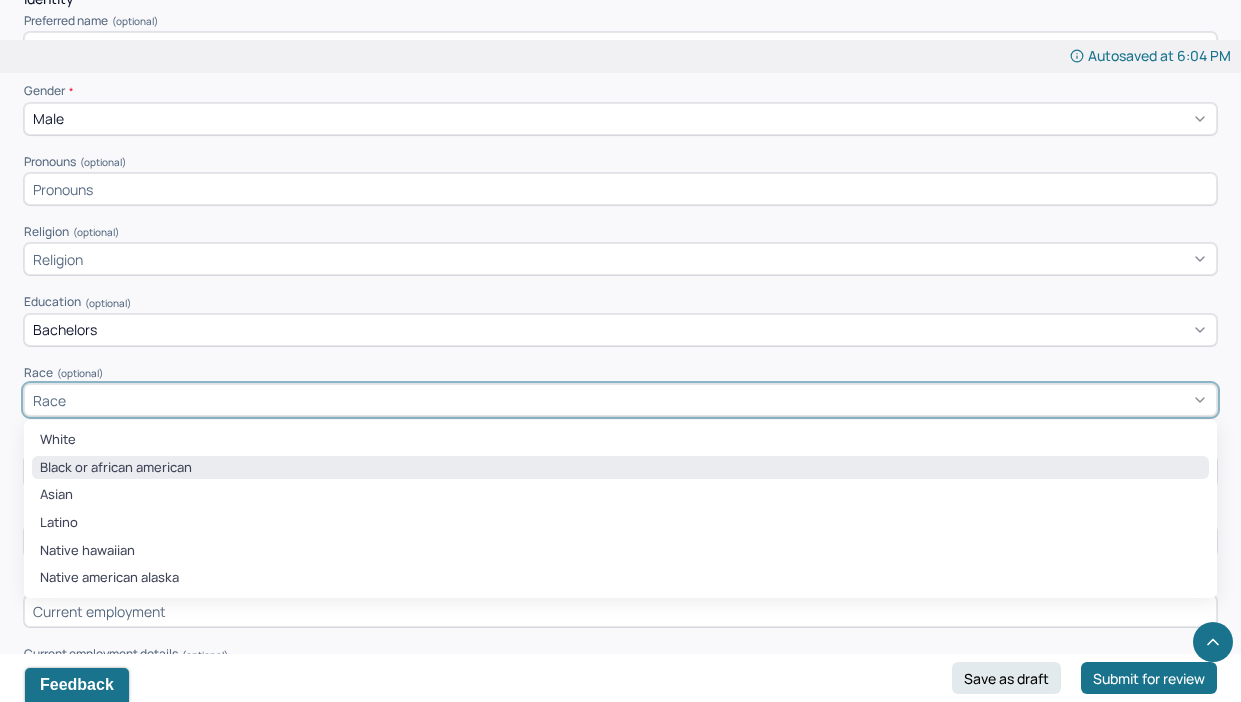 click on "Black or african american" at bounding box center [620, 468] 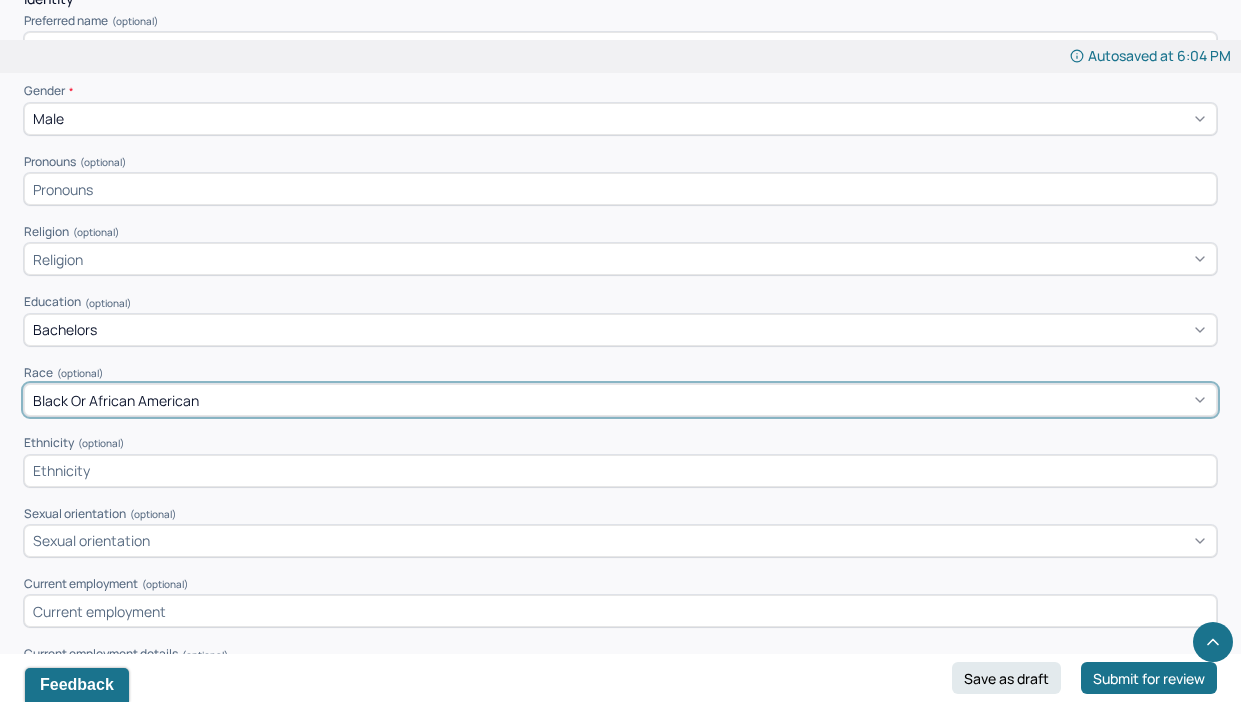 click at bounding box center [620, 471] 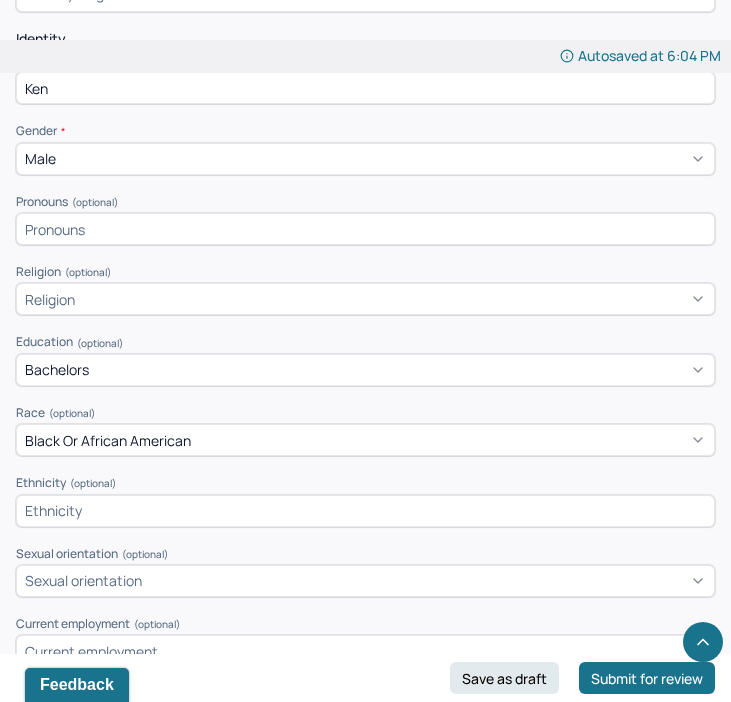 scroll, scrollTop: 1205, scrollLeft: 0, axis: vertical 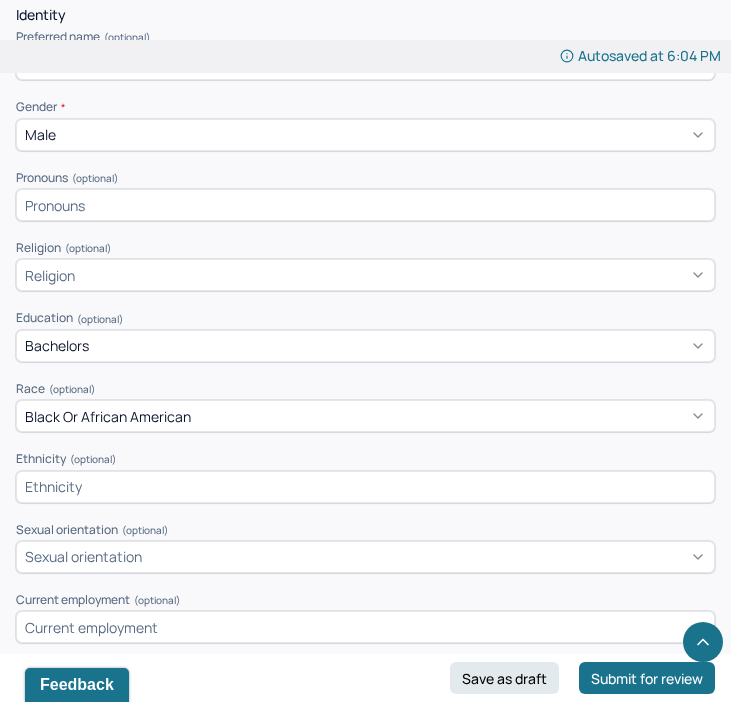 click on "Religion" at bounding box center (365, 275) 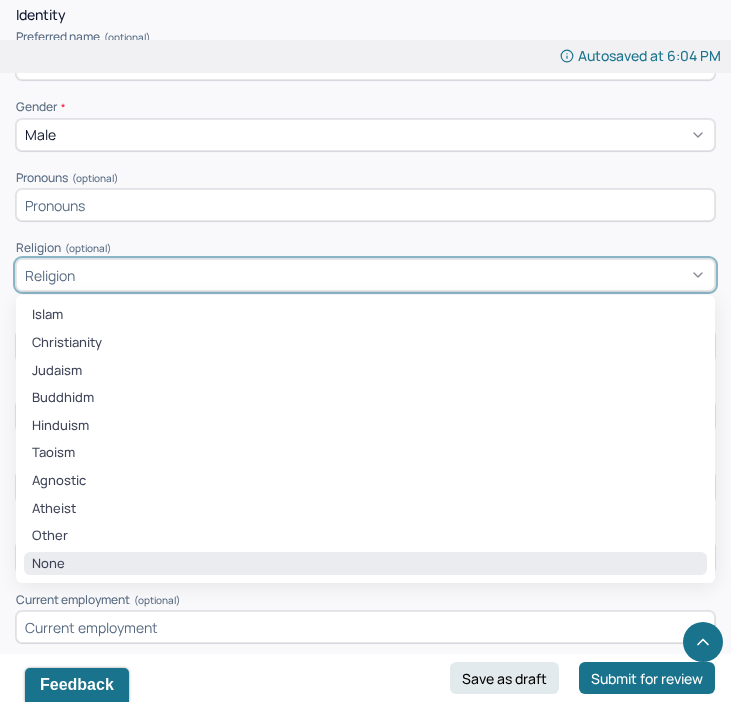 click on "None" at bounding box center [365, 564] 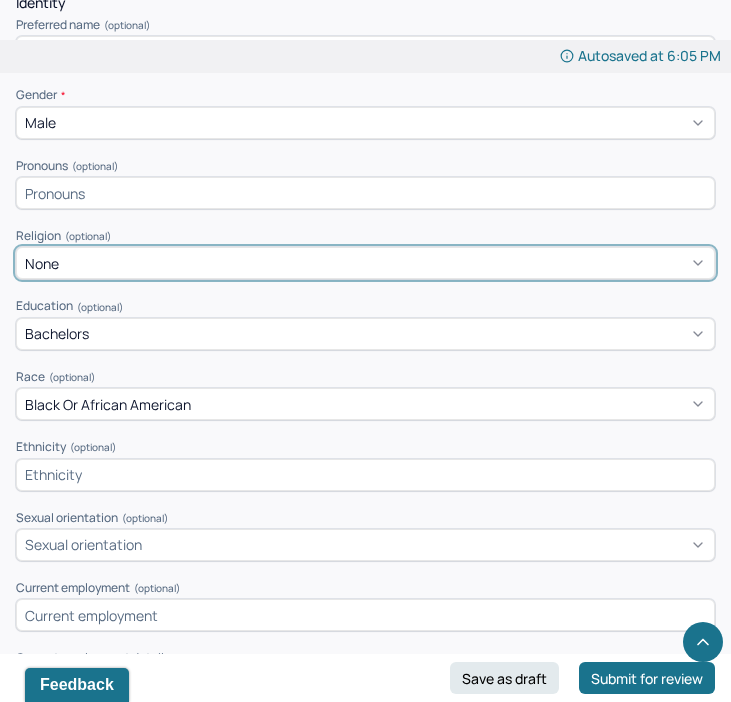scroll, scrollTop: 1220, scrollLeft: 0, axis: vertical 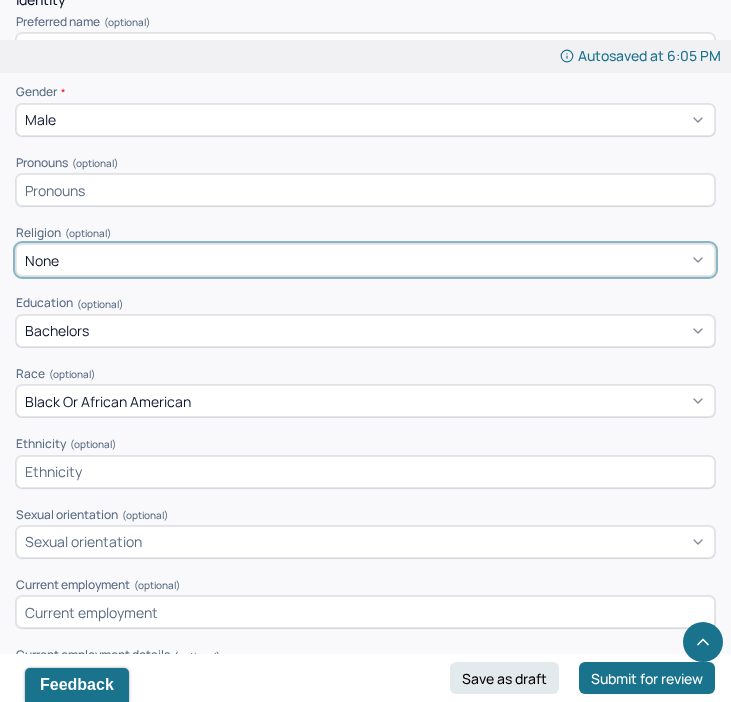 click at bounding box center (365, 472) 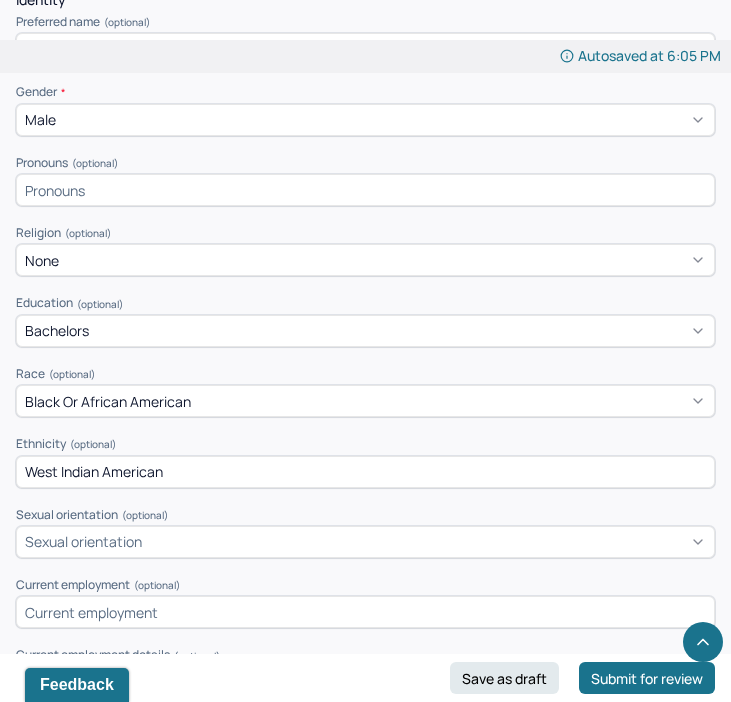 scroll, scrollTop: 1354, scrollLeft: 0, axis: vertical 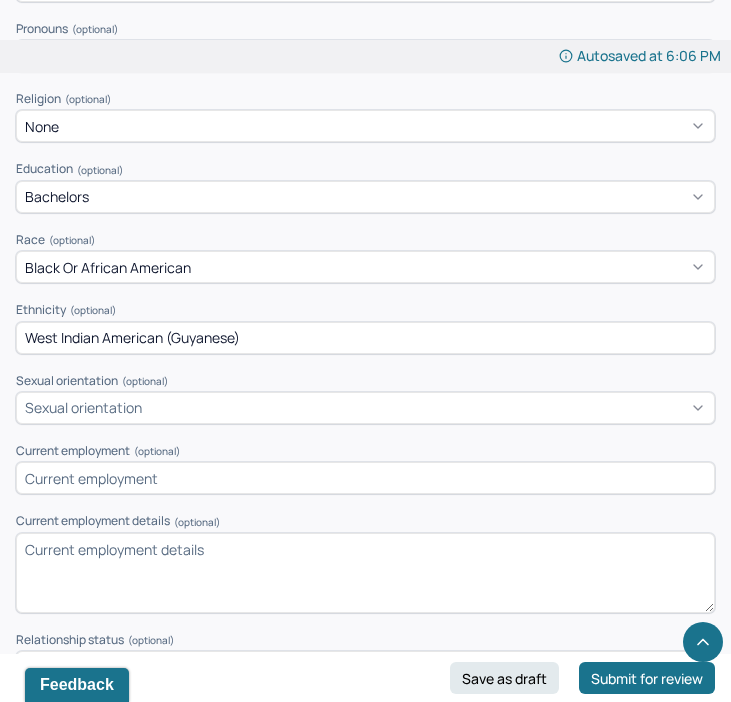 type on "West Indian American (Guyanese)" 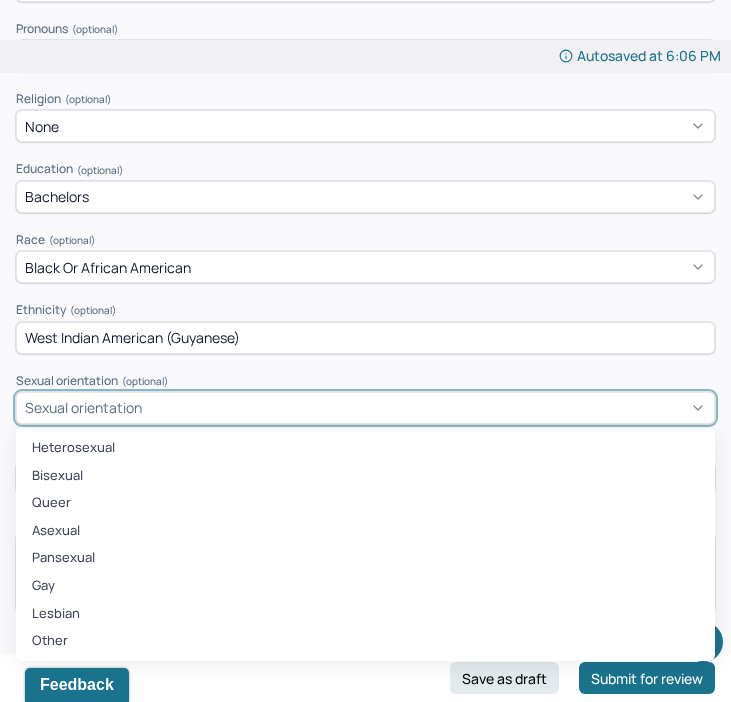 click on "Sexual orientation" at bounding box center [365, 408] 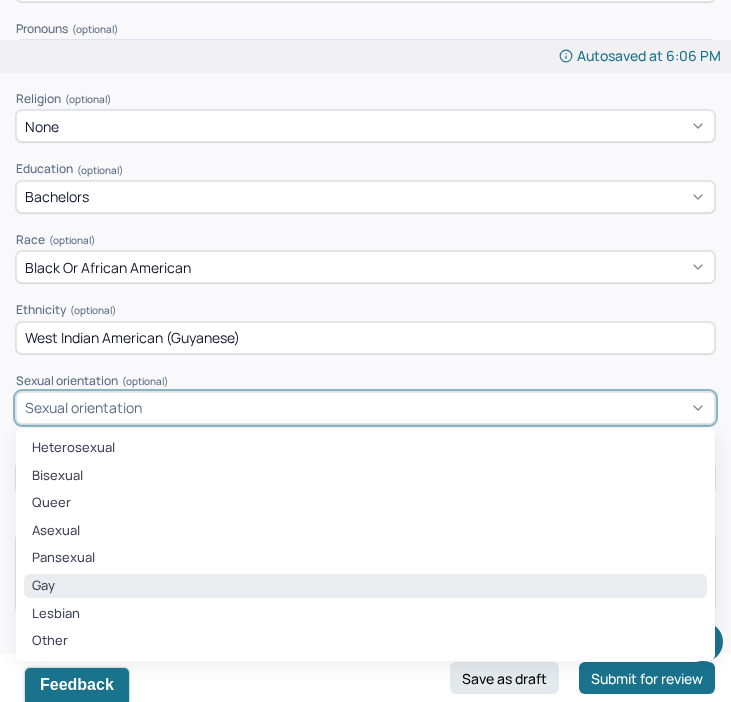 click on "Gay" at bounding box center [365, 586] 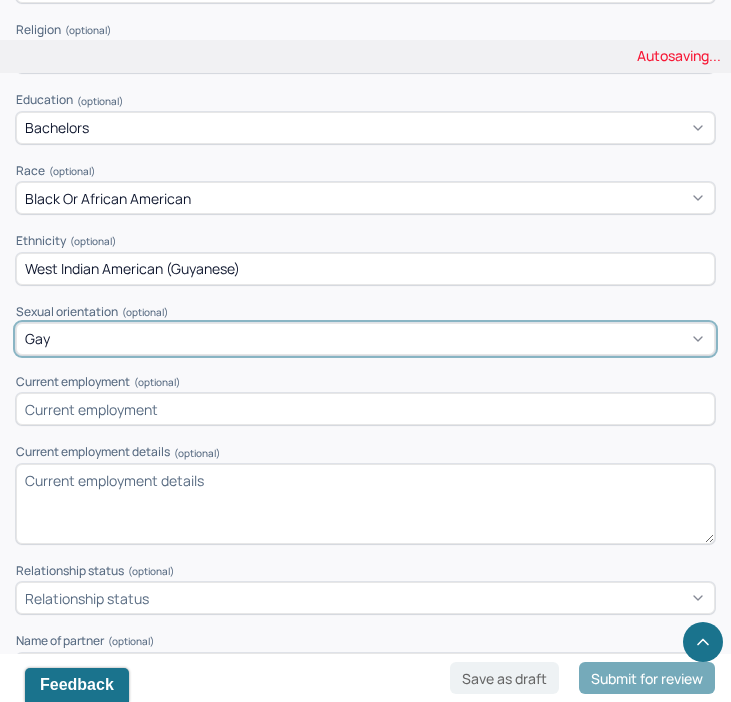 scroll, scrollTop: 1425, scrollLeft: 0, axis: vertical 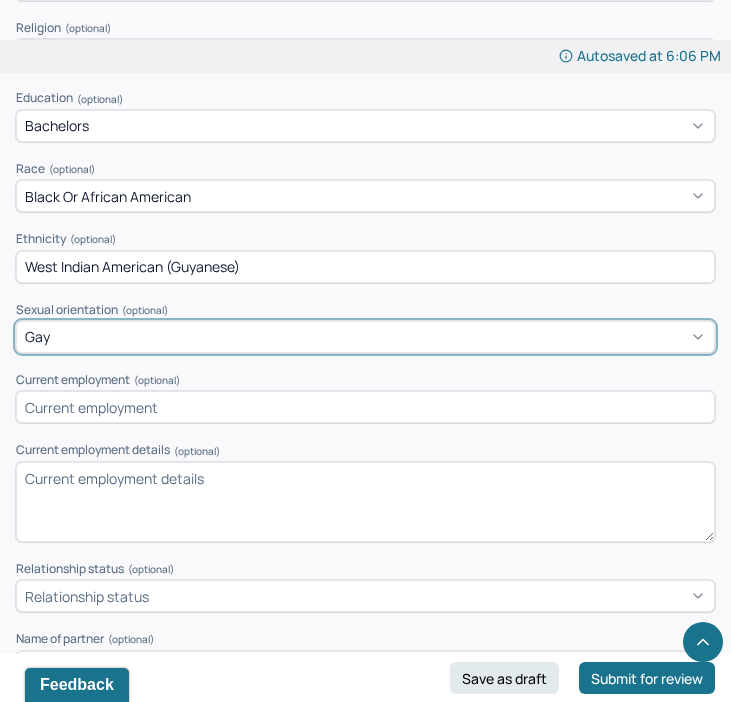click at bounding box center [365, 407] 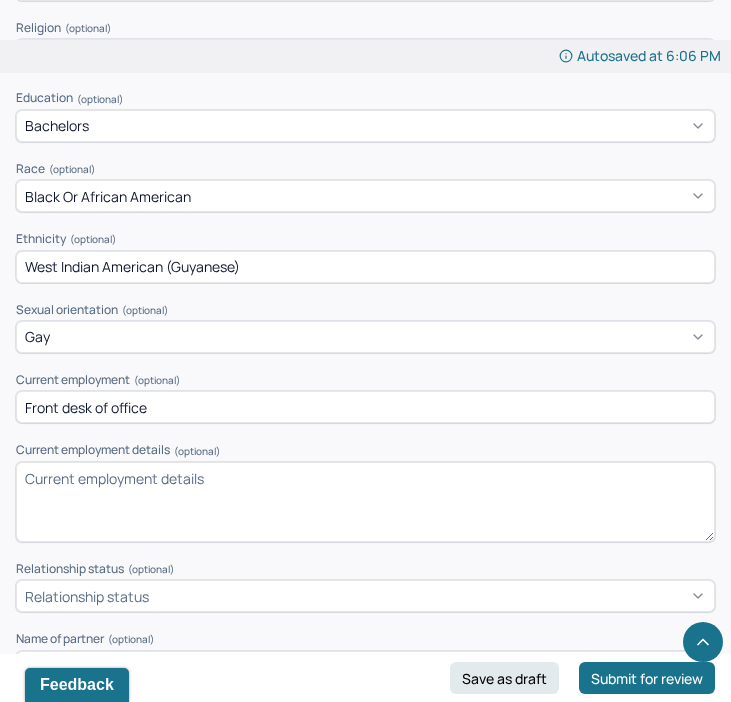 drag, startPoint x: 59, startPoint y: 399, endPoint x: -92, endPoint y: 395, distance: 151.05296 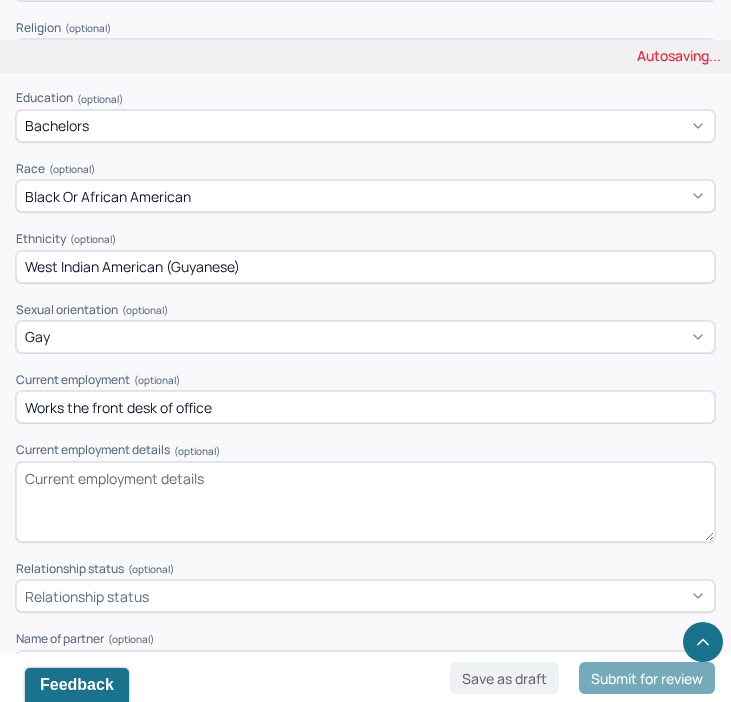 click on "Works the front desk of office" at bounding box center [365, 407] 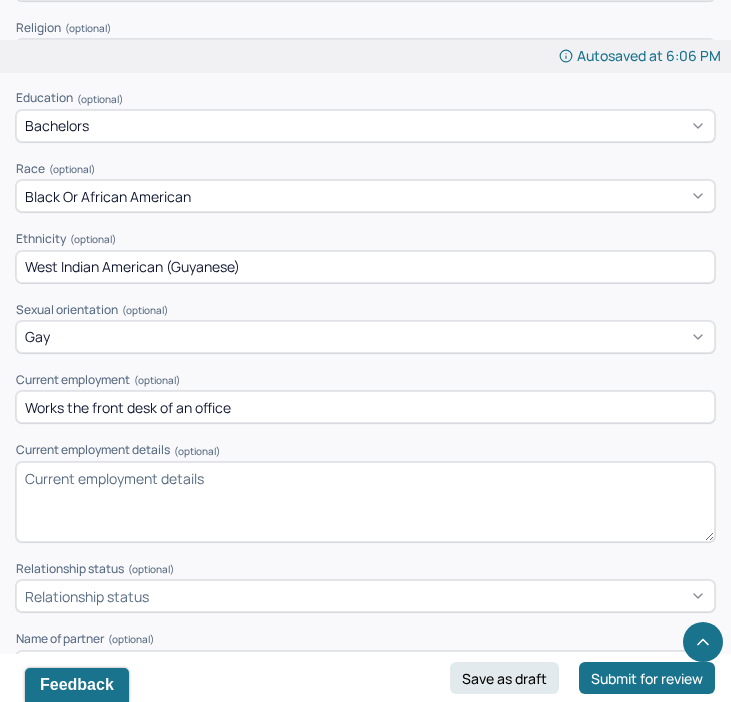 type on "Works the front desk of an office" 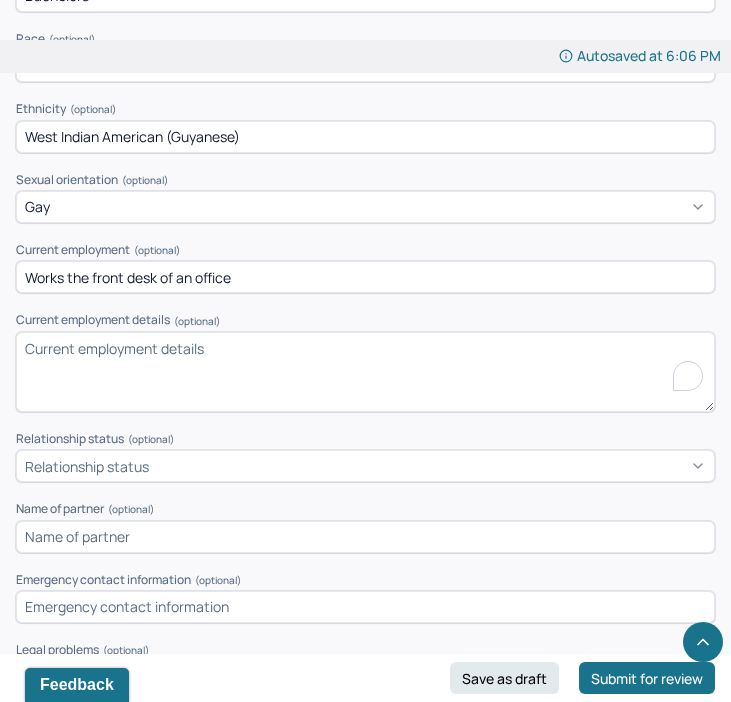 scroll, scrollTop: 1576, scrollLeft: 0, axis: vertical 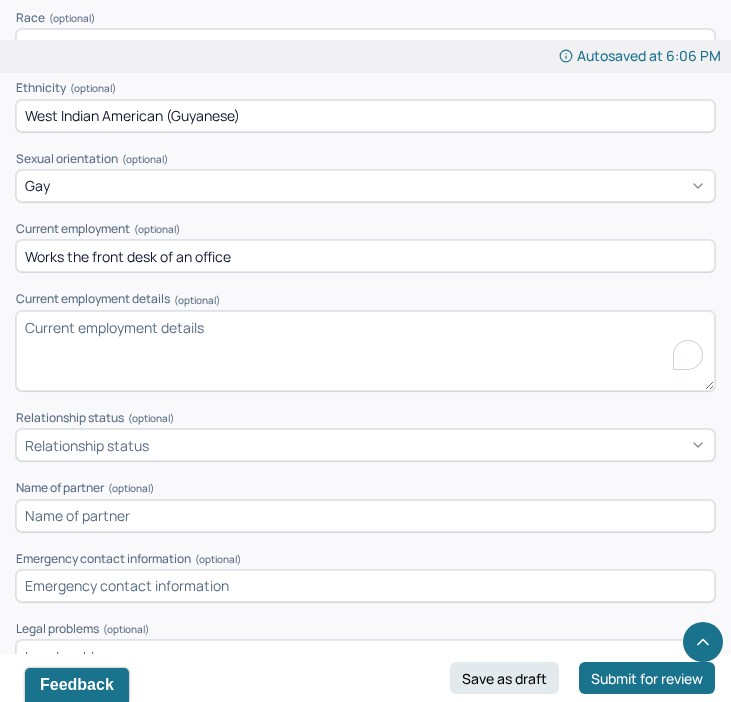 click on "Relationship status" at bounding box center [365, 445] 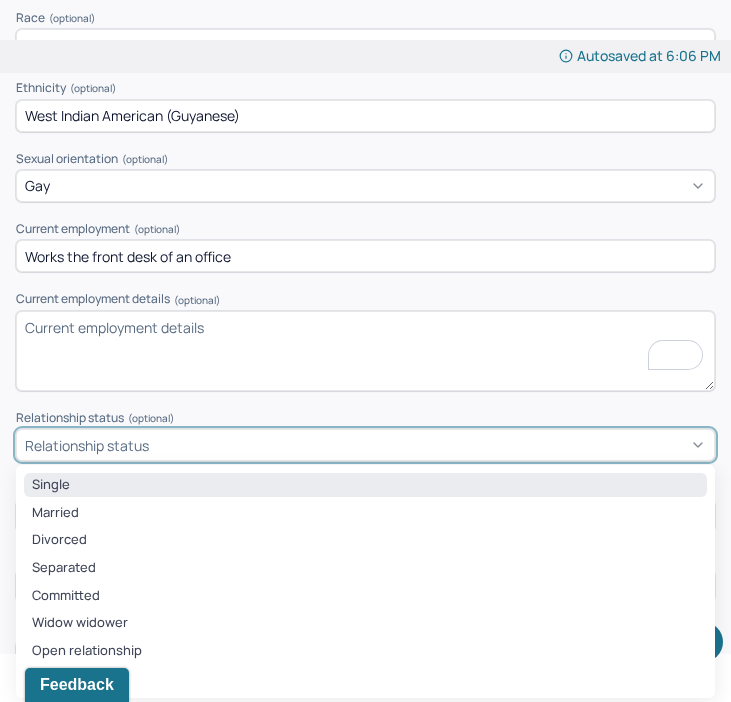 click on "Single" at bounding box center (365, 485) 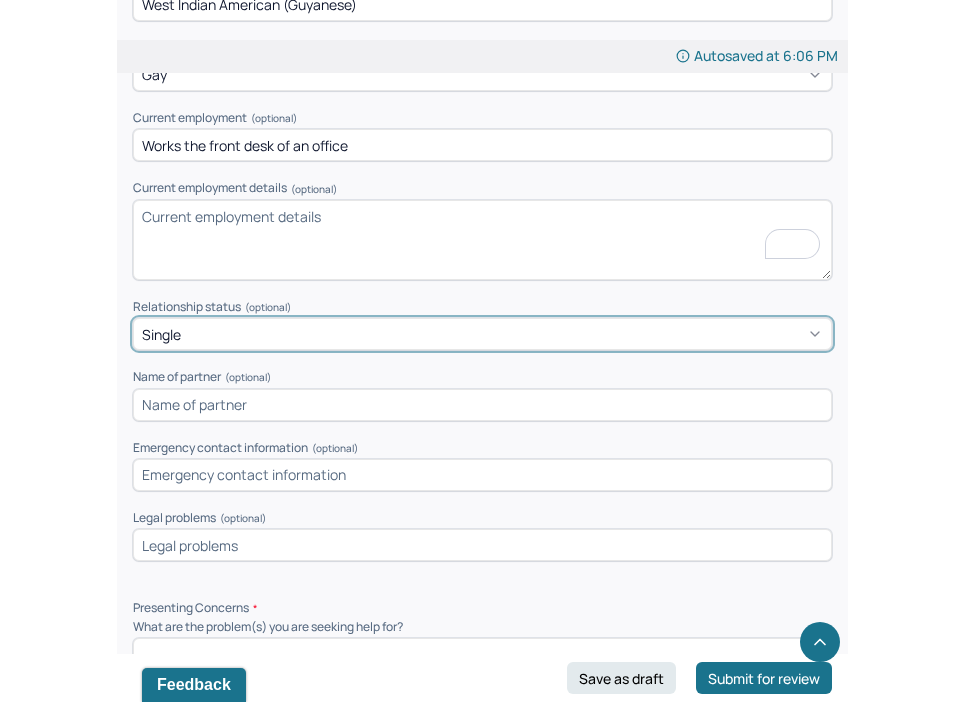 scroll, scrollTop: 1695, scrollLeft: 0, axis: vertical 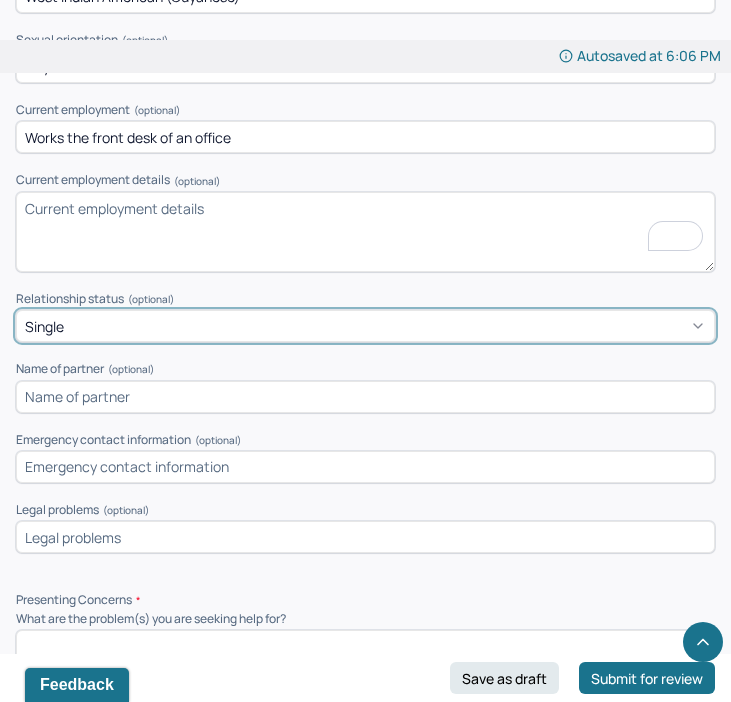 click at bounding box center (365, 467) 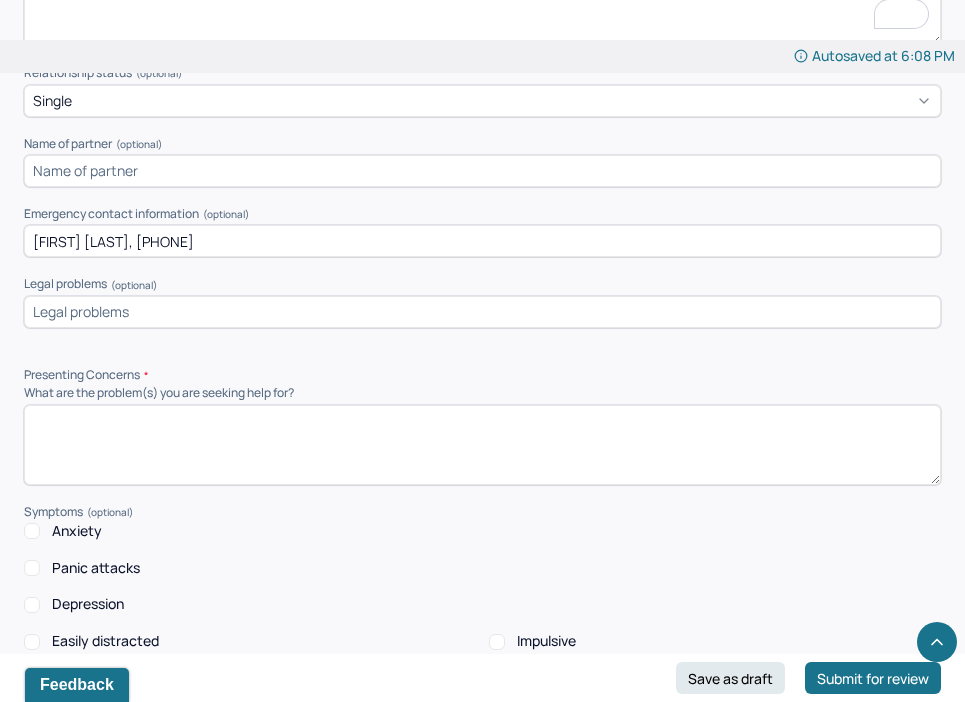 type on "[FIRST] [LAST], [PHONE]" 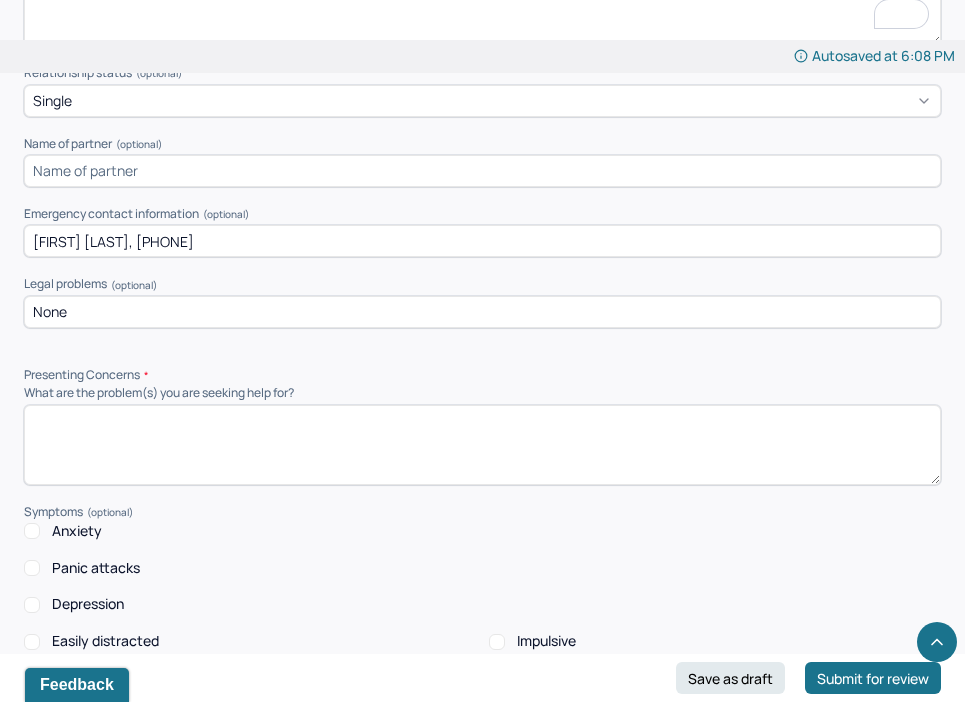 type on "None" 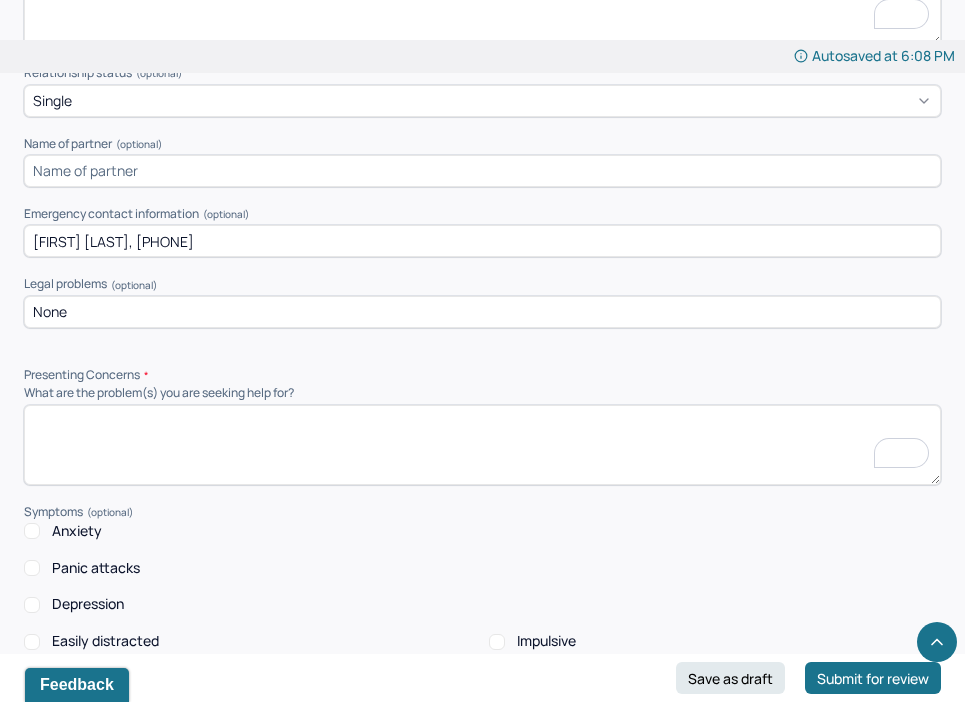 type on "B" 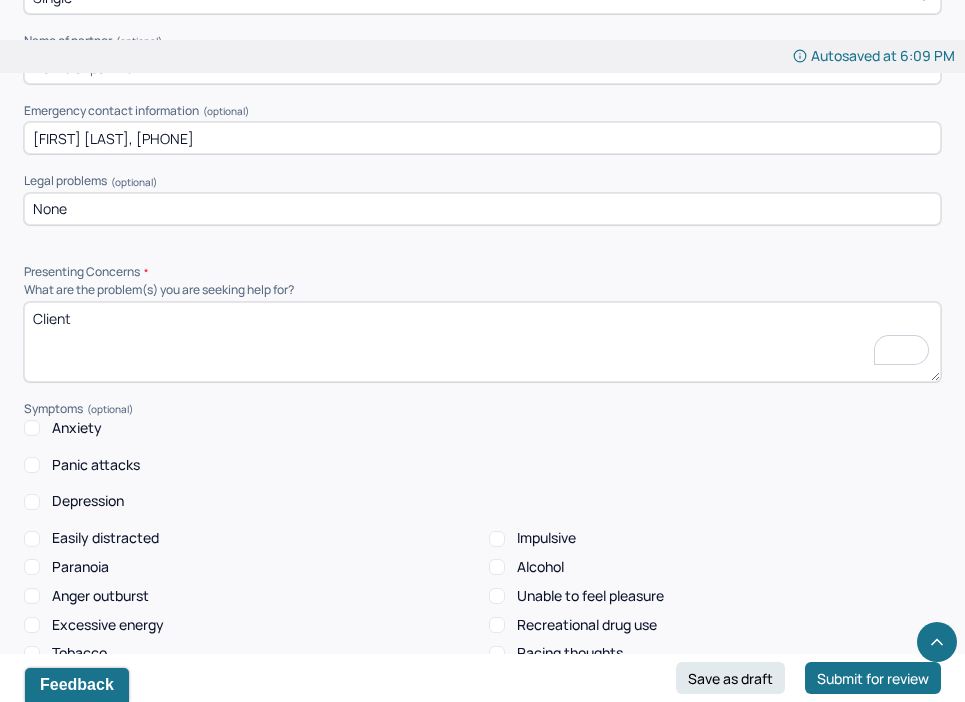 scroll, scrollTop: 1793, scrollLeft: 0, axis: vertical 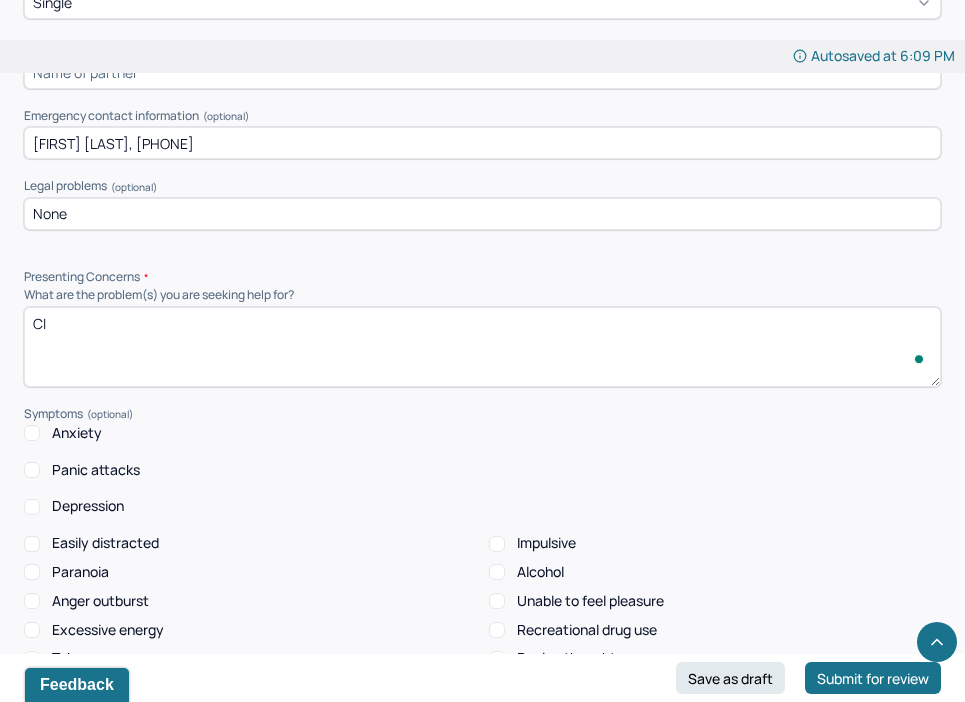 type on "C" 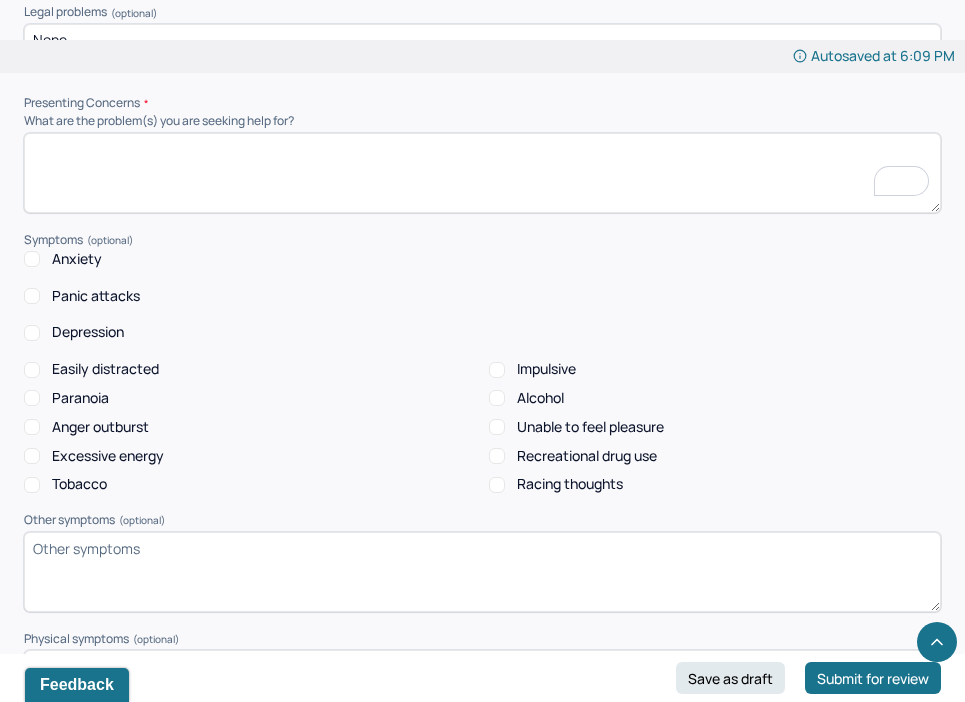scroll, scrollTop: 1861, scrollLeft: 0, axis: vertical 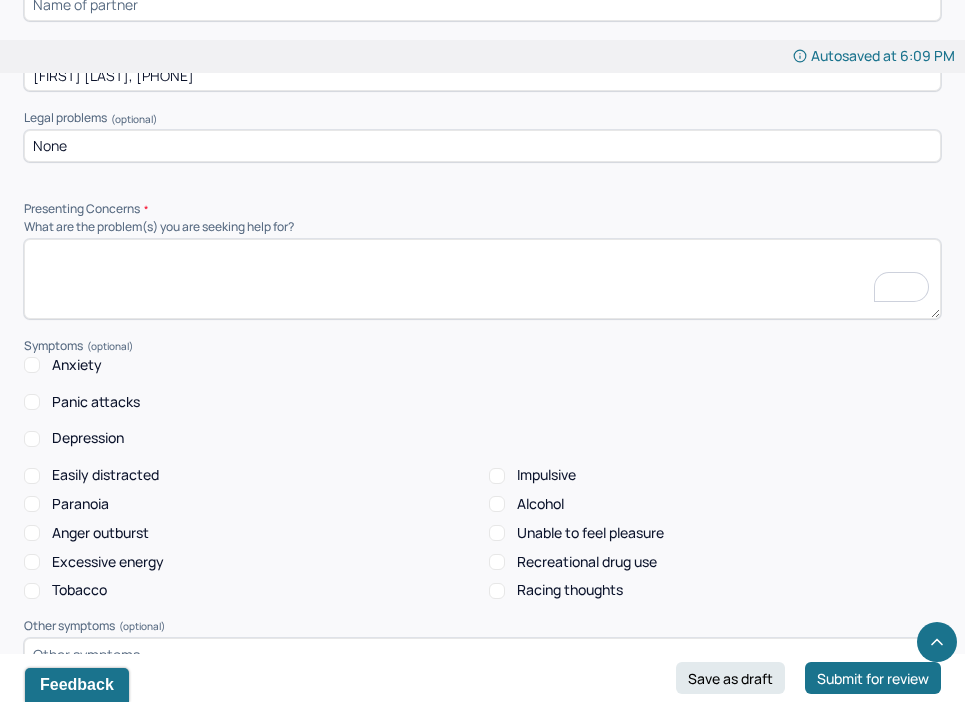 paste on "Client seeks to explore longstanding issues related to abandonment by his biological father, who had multiple families and was emotionally unavailable during his early years. He wants to better understand and change a recurring pattern of pursuing emotionally unavailable partners, which he connects to struggles with self-worth and codependency. Client described feeling “addicted to the chase,” noting compulsive urges to reach out to former partners or unavailable individuals in attempts to feel seen, often through sexual conversations. He expressed a desire to gain greater control over these self-soothing behaviors and to break a relational cycle that he recognizes as originating in childhood." 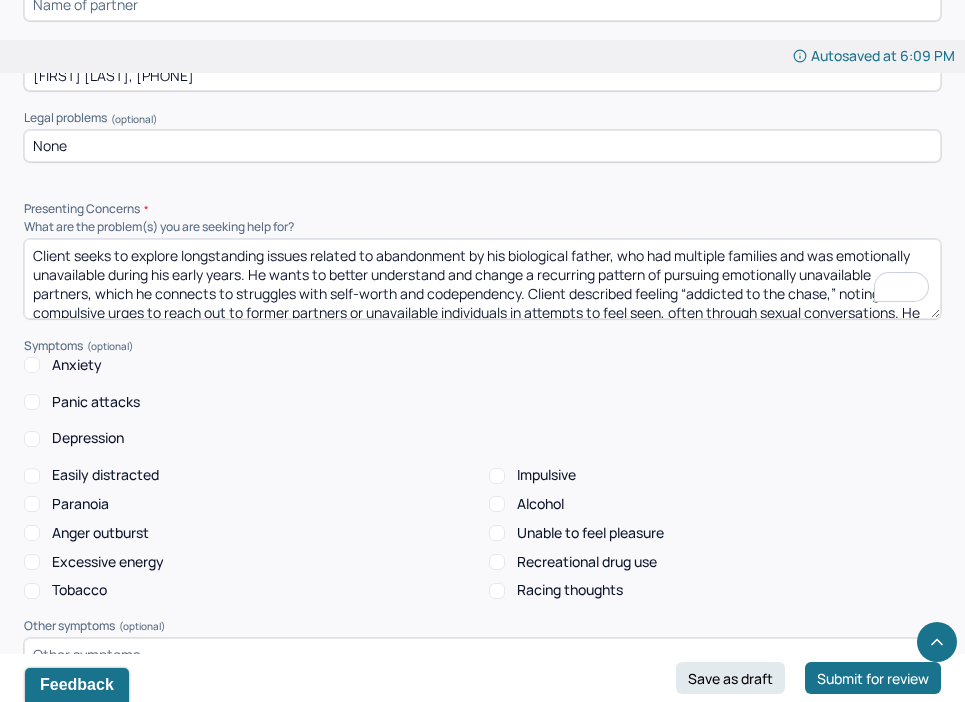 scroll, scrollTop: 41, scrollLeft: 0, axis: vertical 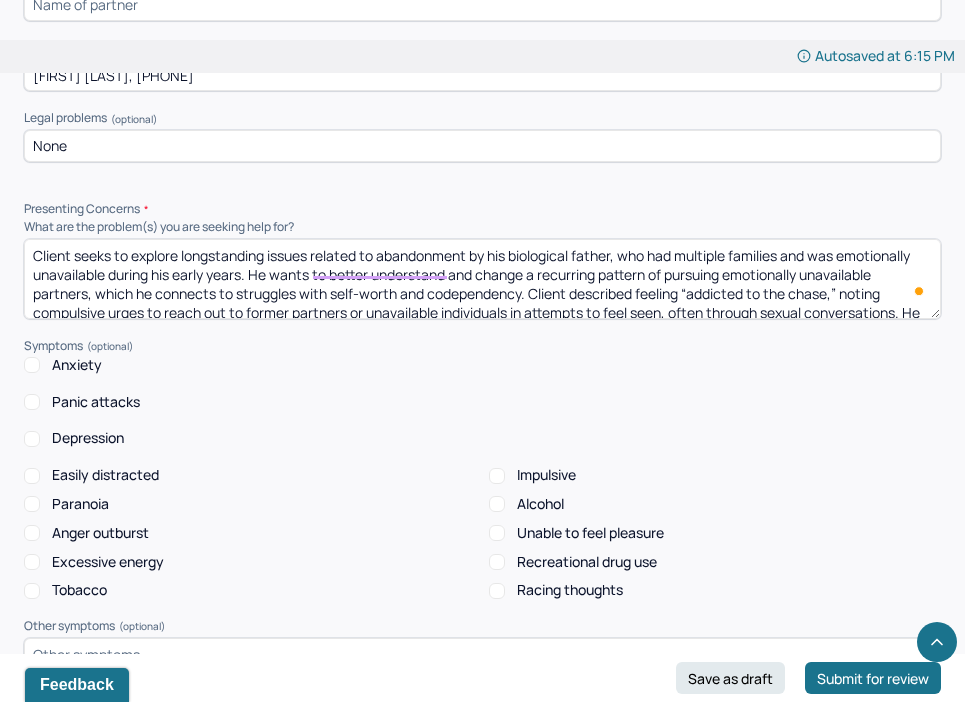 drag, startPoint x: 183, startPoint y: 249, endPoint x: 265, endPoint y: 249, distance: 82 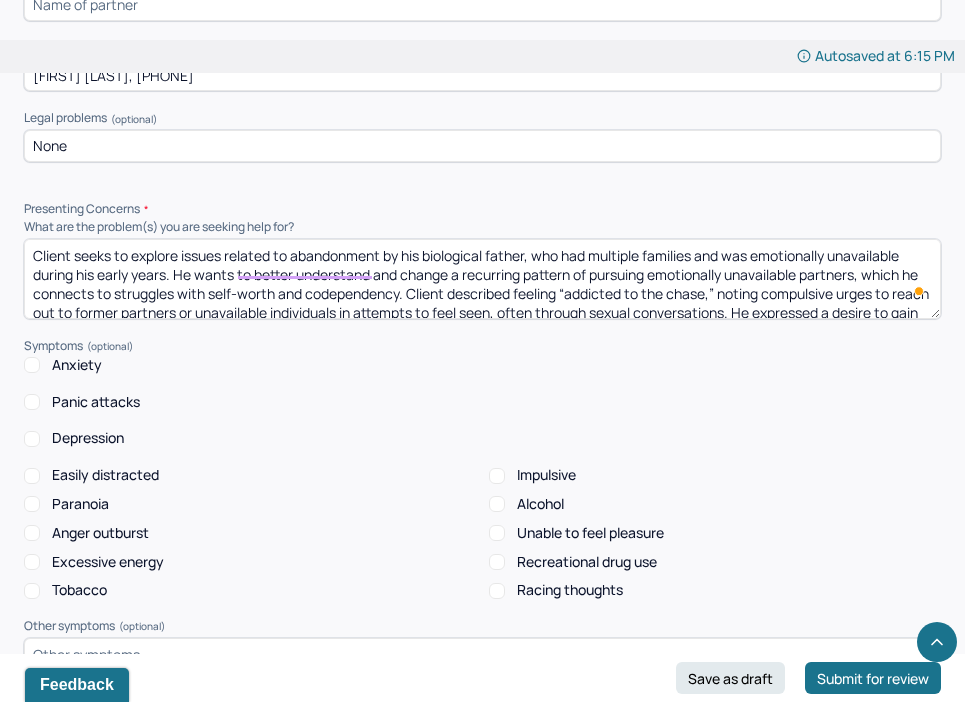 drag, startPoint x: 696, startPoint y: 250, endPoint x: 168, endPoint y: 267, distance: 528.2736 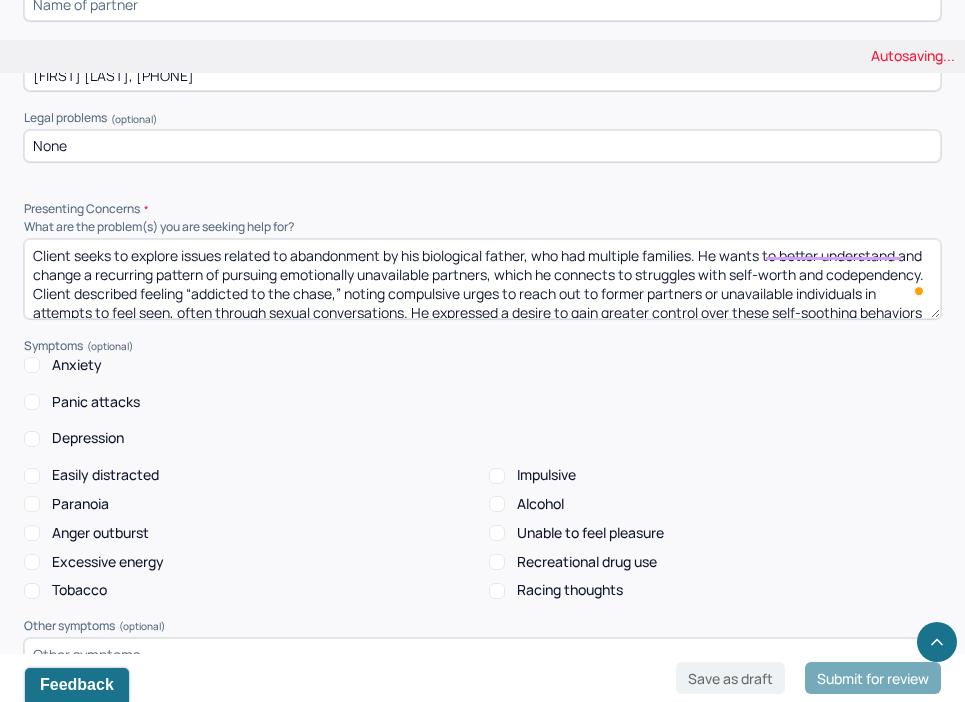 click on "Client seeks to explore issues related to abandonment by his biological father, who had multiple families and was emotionally unavailable during his early years. He wants to better understand and change a recurring pattern of pursuing emotionally unavailable partners, which he connects to struggles with self-worth and codependency. Client described feeling “addicted to the chase,” noting compulsive urges to reach out to former partners or unavailable individuals in attempts to feel seen, often through sexual conversations. He expressed a desire to gain greater control over these self-soothing behaviors and to break a relational cycle that he recognizes as originating in childhood." at bounding box center [482, 279] 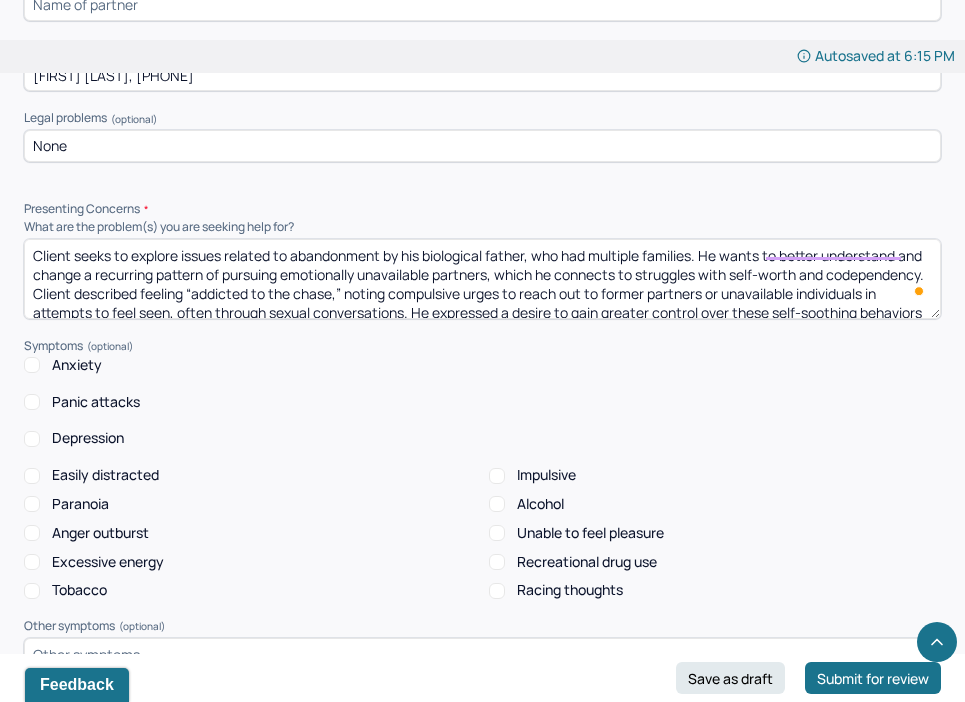 drag, startPoint x: 387, startPoint y: 286, endPoint x: 457, endPoint y: 284, distance: 70.028564 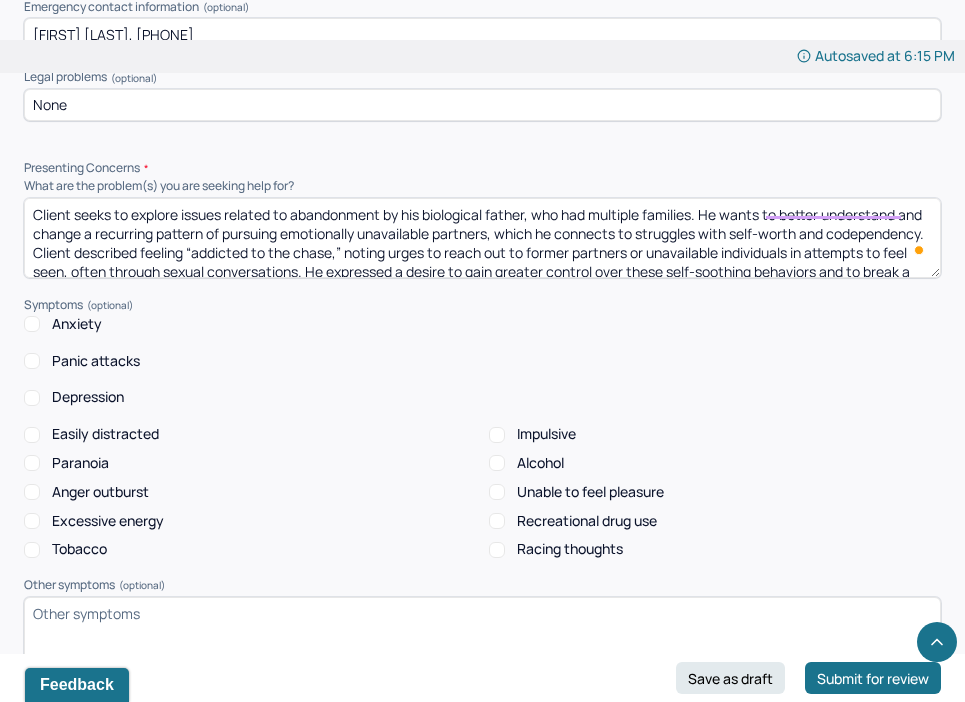 scroll, scrollTop: 1903, scrollLeft: 0, axis: vertical 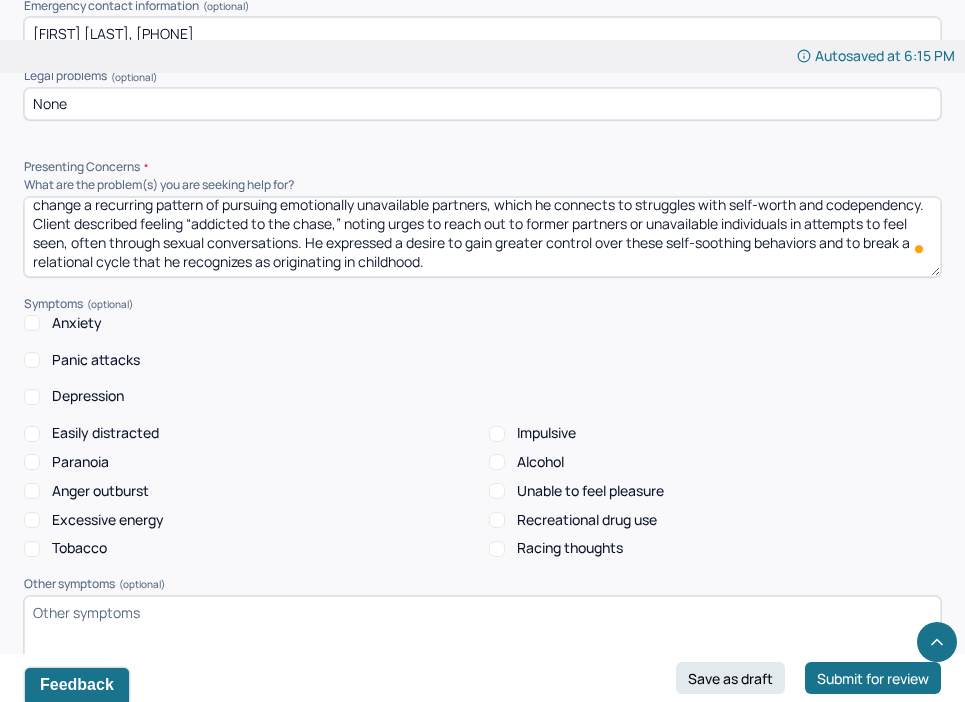 drag, startPoint x: 105, startPoint y: 235, endPoint x: 72, endPoint y: 233, distance: 33.06055 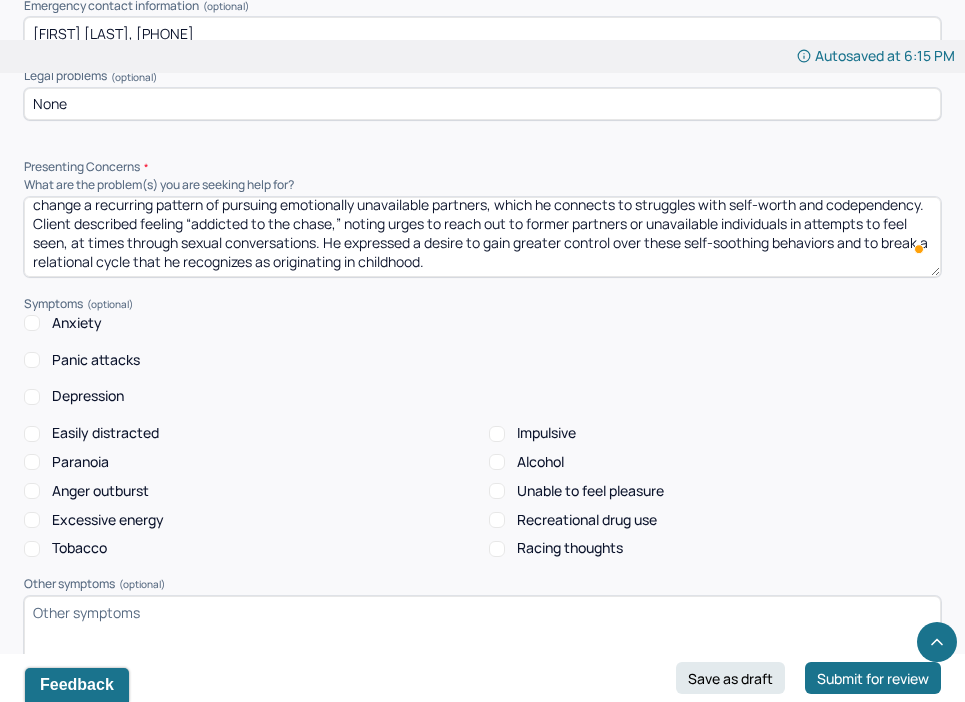 click on "Client seeks to explore issues related to abandonment by his biological father, who had multiple families. He wants to better understand and change a recurring pattern of pursuing emotionally unavailable partners, which he connects to struggles with self-worth and codependency. Client described feeling “addicted to the chase,” noting urges to reach out to former partners or unavailable individuals in attempts to feel seen, often through sexual conversations. He expressed a desire to gain greater control over these self-soothing behaviors and to break a relational cycle that he recognizes as originating in childhood." at bounding box center (482, 237) 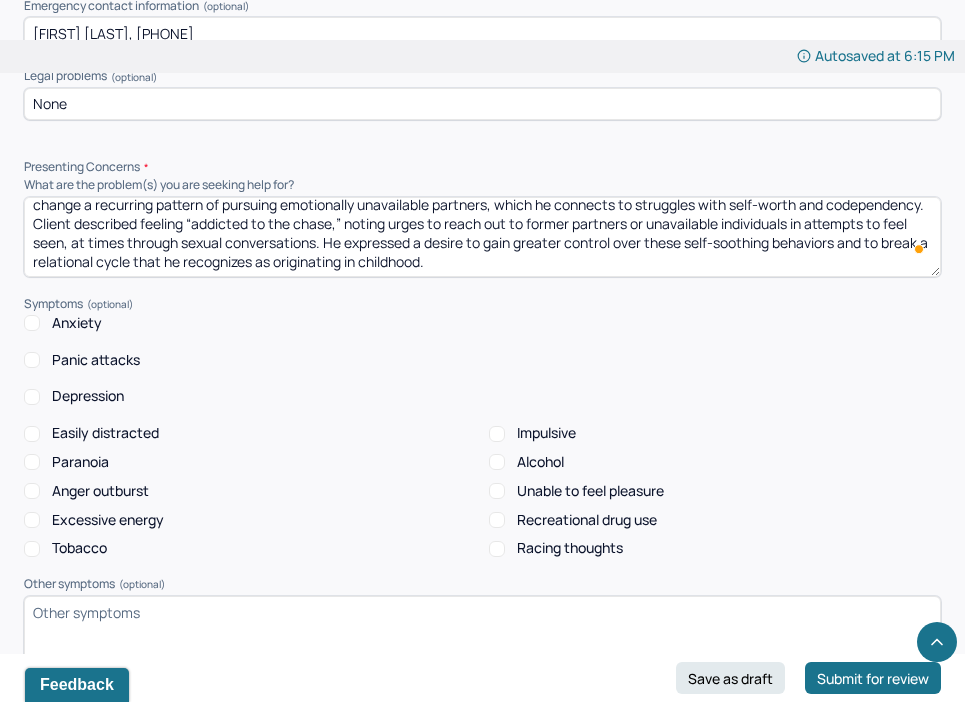 click on "Client seeks to explore issues related to abandonment by his biological father, who had multiple families. He wants to better understand and change a recurring pattern of pursuing emotionally unavailable partners, which he connects to struggles with self-worth and codependency. Client described feeling “addicted to the chase,” noting urges to reach out to former partners or unavailable individuals in attempts to feel seen, at times through sexual conversations. He expressed a desire to gain greater control over these self-soothing behaviors and to break a relational cycle that he recognizes as originating in childhood." at bounding box center [482, 237] 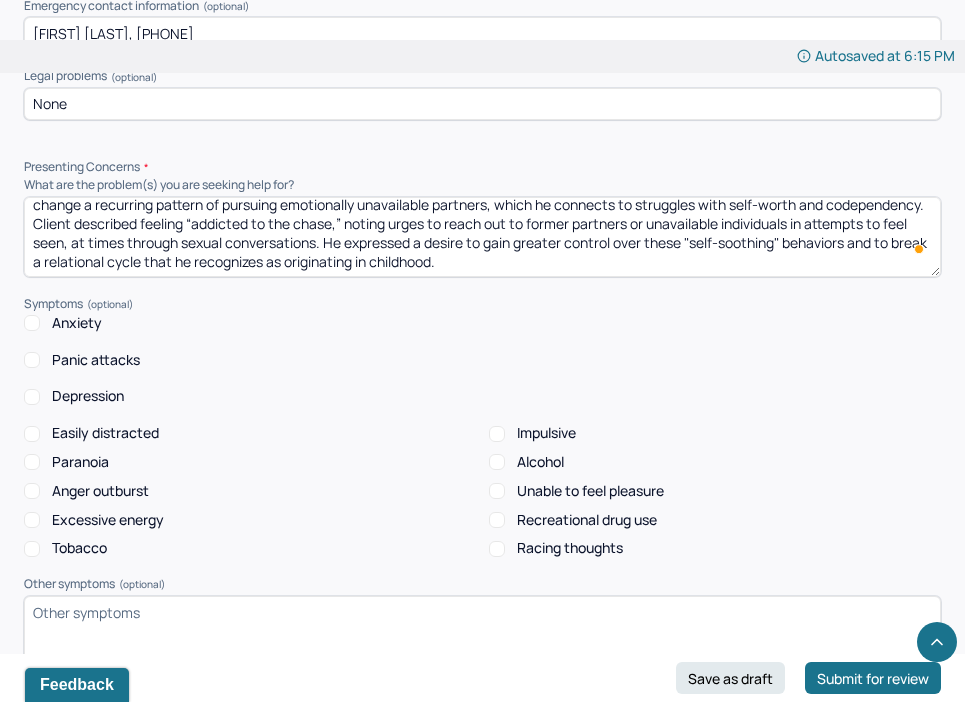 click on "Presenting Concerns What are the problem(s) you are seeking help for? Client seeks to explore issues related to abandonment by his biological father, who had multiple families. He wants to better understand and change a recurring pattern of pursuing emotionally unavailable partners, which he connects to struggles with self-worth and codependency. Client described feeling “addicted to the chase,” noting urges to reach out to former partners or unavailable individuals in attempts to feel seen, at times through sexual conversations. He expressed a desire to gain greater control over these "self-soothing behaviors and to break a relational cycle that he recognizes as originating in childhood. Symptoms Anxiety Panic attacks Depression Easily distracted Impulsive Paranoia Alcohol Anger outburst Unable to feel pleasure Excessive energy Recreational drug use Tobacco Racing thoughts Other symptoms (optional) Physical symptoms (optional) Medication physical/psychiatric (optional) Sleeping habits and concerns" at bounding box center (482, 655) 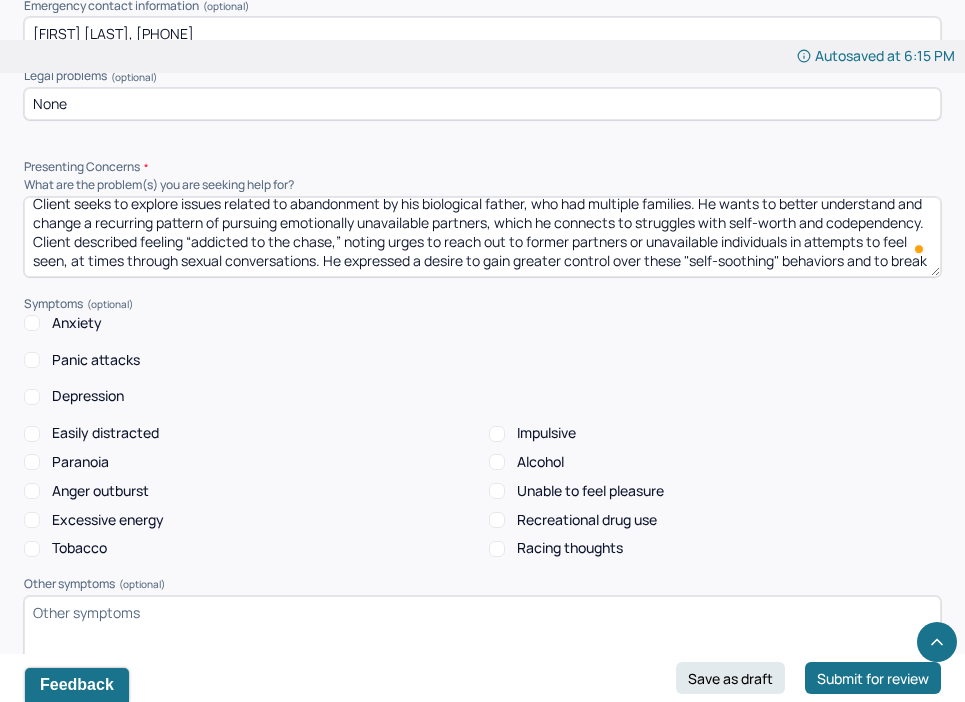 scroll, scrollTop: 9, scrollLeft: 0, axis: vertical 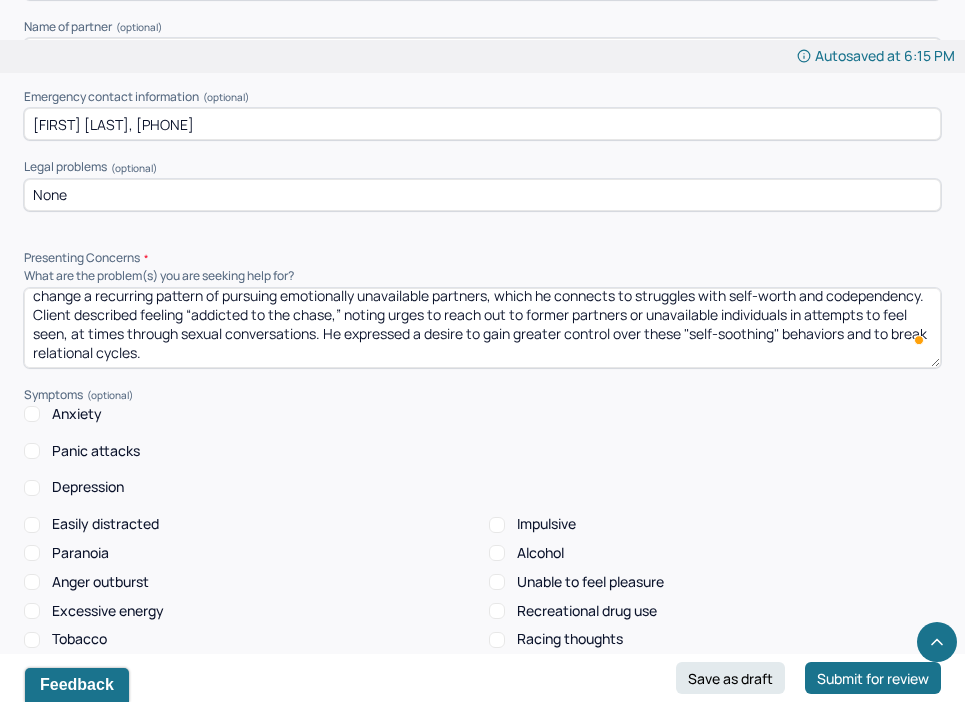 click on "Client seeks to explore issues related to abandonment by his biological father, who had multiple families. He wants to better understand and change a recurring pattern of pursuing emotionally unavailable partners, which he connects to struggles with self-worth and codependency. Client described feeling “addicted to the chase,” noting urges to reach out to former partners or unavailable individuals in attempts to feel seen, at times through sexual conversations. He expressed a desire to gain greater control over these "self-soothing" behaviors and to break relational cycles." at bounding box center [482, 328] 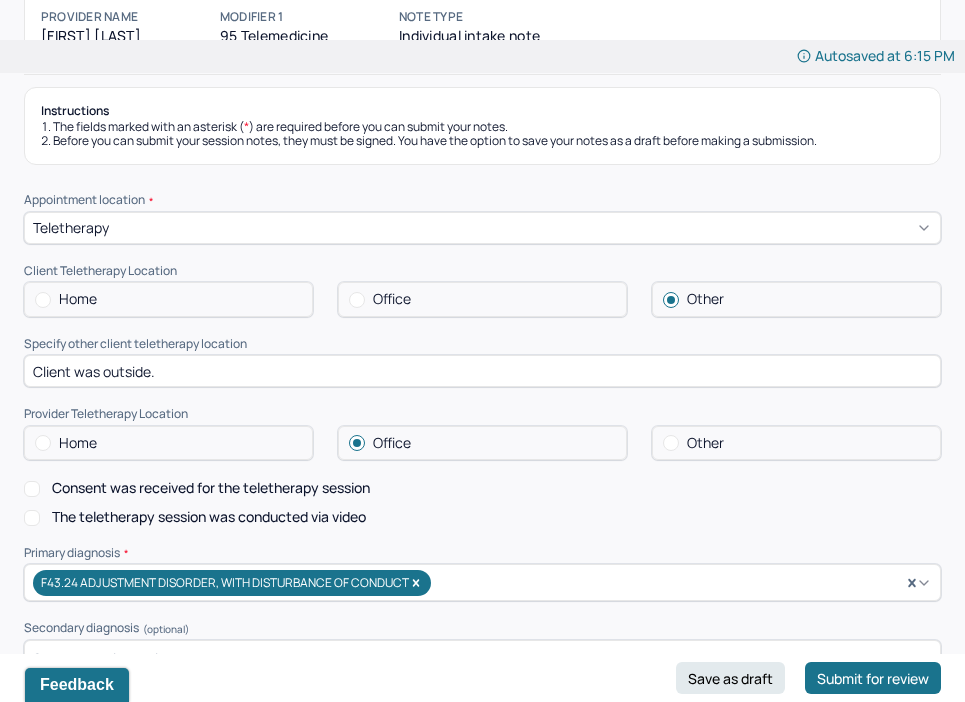 type on "Client seeks to explore issues related to abandonment by his biological father, who had multiple families. He wants to better understand and change a recurring pattern of pursuing emotionally unavailable partners, which he connects to struggles with self-worth and codependency. Client described feeling “addicted to the chase,” noting urges to reach out to former partners or unavailable individuals in attempts to feel seen, at times through sexual conversations. He expressed a desire to gain greater control over these "self-soothing" behaviors and to break relational cycles." 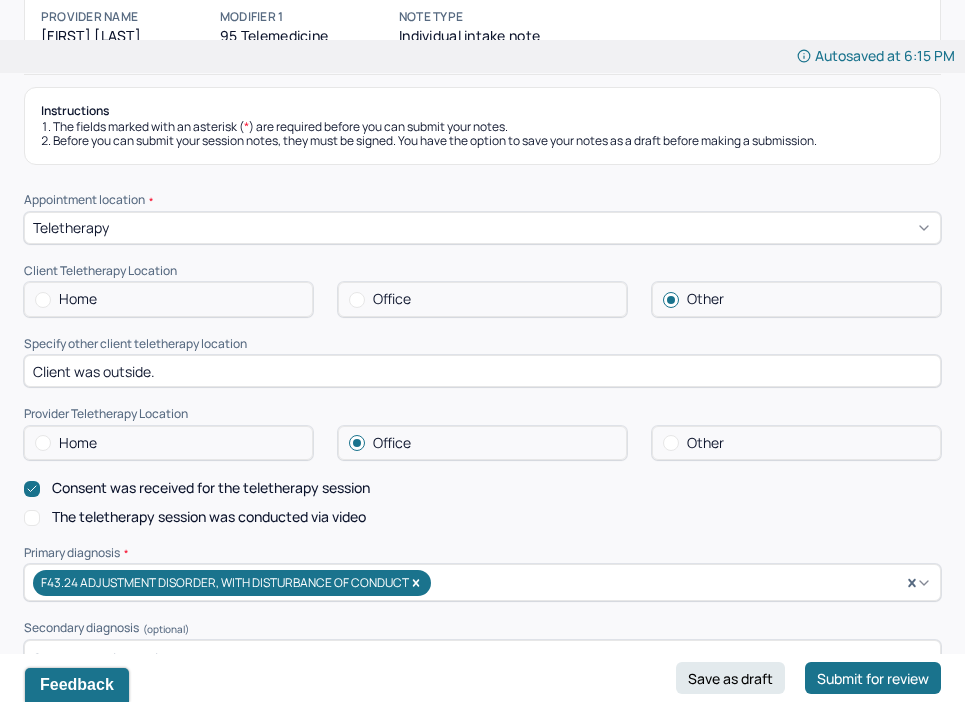click on "The teletherapy session was conducted via video" at bounding box center (32, 518) 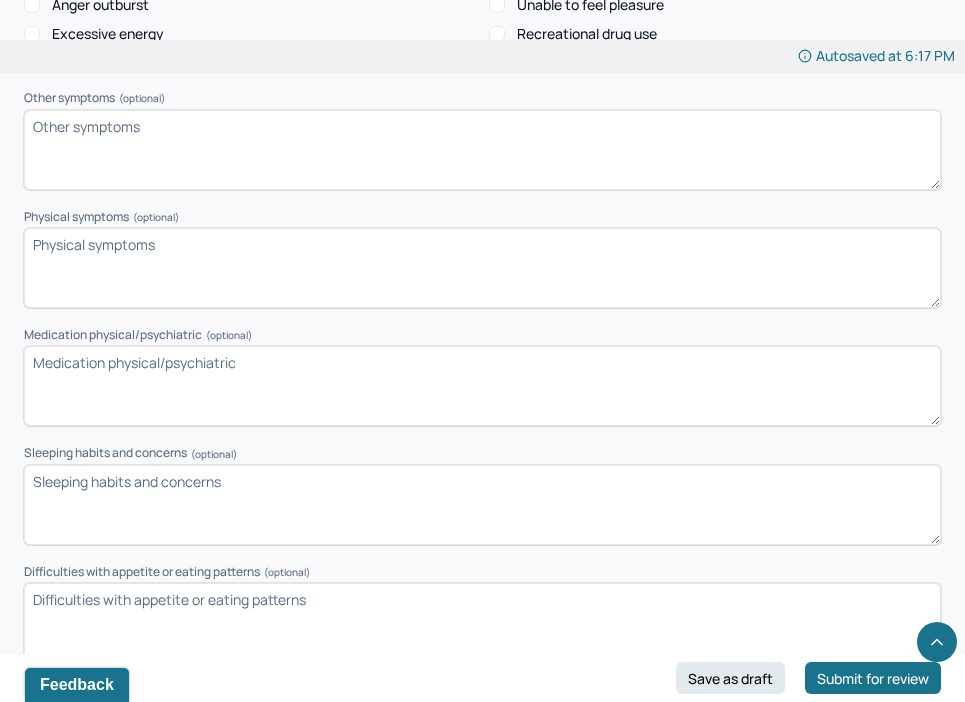 click on "Medication physical/psychiatric (optional)" at bounding box center [482, 386] 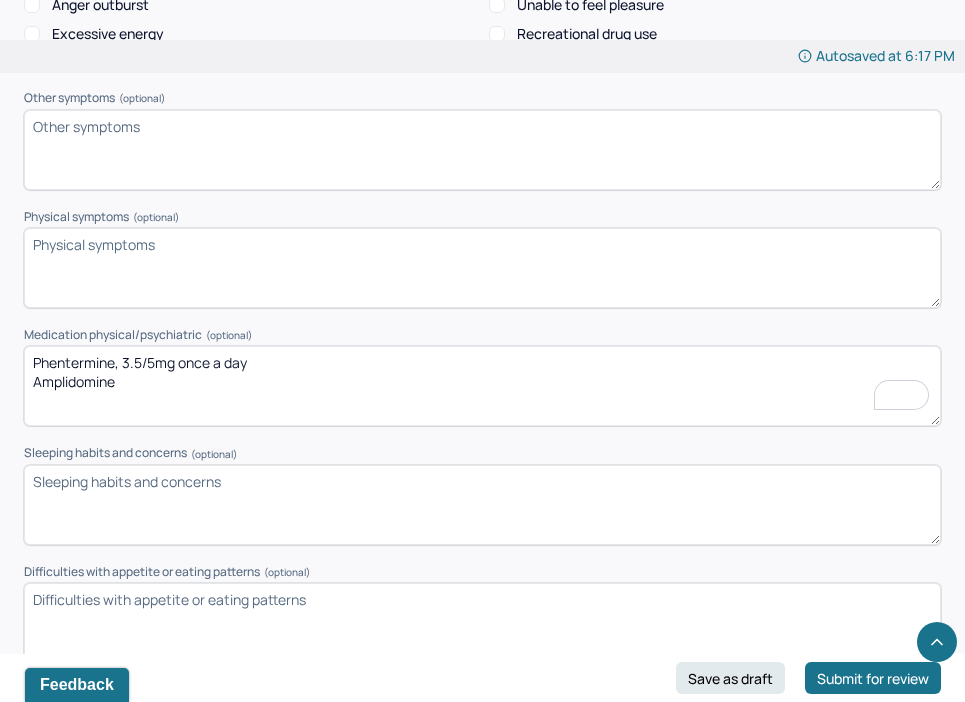 click on "Phentermine, 3.5/5mg once a day
Amplidomine" at bounding box center (482, 386) 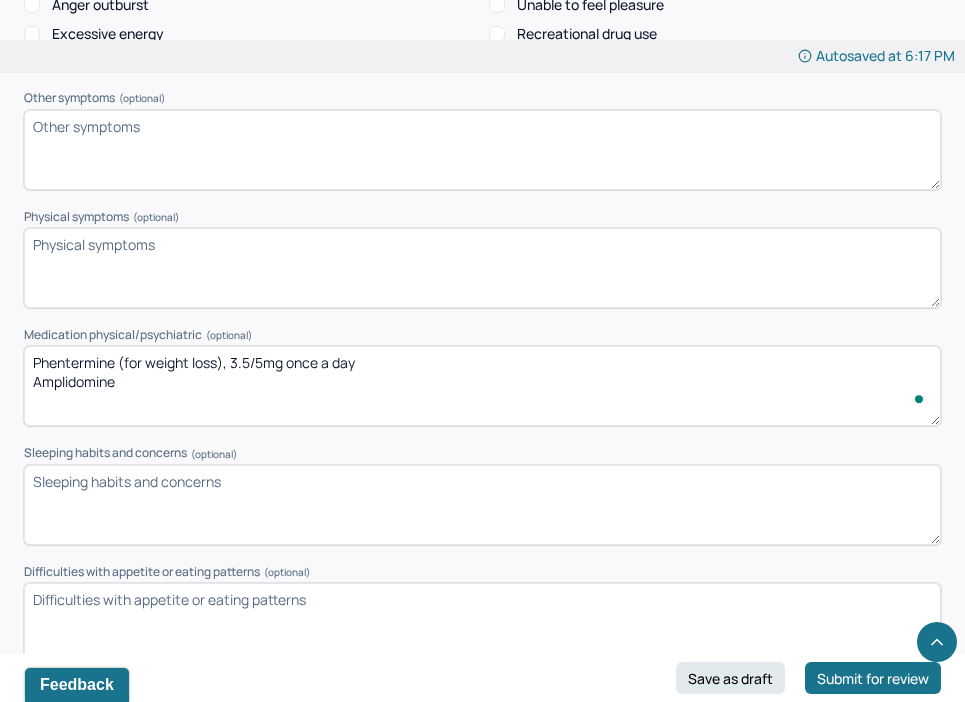 click on "Phentermine, 3.5/5mg once a day
Amplidomine" at bounding box center (482, 386) 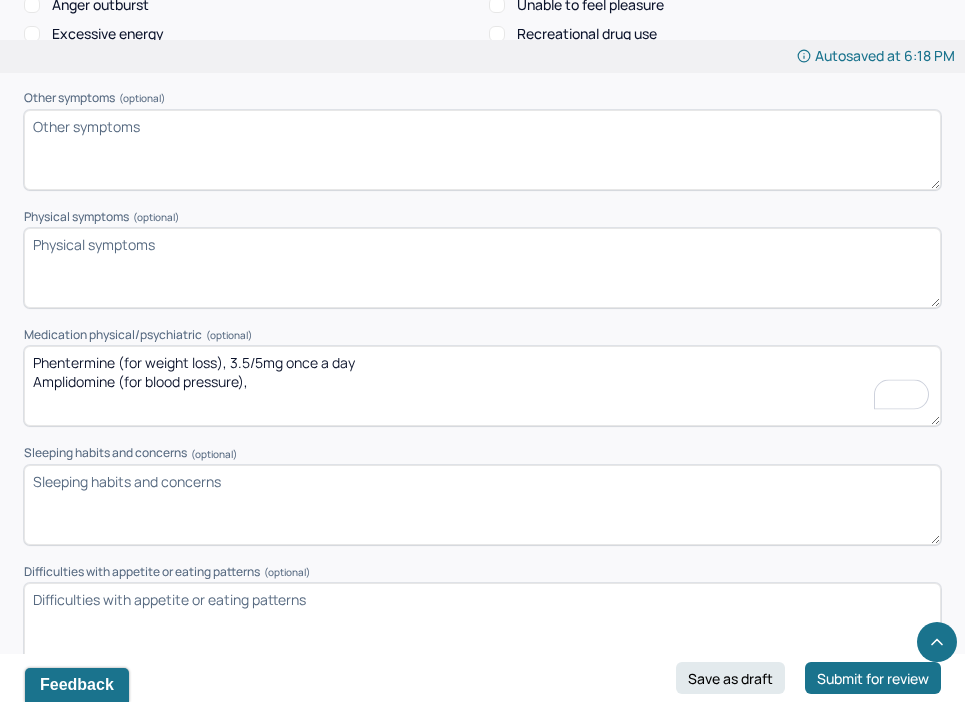 click on "Phentermine (for weight loss), 3.5/5mg once a day
Amplidomine (for blood pressure)," at bounding box center (482, 386) 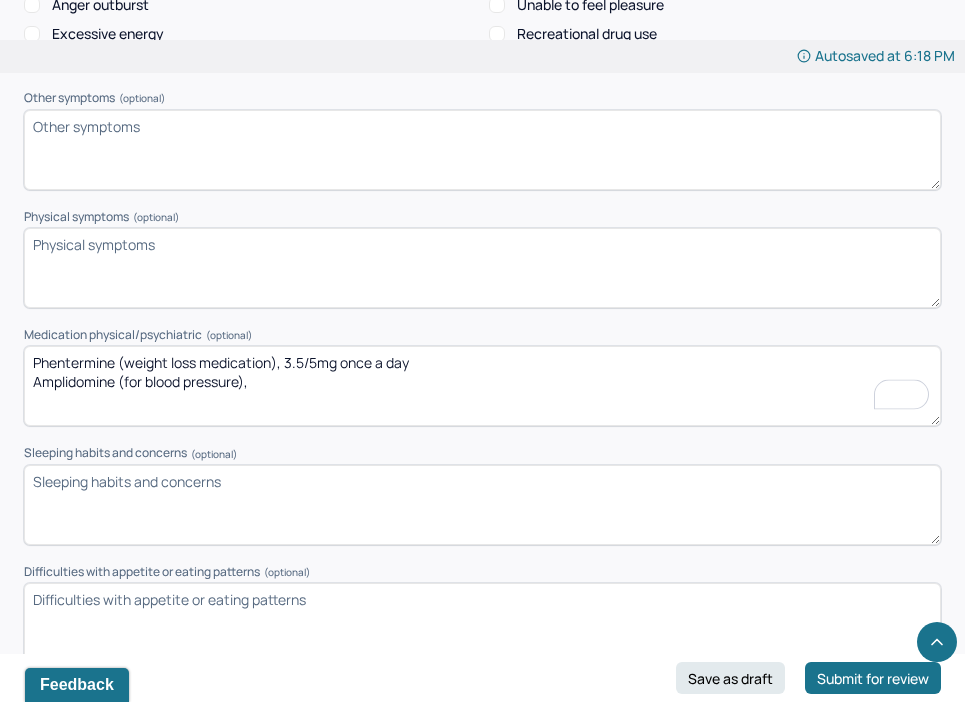 drag, startPoint x: 239, startPoint y: 373, endPoint x: 128, endPoint y: 372, distance: 111.0045 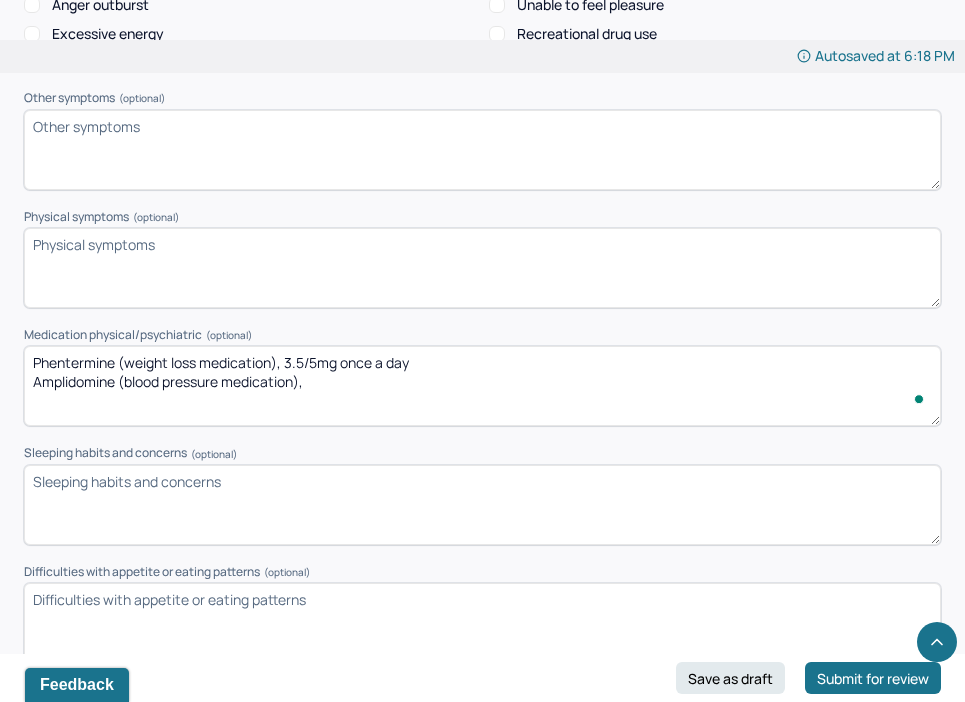 click on "Phentermine (weight loss medication), 3.5/5mg once a day
Amplidomine (for blood pressure)," at bounding box center (482, 386) 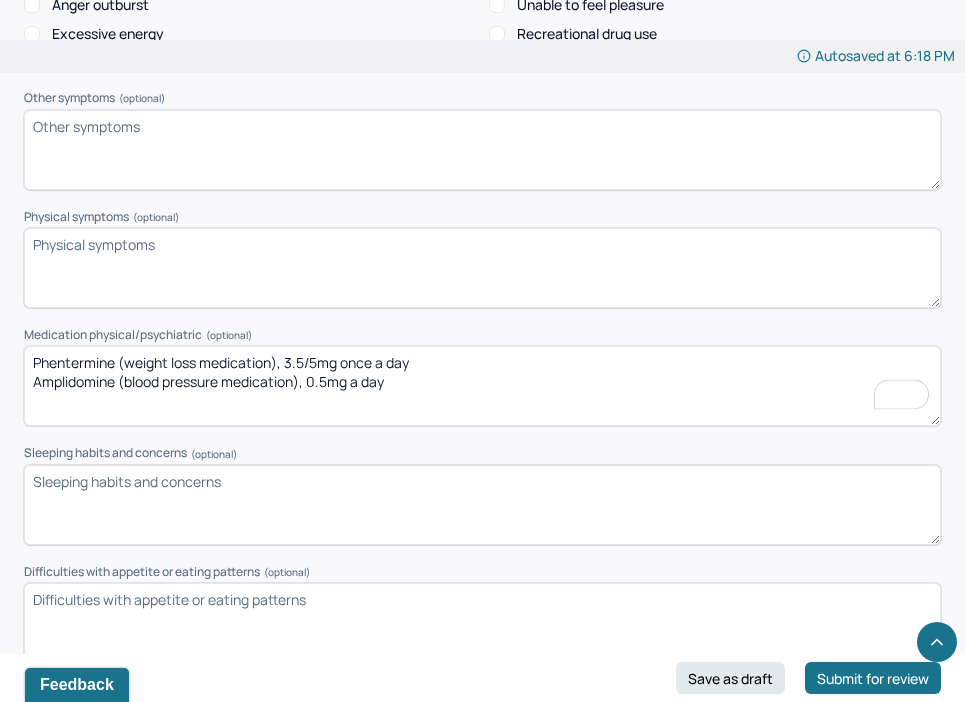 click on "Phentermine (weight loss medication), 3.5/5mg once a day
Amplidomine (blood pressure medication), 0.5mg a day" at bounding box center (482, 386) 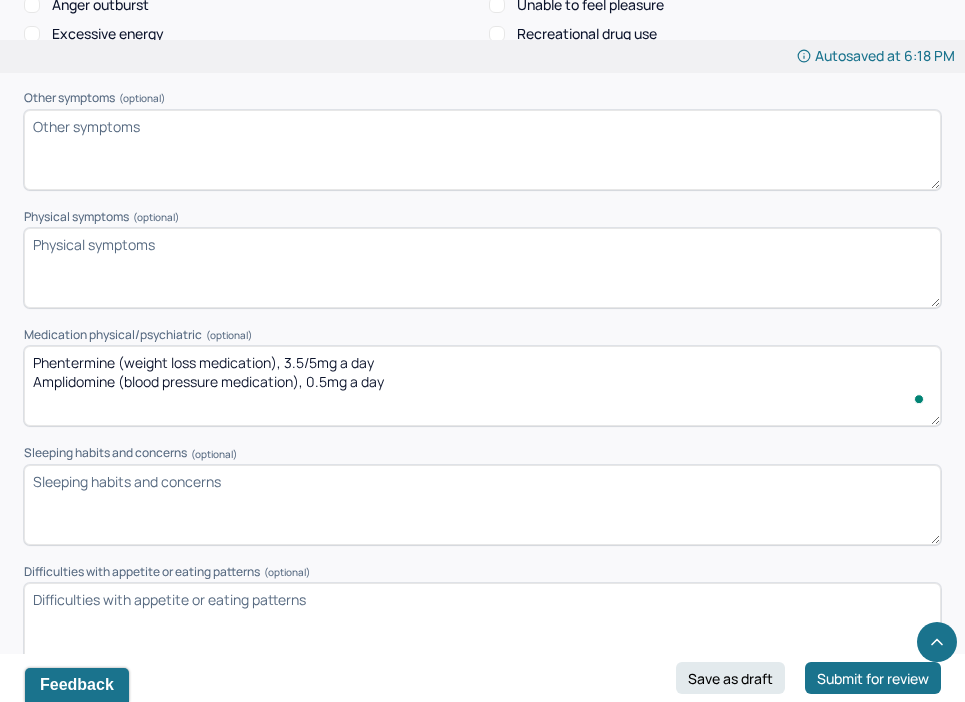 scroll, scrollTop: 2431, scrollLeft: 0, axis: vertical 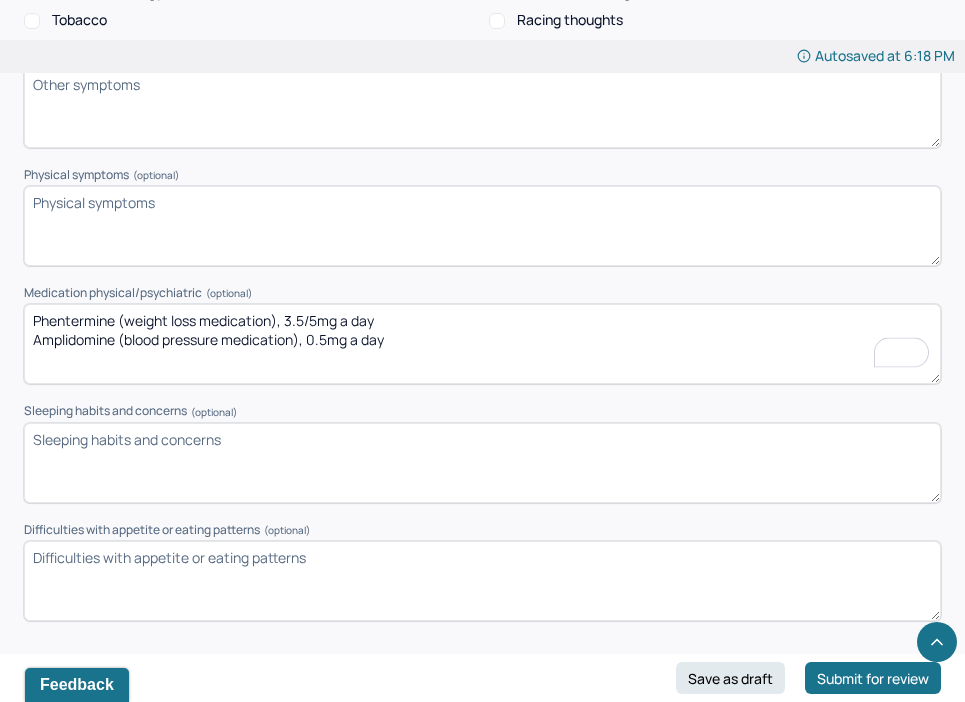type on "Phentermine (weight loss medication), 3.5/5mg a day
Amplidomine (blood pressure medication), 0.5mg a day" 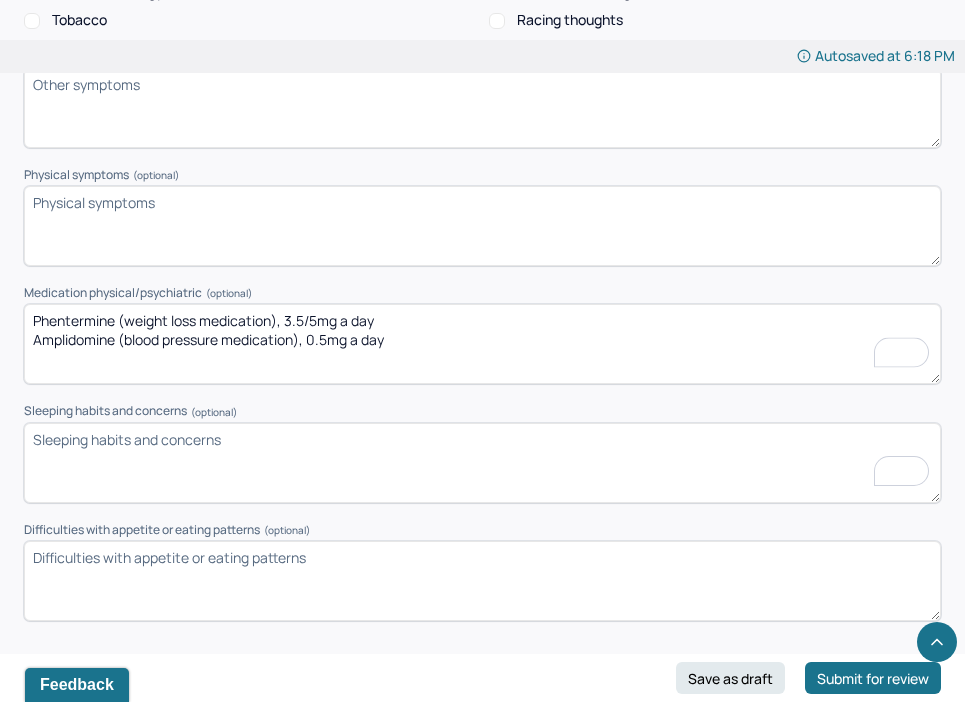 scroll, scrollTop: 28, scrollLeft: 0, axis: vertical 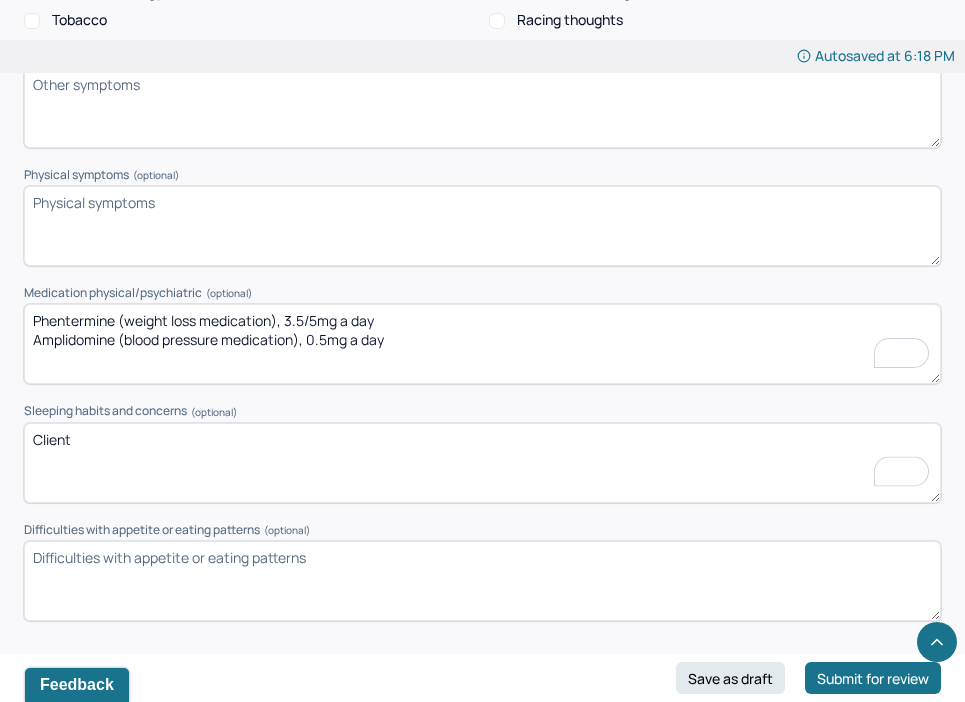 type on "Client" 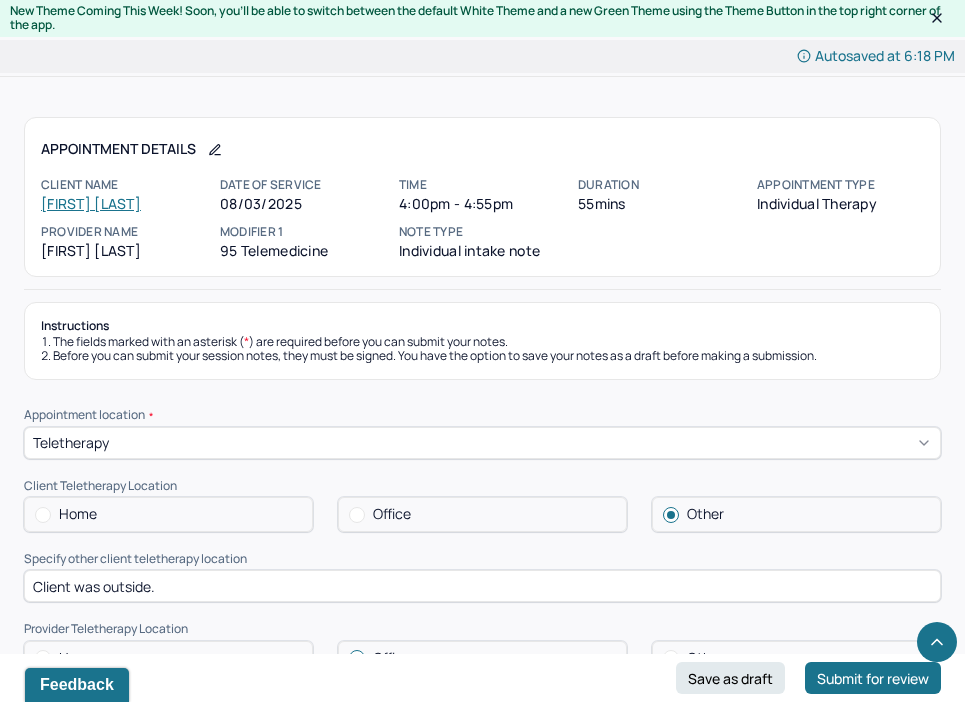 scroll, scrollTop: 2431, scrollLeft: 0, axis: vertical 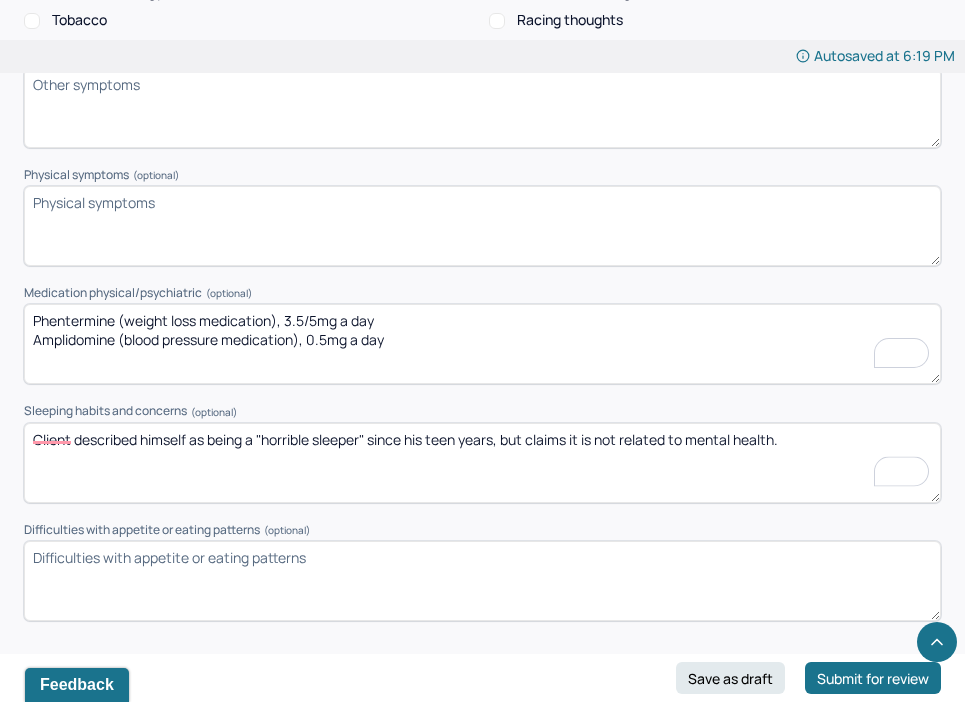 drag, startPoint x: 528, startPoint y: 434, endPoint x: 498, endPoint y: 434, distance: 30 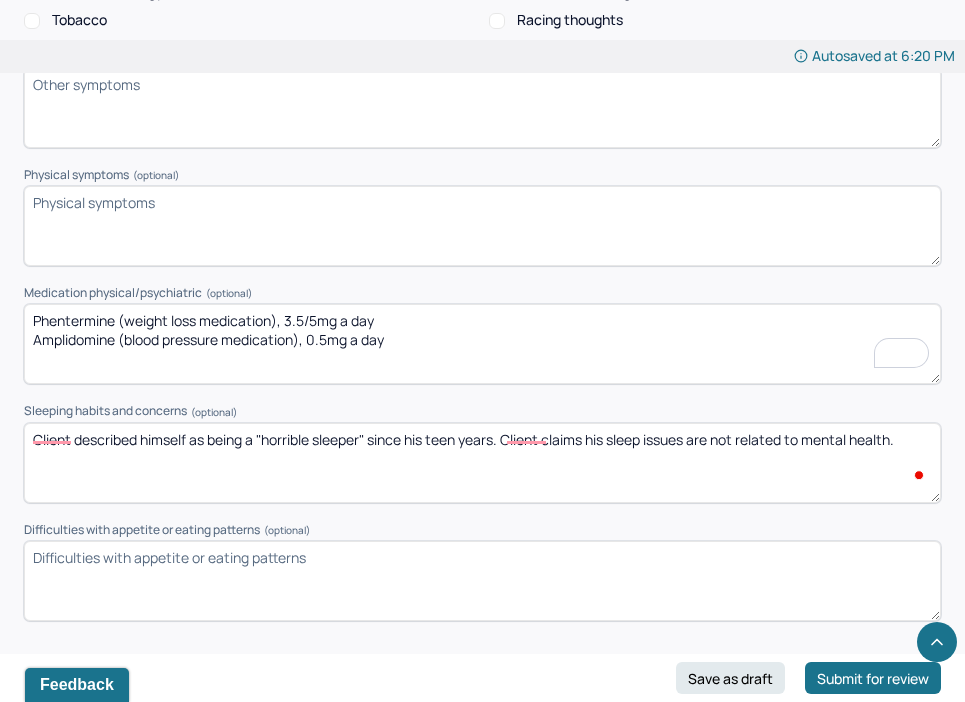 click on "Client described himself as being a "horrible sleeper" since his teen years. Client claims his sleep issues is not related to mental health." at bounding box center [482, 463] 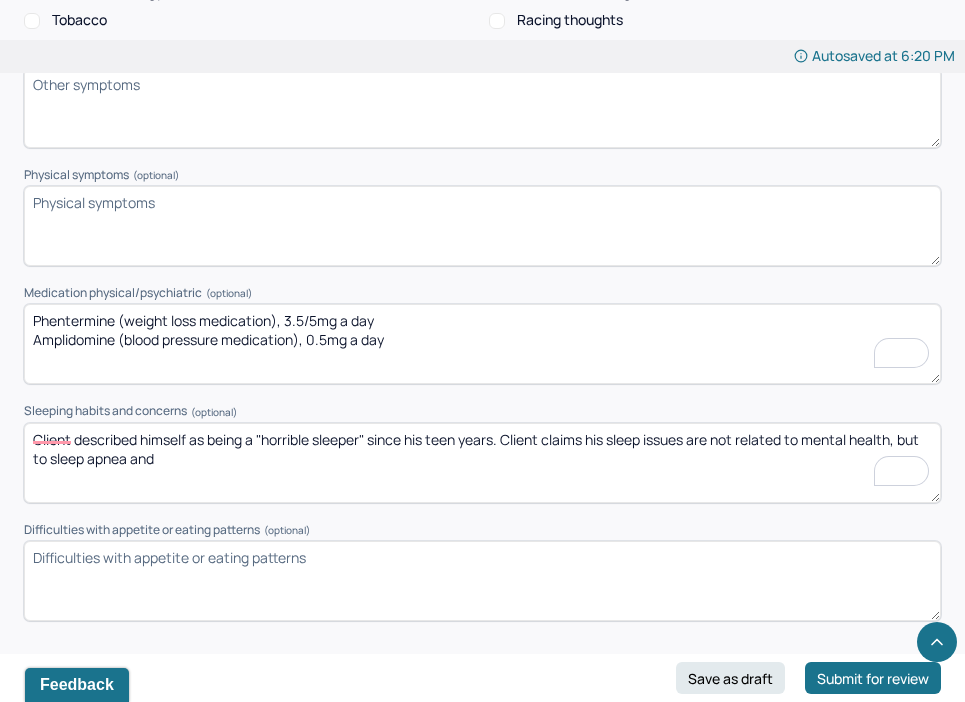 click on "Client described himself as being a "horrible sleeper" since his teen years. Client claims his sleep issues are not related to mental health, but to sleep apnea and" at bounding box center [482, 463] 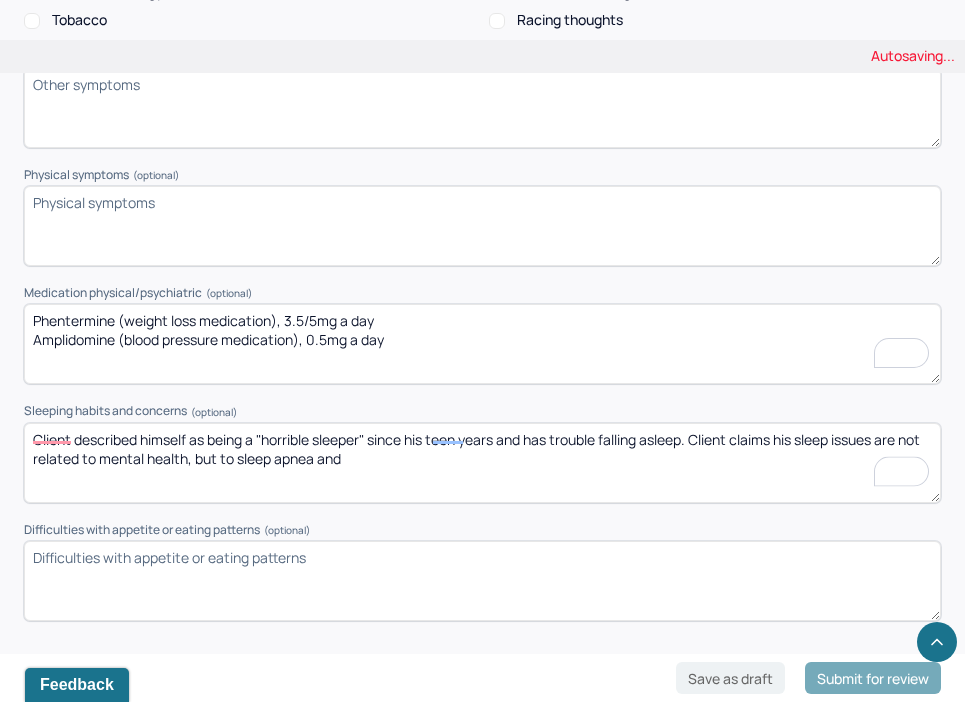 click on "Client described himself as being a "horrible sleeper" since his teen years and . Client claims his sleep issues are not related to mental health, but to sleep apnea and" at bounding box center (482, 463) 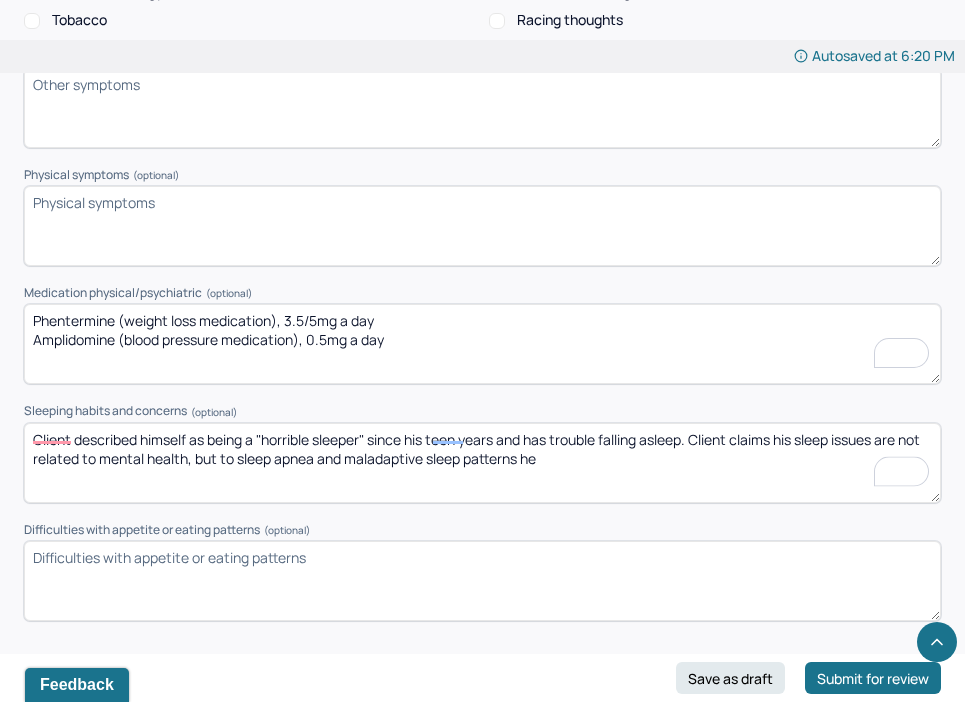 drag, startPoint x: 576, startPoint y: 452, endPoint x: 344, endPoint y: 451, distance: 232.00215 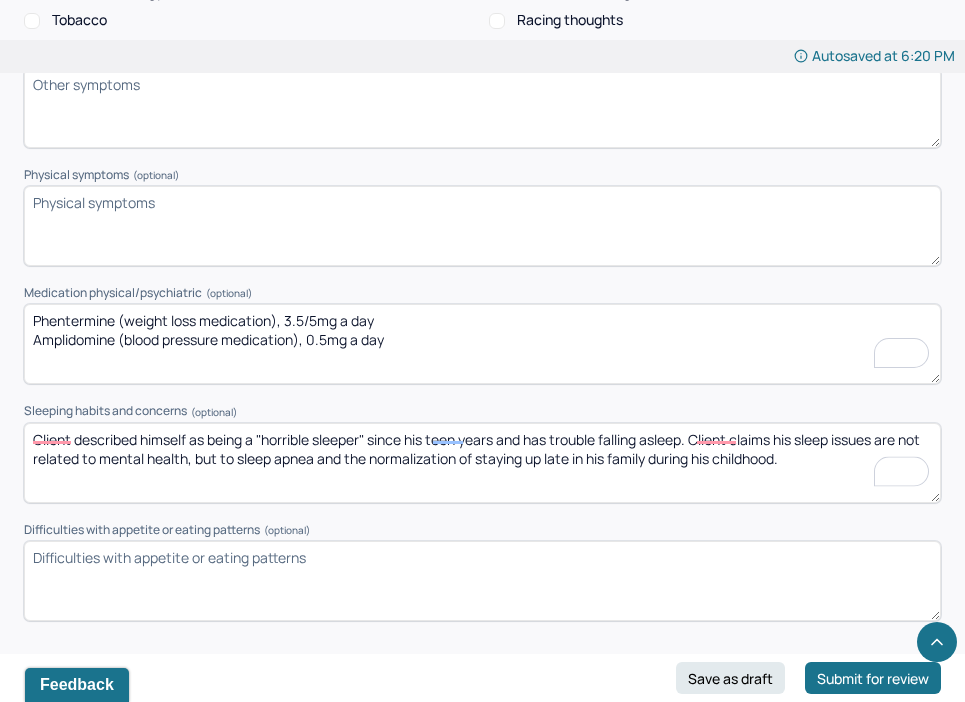 drag, startPoint x: 819, startPoint y: 455, endPoint x: 344, endPoint y: 456, distance: 475.00104 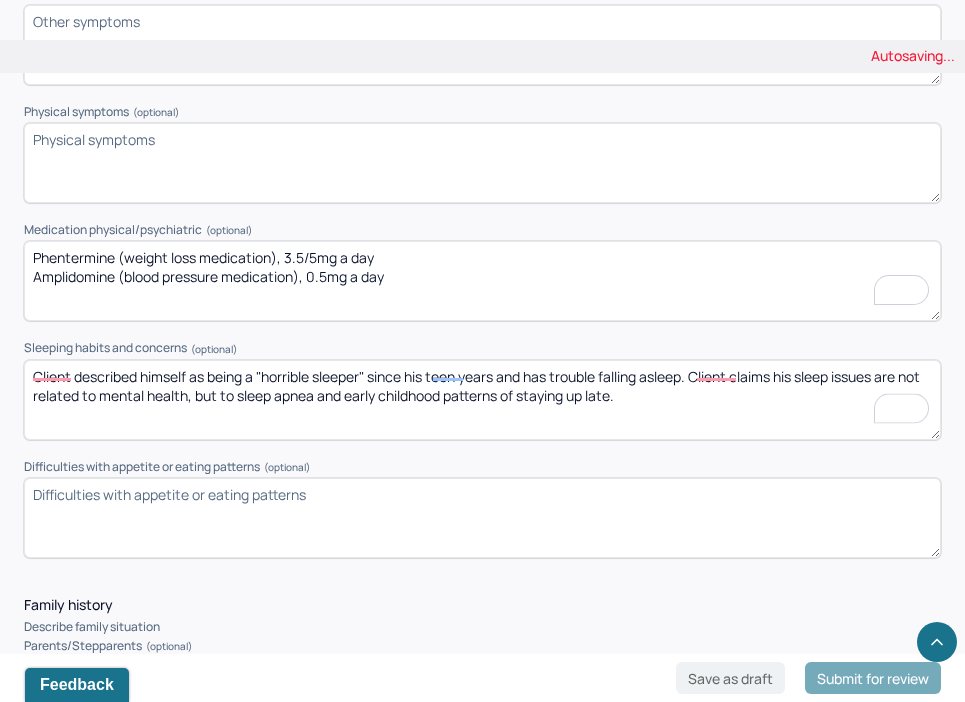 scroll, scrollTop: 2500, scrollLeft: 0, axis: vertical 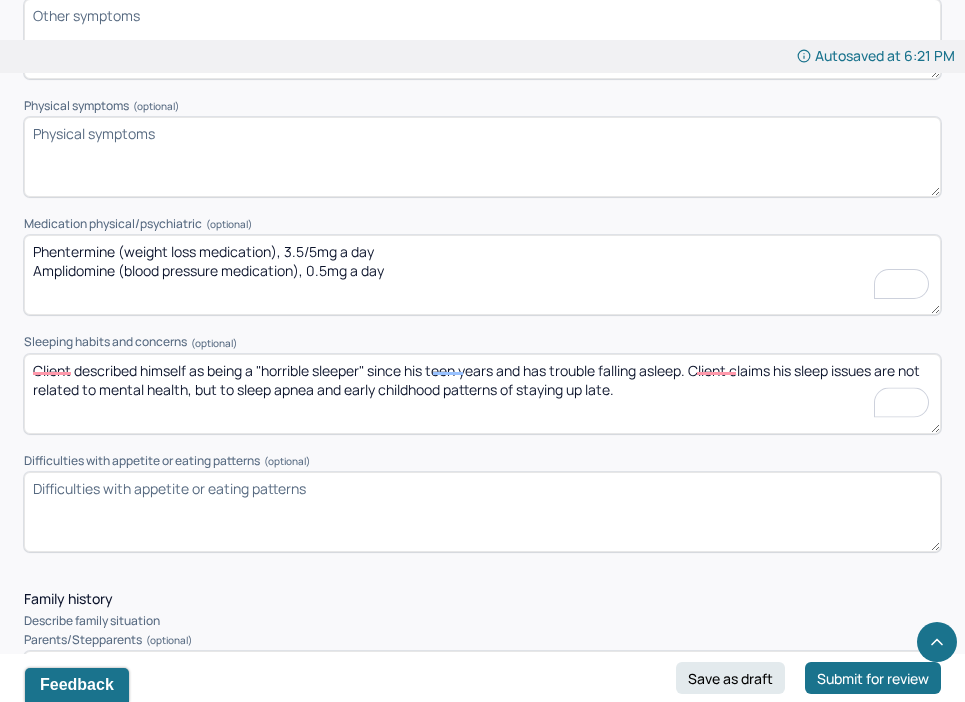 type on "Client described himself as being a "horrible sleeper" since his teen years and has trouble falling asleep. Client claims his sleep issues are not related to mental health, but to sleep apnea and early childhood patterns of staying up late." 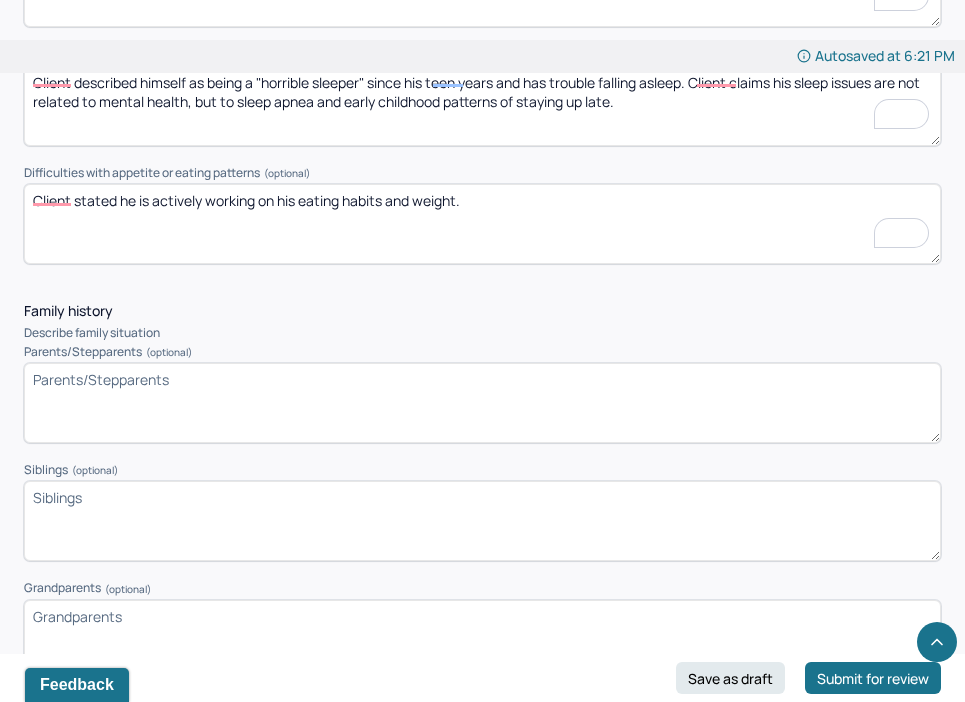 scroll, scrollTop: 2635, scrollLeft: 0, axis: vertical 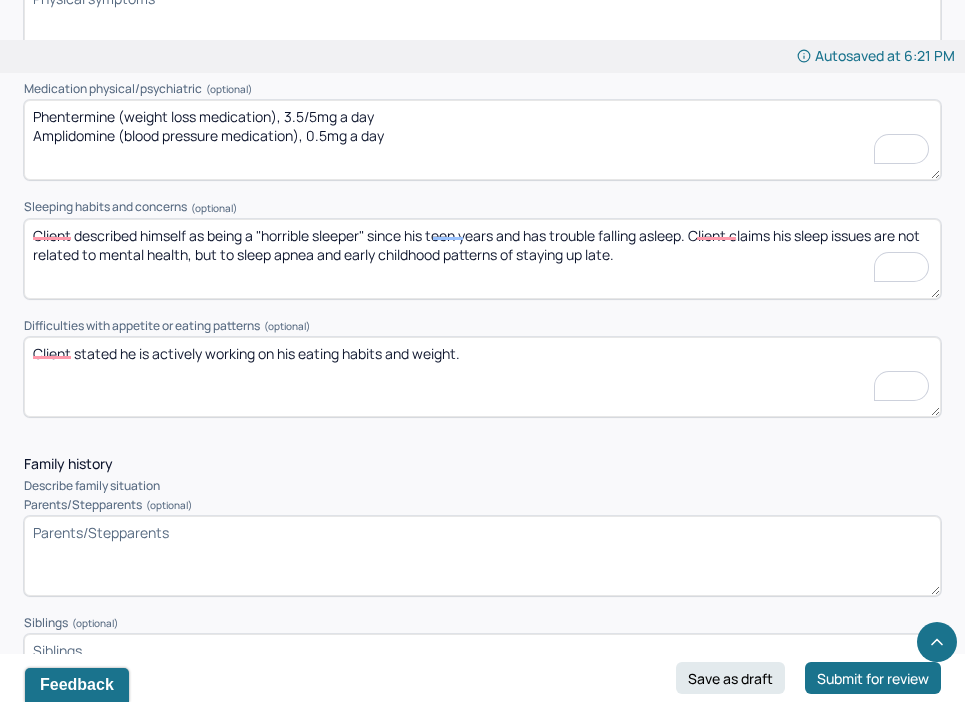 type on "Client stated he is actively working on his eating habits and weight." 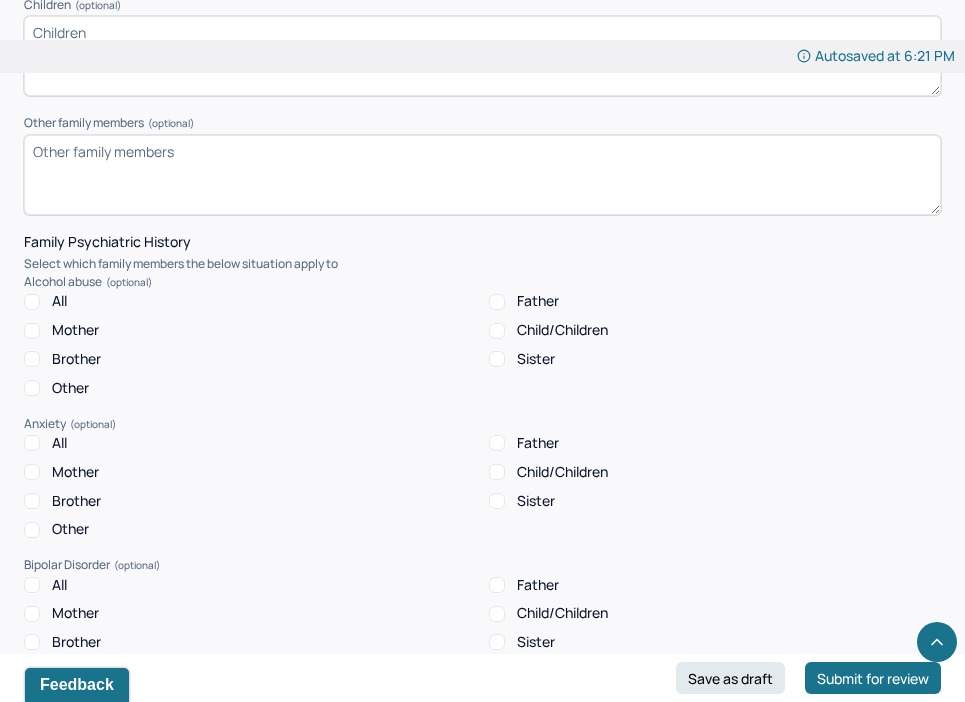 scroll, scrollTop: 3450, scrollLeft: 0, axis: vertical 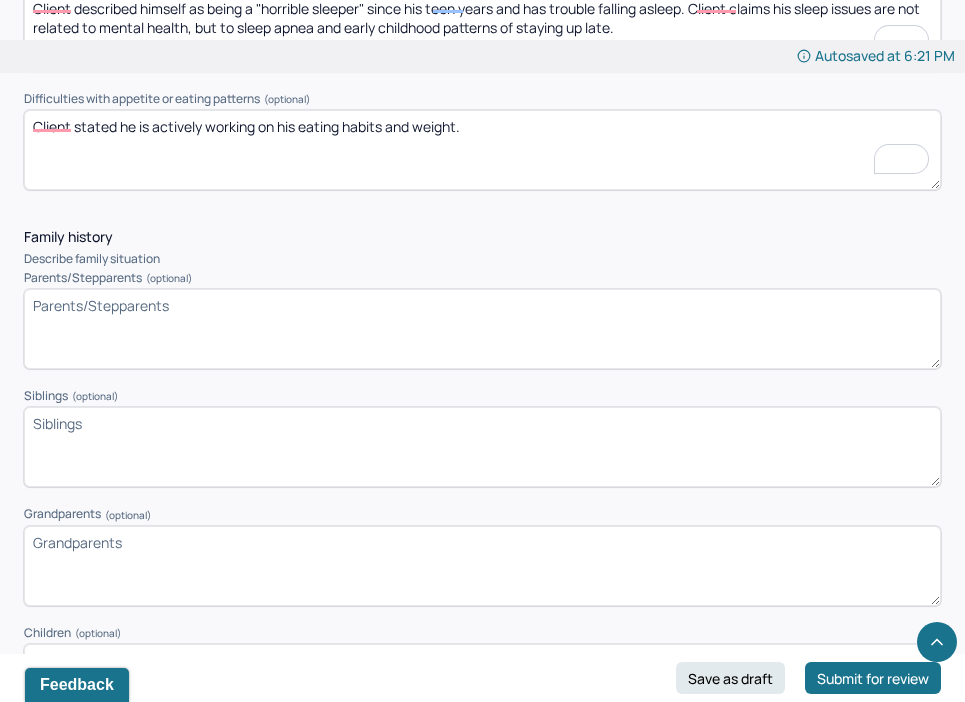 click on "Parents/Stepparents (optional)" at bounding box center (482, 329) 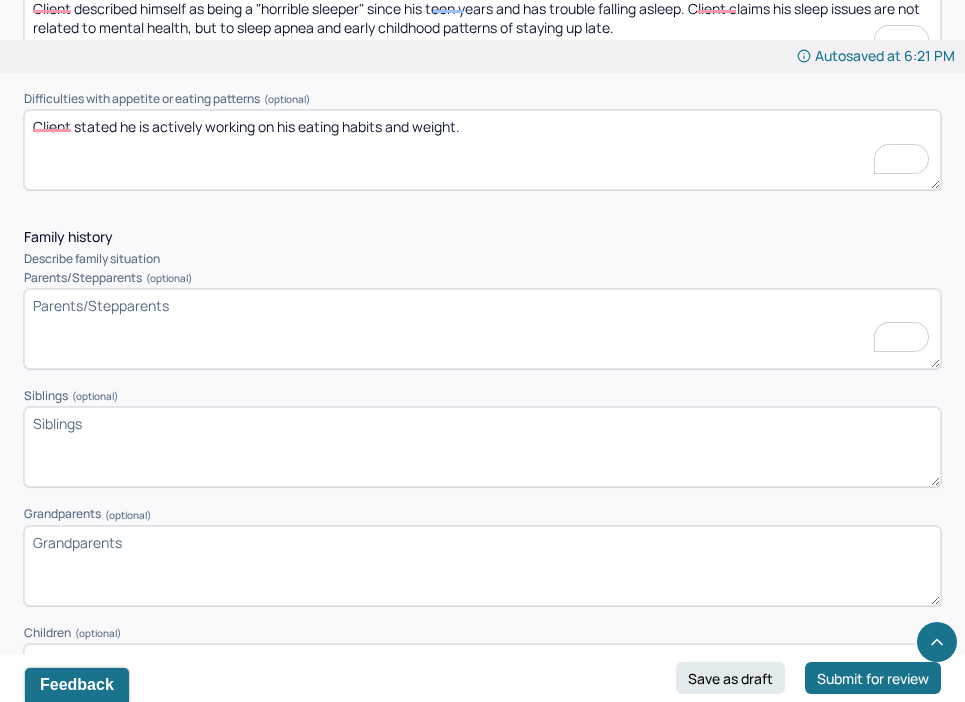 paste on "Client reported a distant and inconsistent relationship with his father, who was largely absent during his upbringing. He described himself as part of a “second family,” noting that his father has multiple children with different partners who remain in contact with each other, though they do not communicate with his mother. Client noted that his relationship with his mother has improved since moving out four years ago, but identified ongoing personality clashes and cultural differences, attributing these tensions in part to her experience as an immigrant." 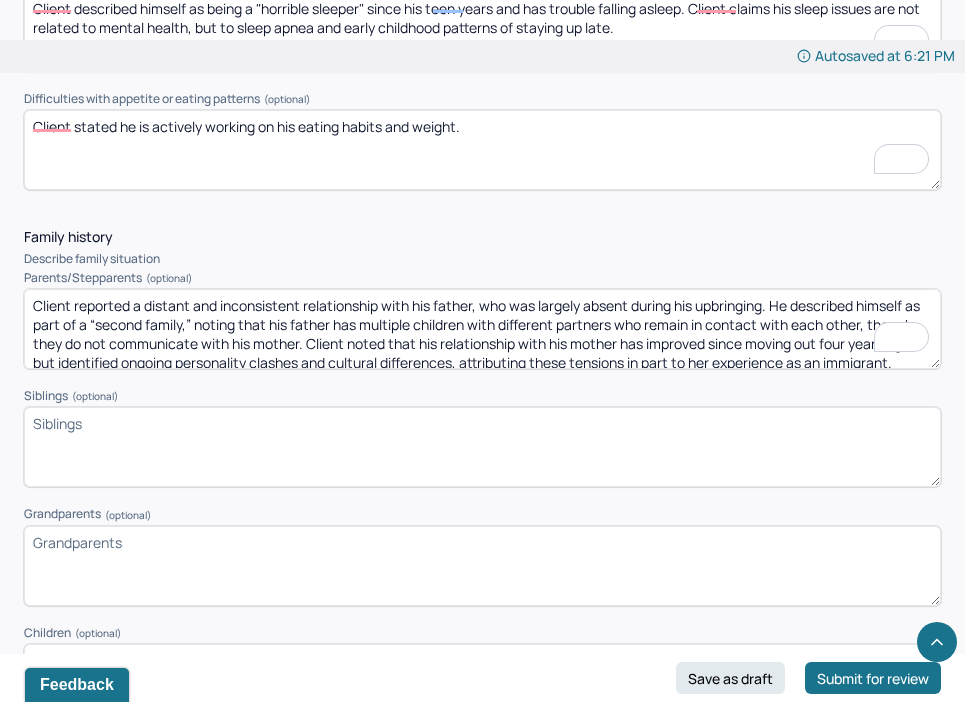scroll, scrollTop: 3, scrollLeft: 0, axis: vertical 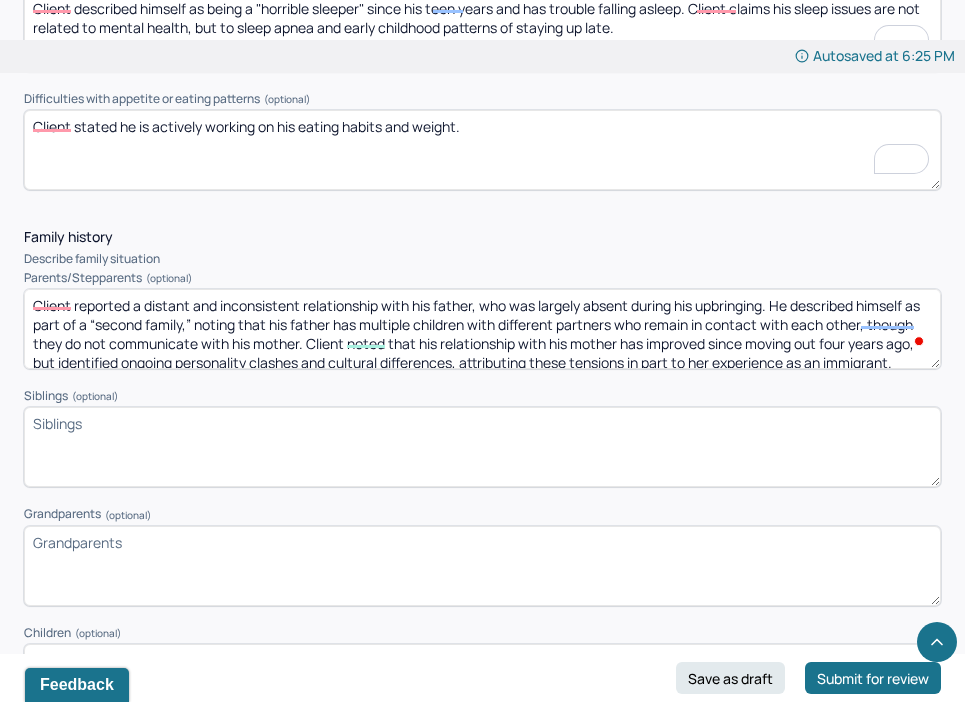 drag, startPoint x: 193, startPoint y: 298, endPoint x: 301, endPoint y: 291, distance: 108.226616 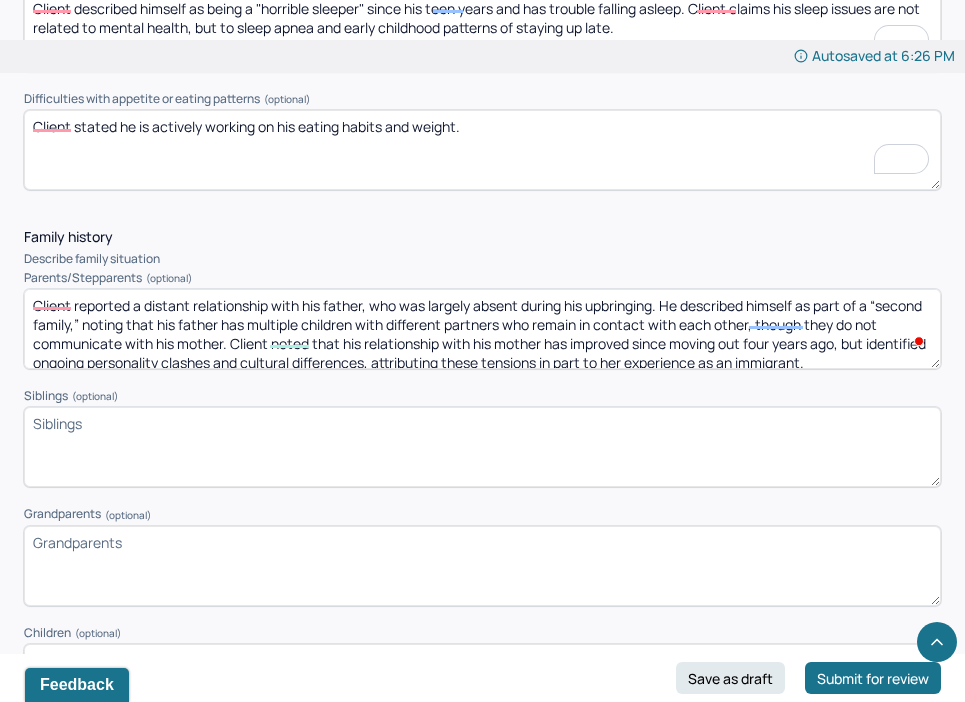 scroll, scrollTop: 9, scrollLeft: 0, axis: vertical 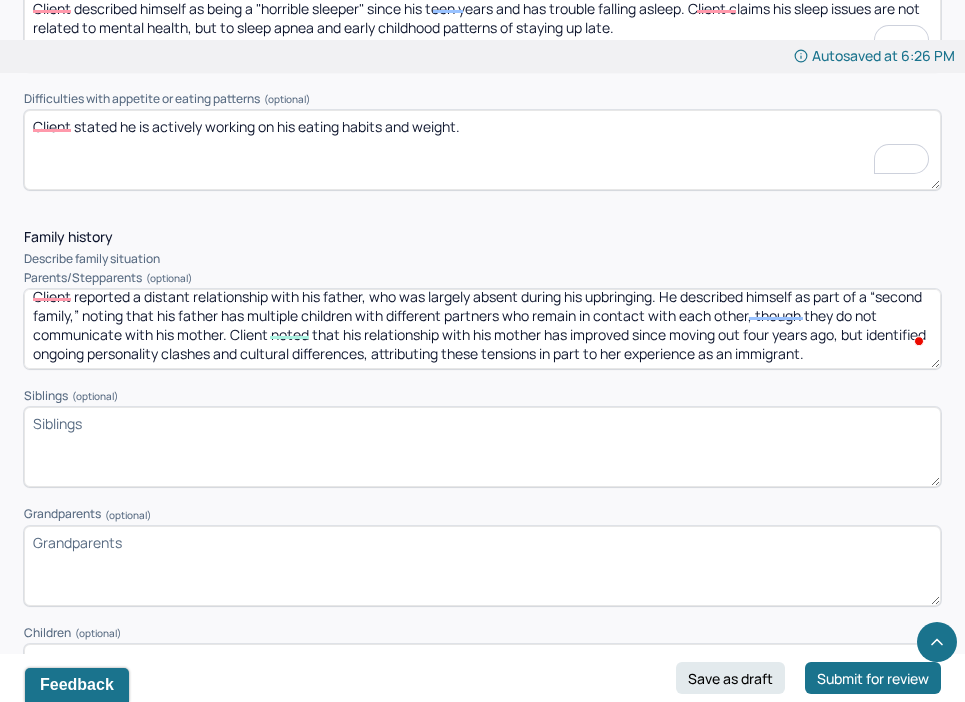 click on "Client reported a distant relationship with his father, who was largely absent during his upbringing. He described himself as part of a “second family,” noting that his father has multiple children with different partners who remain in contact with each other, though they do not communicate with his mother. Client noted that his relationship with his mother has improved since moving out four years ago, but identified ongoing personality clashes and cultural differences, attributing these tensions in part to her experience as an immigrant." at bounding box center (482, 329) 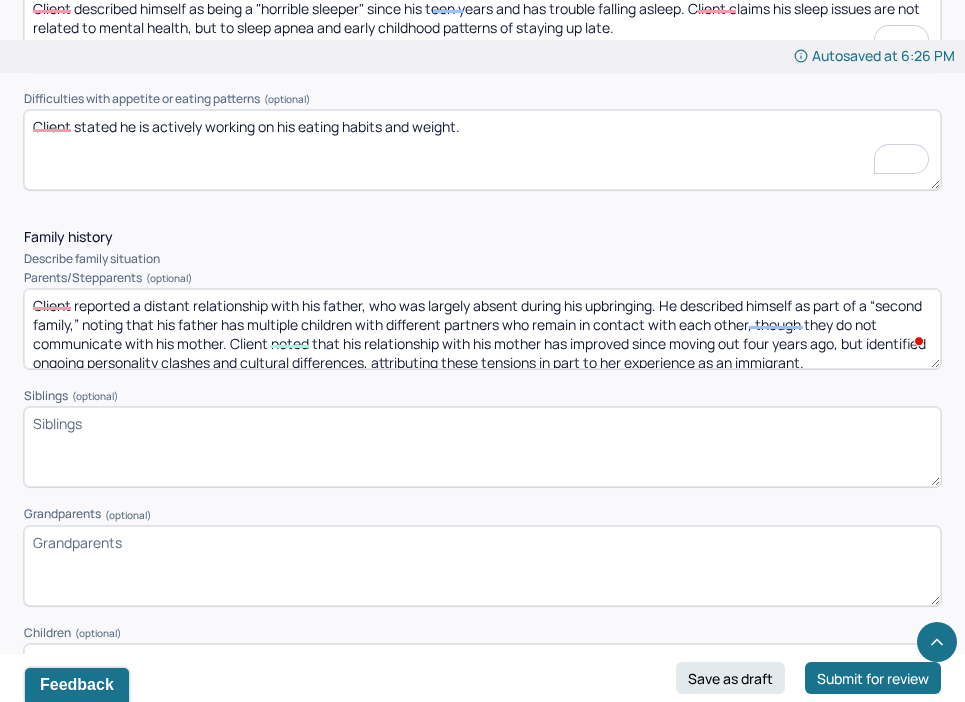 scroll, scrollTop: 0, scrollLeft: 0, axis: both 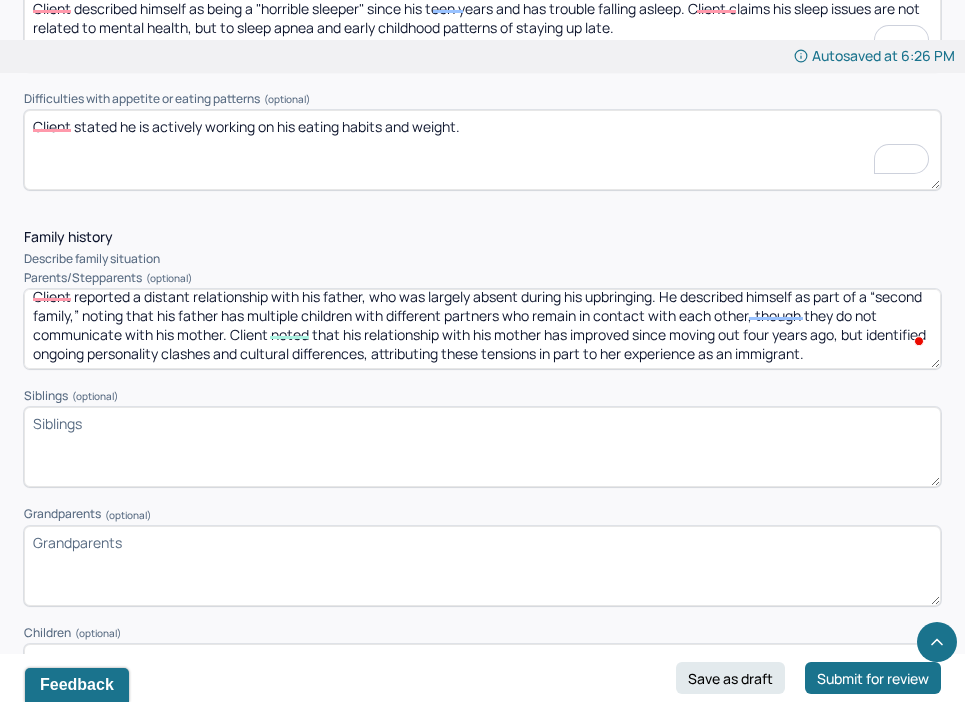 click on "Siblings (optional)" at bounding box center [482, 447] 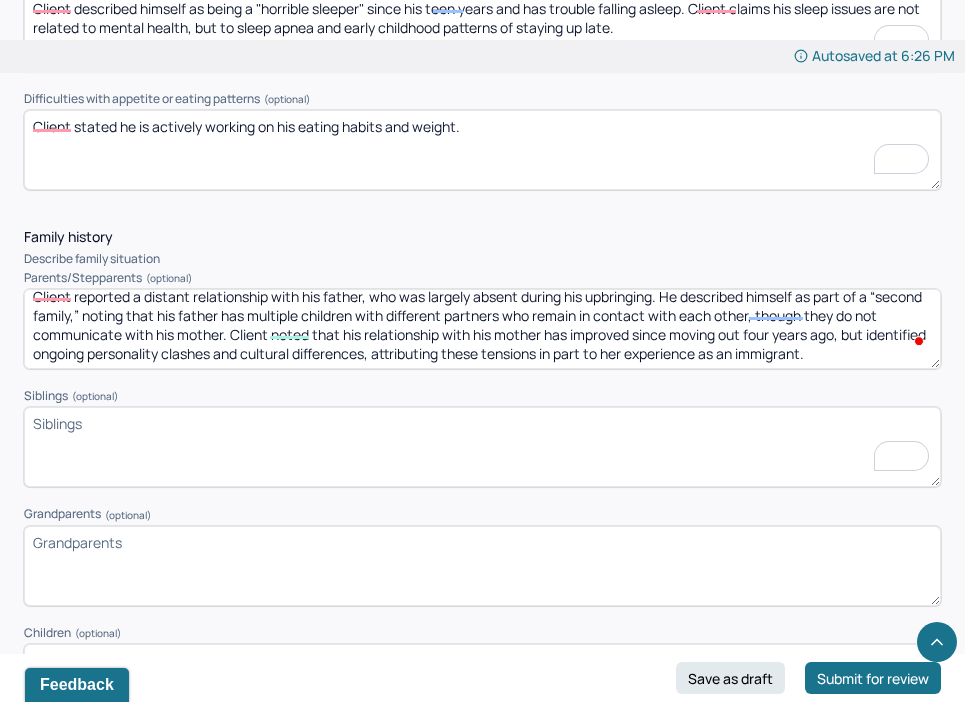 scroll, scrollTop: 9, scrollLeft: 0, axis: vertical 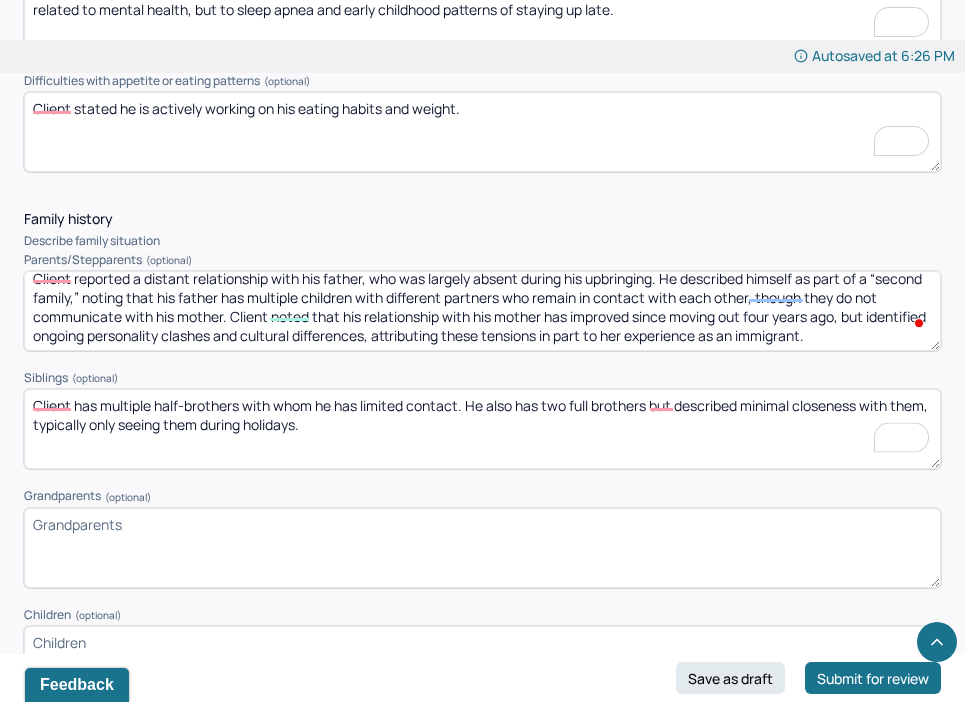 type on "Client has multiple half-brothers with whom he has limited contact. He also has two full brothers but described minimal closeness with them, typically only seeing them during holidays." 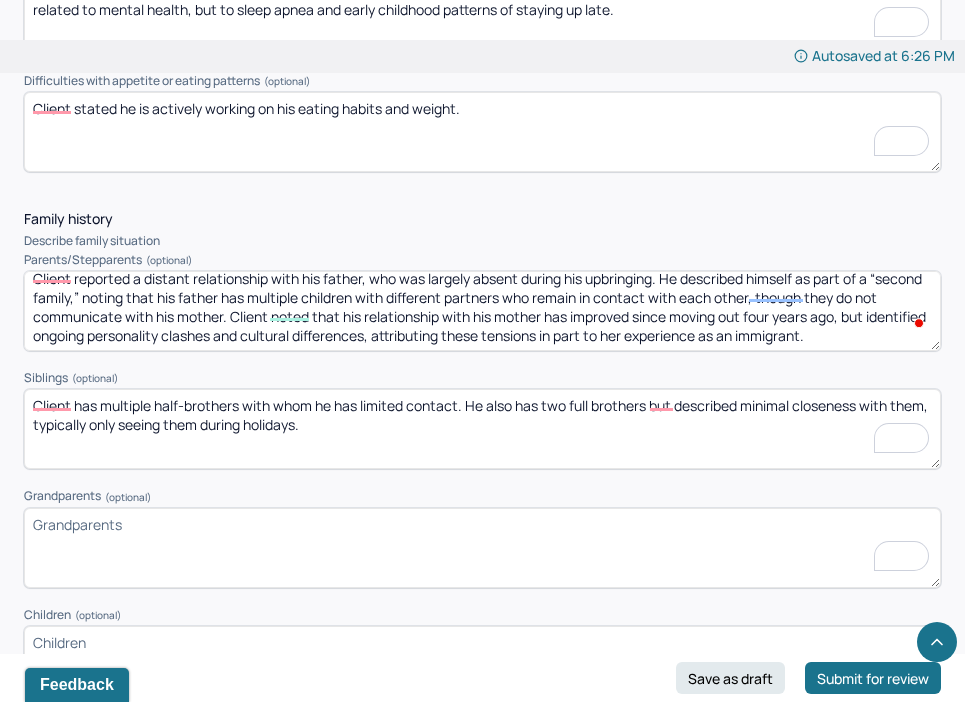 scroll, scrollTop: 9, scrollLeft: 0, axis: vertical 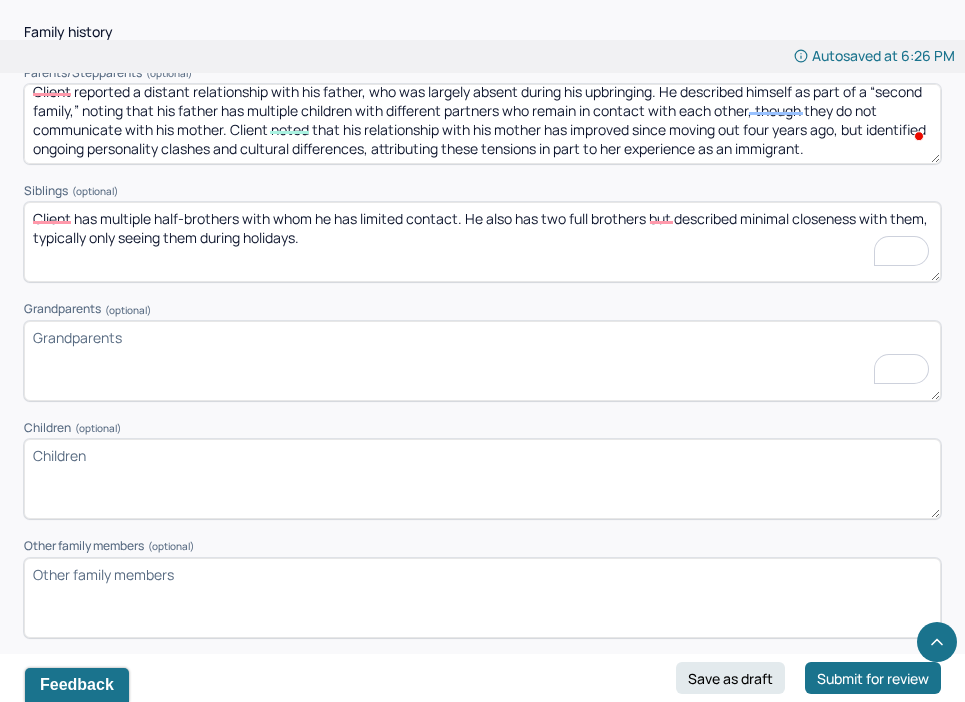 click on "Children (optional)" at bounding box center (482, 479) 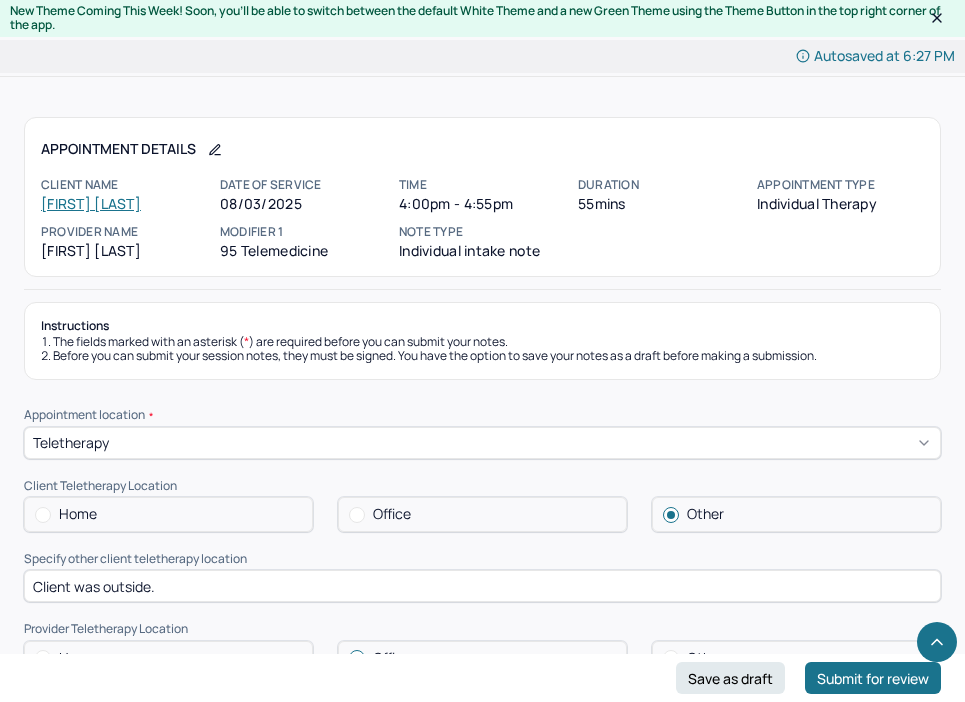 scroll, scrollTop: 3067, scrollLeft: 0, axis: vertical 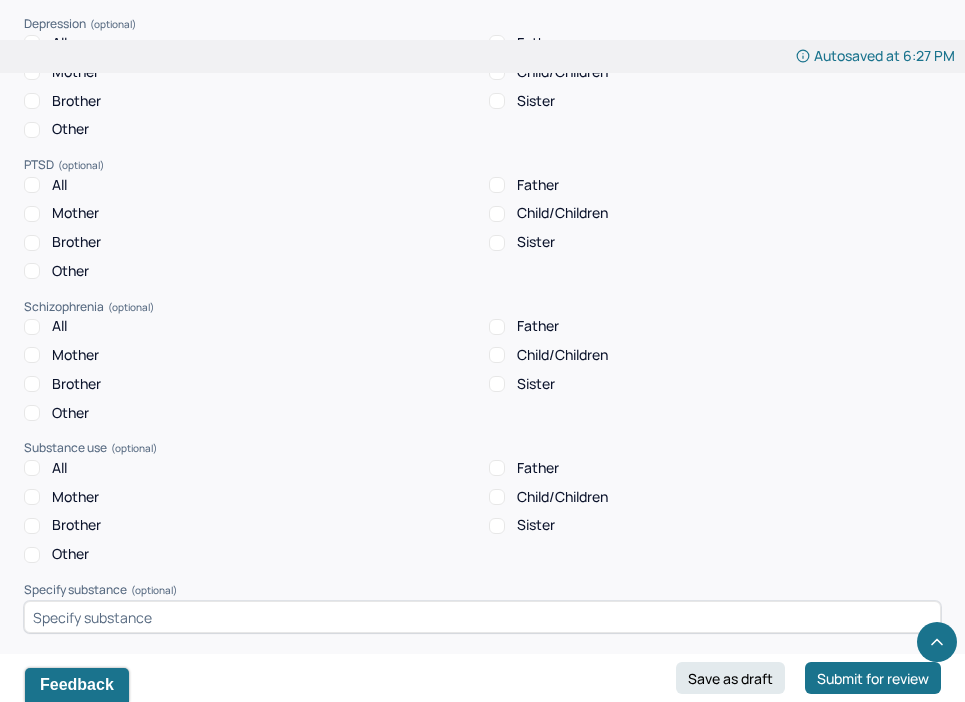click on "Brother" at bounding box center [76, 525] 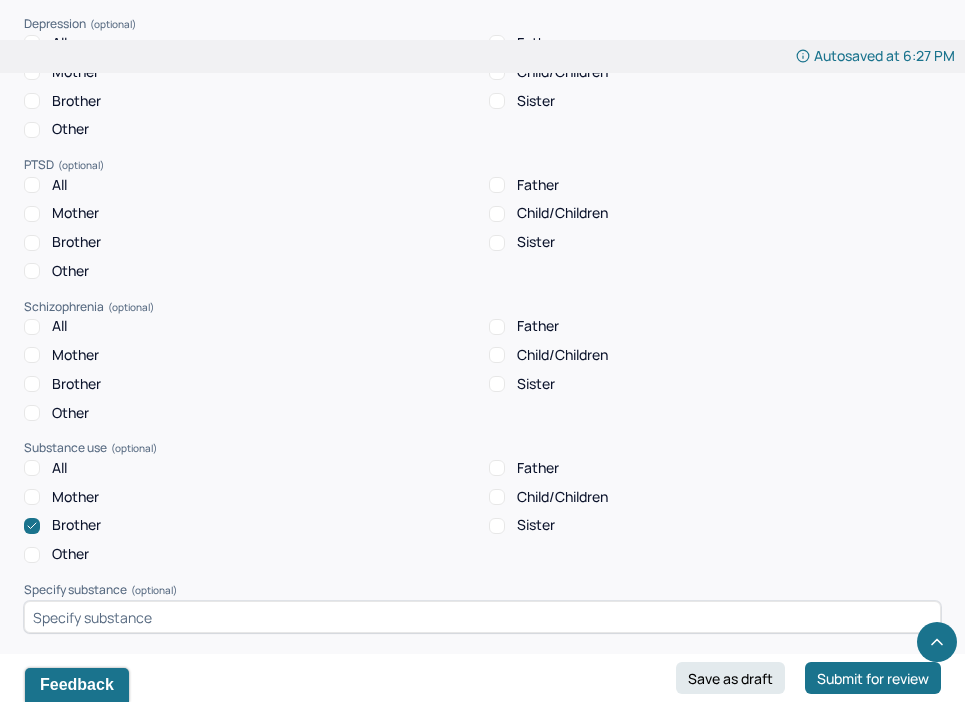 click at bounding box center [482, 617] 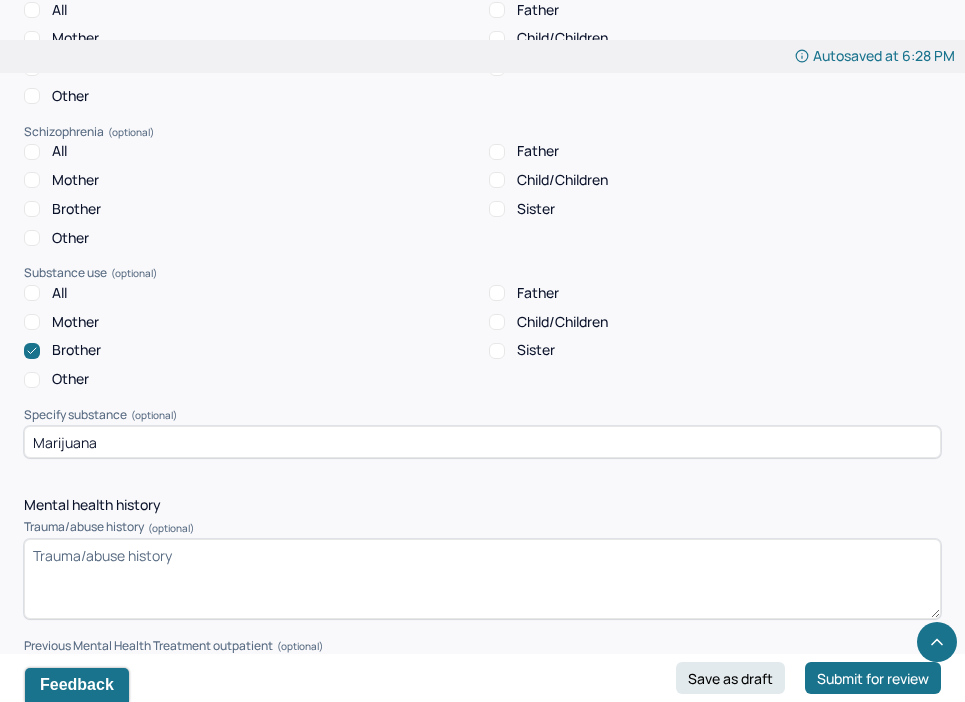 scroll, scrollTop: 4546, scrollLeft: 0, axis: vertical 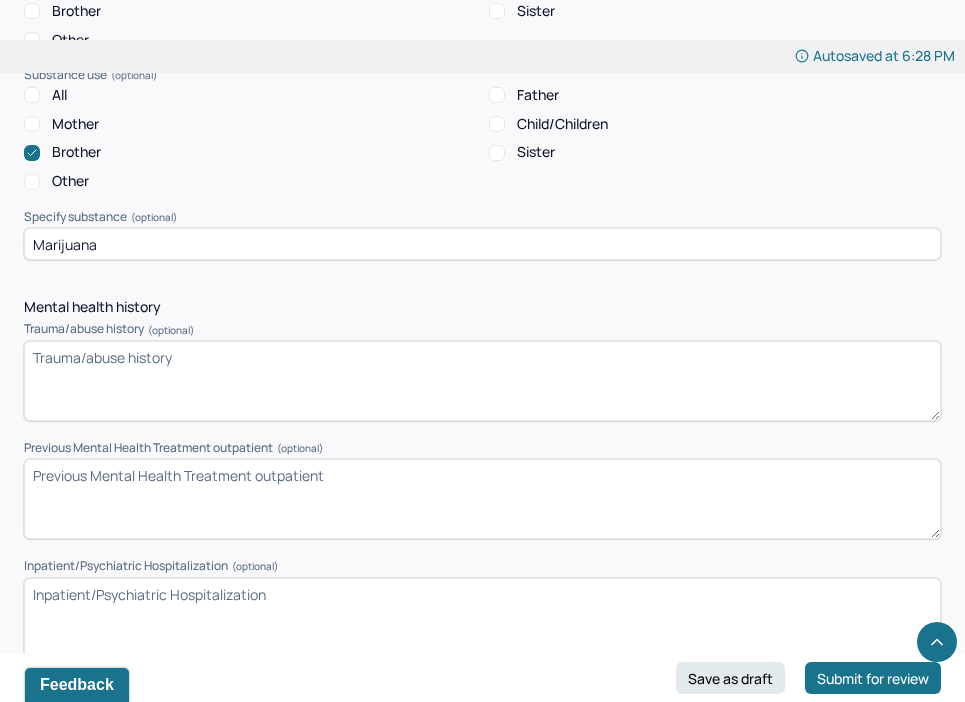 type on "Marijuana" 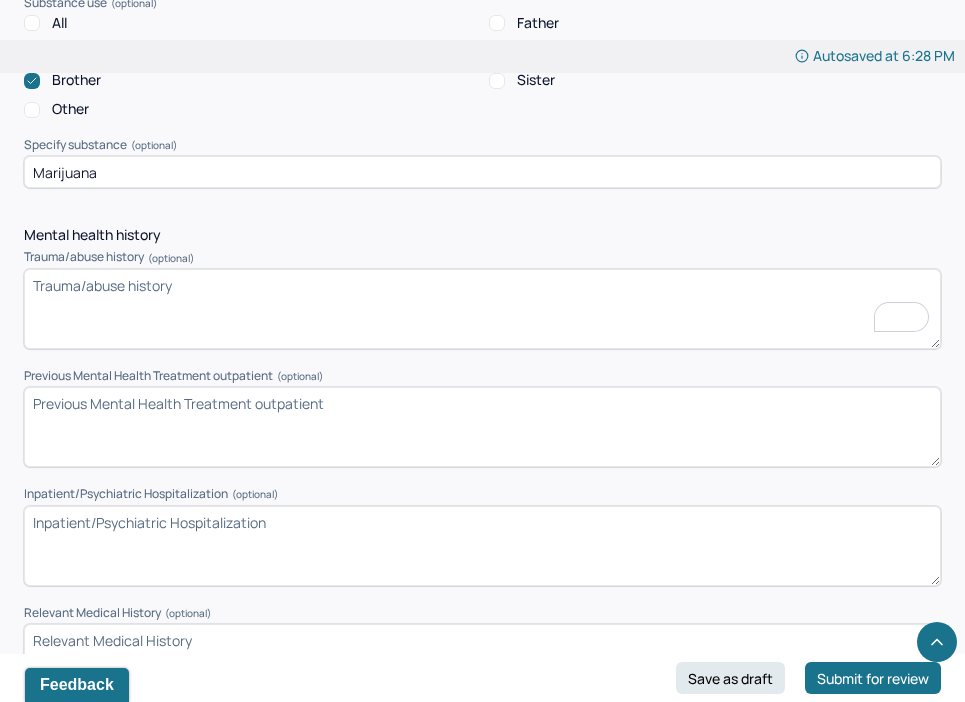 scroll, scrollTop: 4612, scrollLeft: 0, axis: vertical 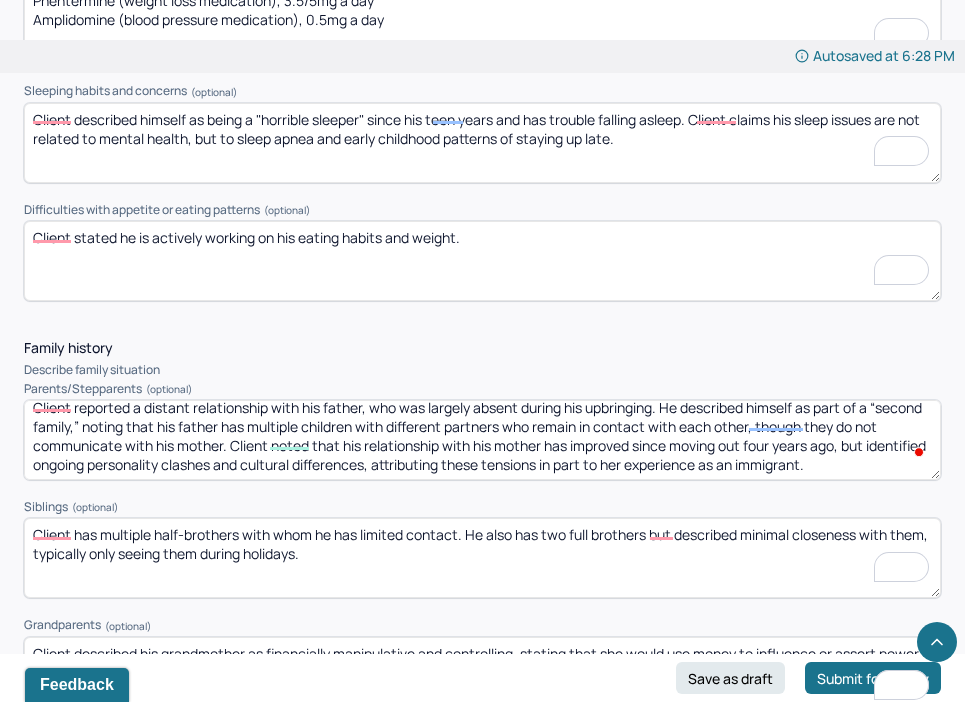 click on "Client reported a distant relationship with his father, who was largely absent during his upbringing. He described himself as part of a “second family,” noting that his father has multiple children with different partners who remain in contact with each other, though they do not communicate with his mother. Client noted that his relationship with his mother has improved since moving out four years ago, but identified ongoing personality clashes and cultural differences, attributing these tensions in part to her experience as an immigrant." at bounding box center [482, 440] 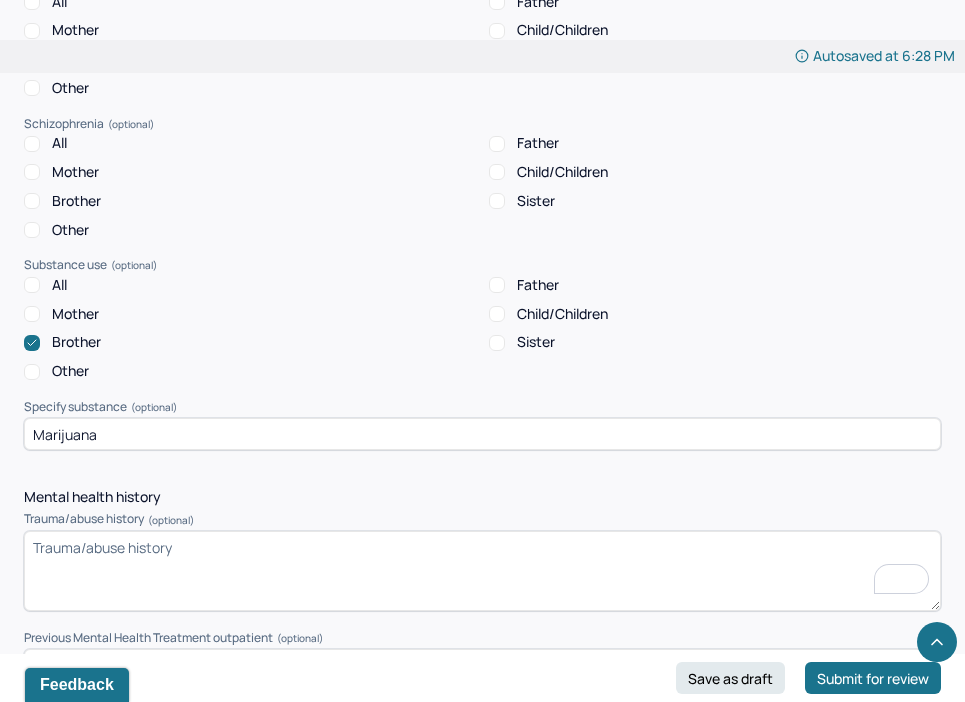 scroll, scrollTop: 4532, scrollLeft: 0, axis: vertical 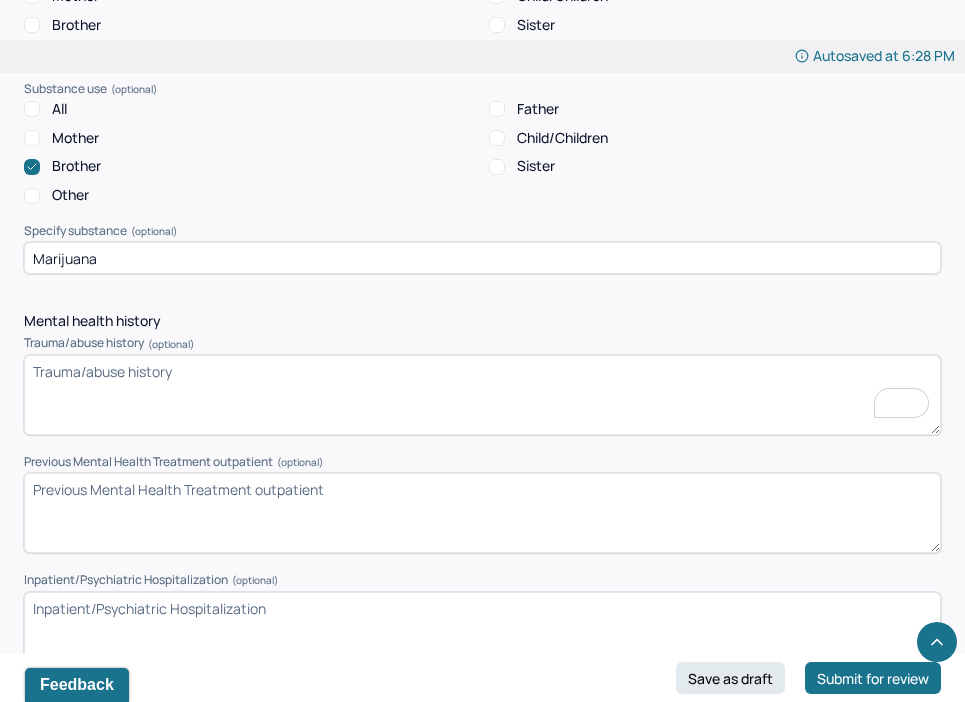 click on "Trauma/abuse history (optional)" at bounding box center [482, 395] 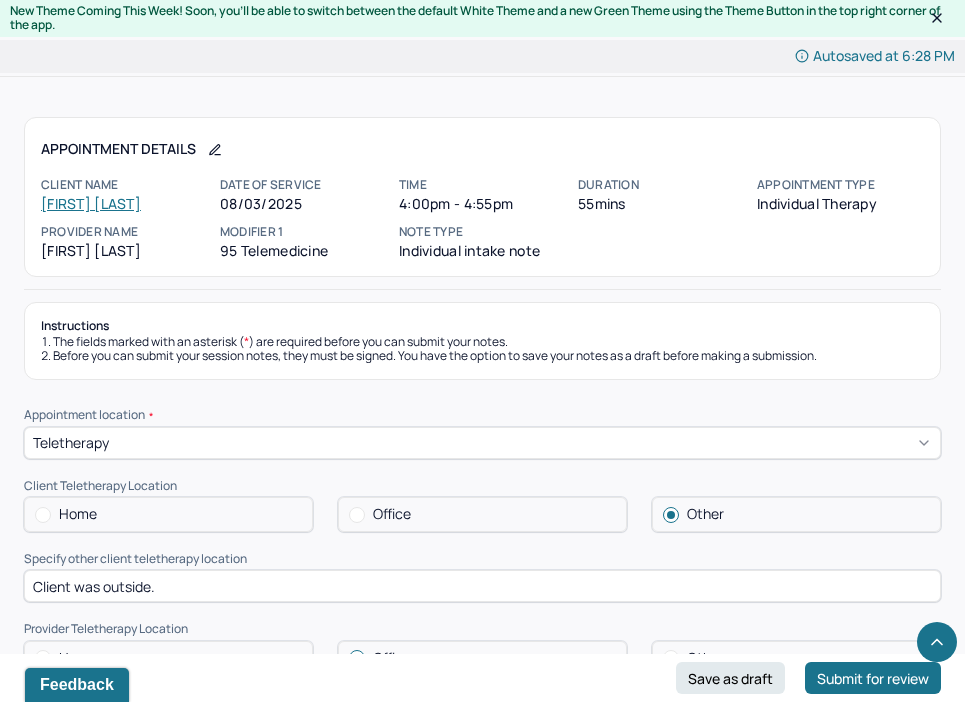 scroll, scrollTop: 4532, scrollLeft: 0, axis: vertical 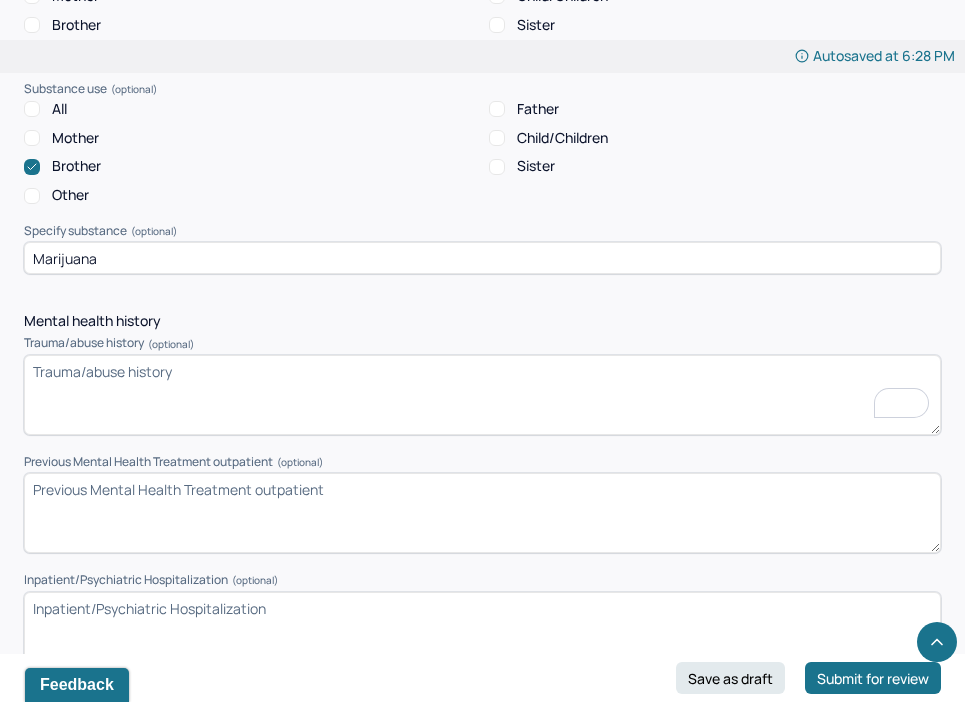paste on "Client reported experiencing physical discipline during childhood, stating that he and his brothers were subjected to beatings. He also described frequent exposure to physical altercations within the extended family, including fights between his aunt and her partner, and noted that physical conflict and household destruction were common and became normalized within his upbringing." 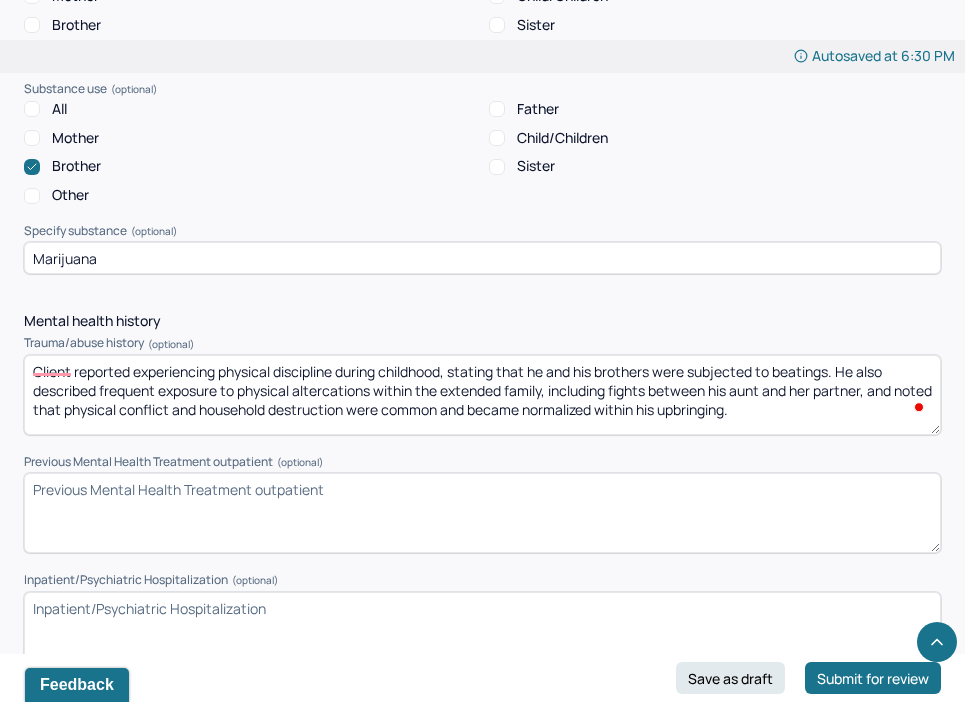 drag, startPoint x: 96, startPoint y: 383, endPoint x: 160, endPoint y: 382, distance: 64.00781 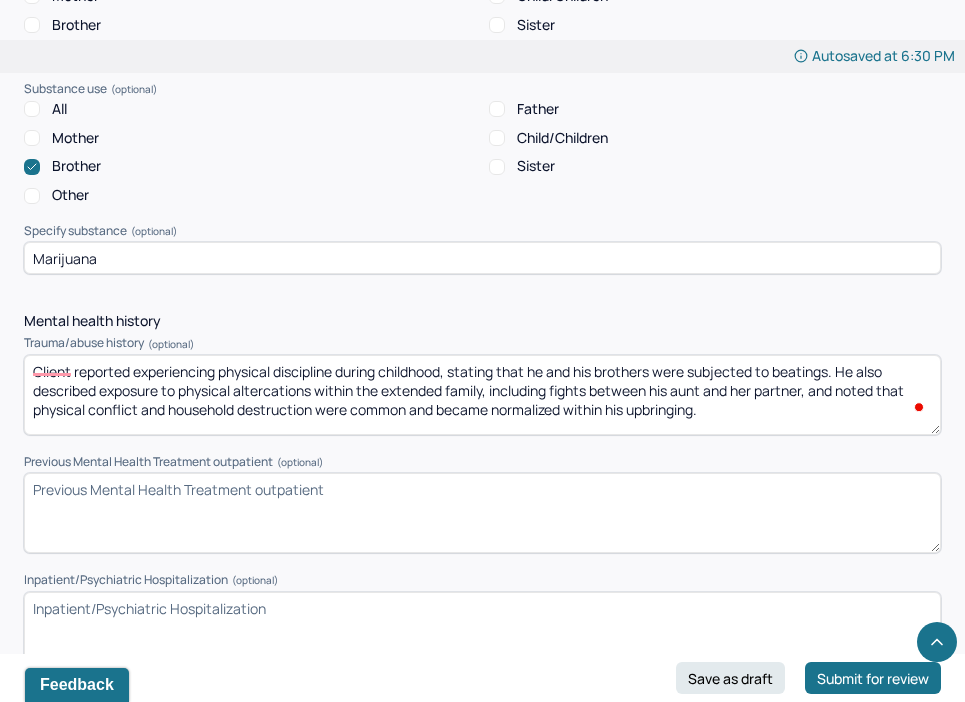 click on "Client reported experiencing physical discipline during childhood, stating that he and his brothers were subjected to beatings. He also described exposure to physical altercations within the extended family, including fights between his aunt and her partner, and noted that physical conflict and household destruction were common and became normalized within his upbringing." at bounding box center (482, 395) 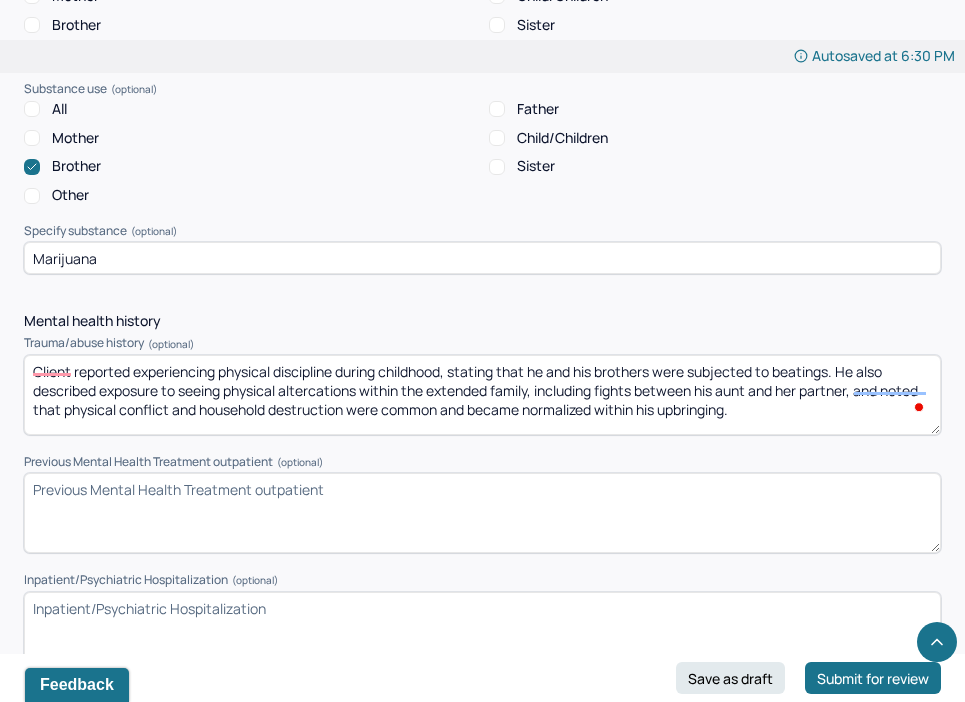 click on "Client reported experiencing physical discipline during childhood, stating that he and his brothers were subjected to beatings. He also described exposure to physical altercations within the extended family, including fights between his aunt and her partner, and noted that physical conflict and household destruction were common and became normalized within his upbringing." at bounding box center [482, 395] 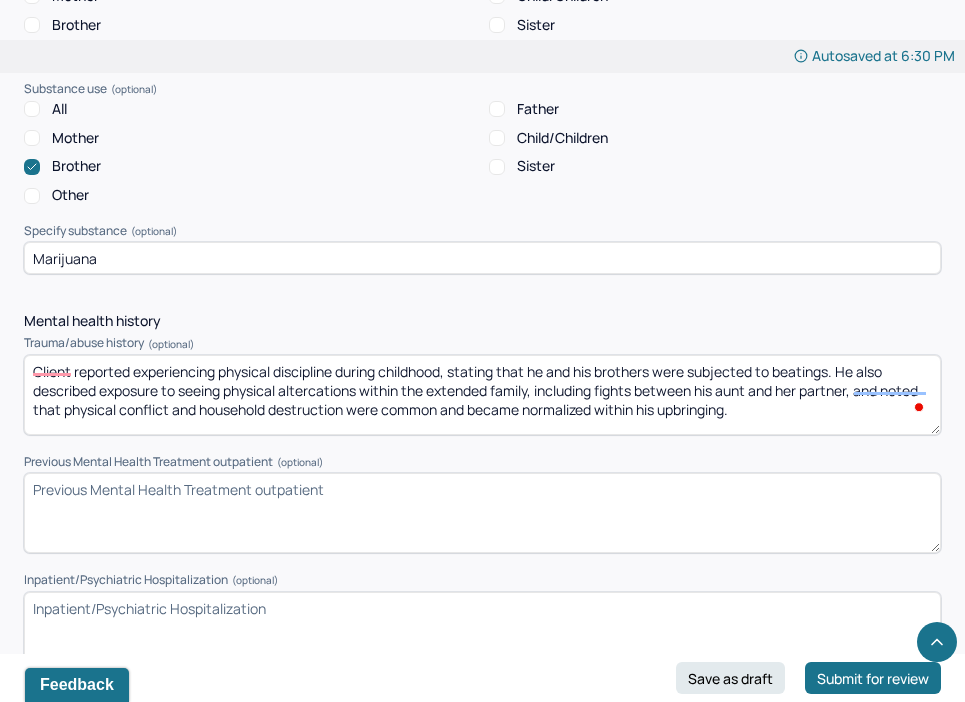 click on "Client reported experiencing physical discipline during childhood, stating that he and his brothers were subjected to beatings. He also described exposure to seeing physical altercations within the extended family, including fights between his aunt and her partner, and noted that physical conflict and household destruction were common and became normalized within his upbringing." at bounding box center [482, 395] 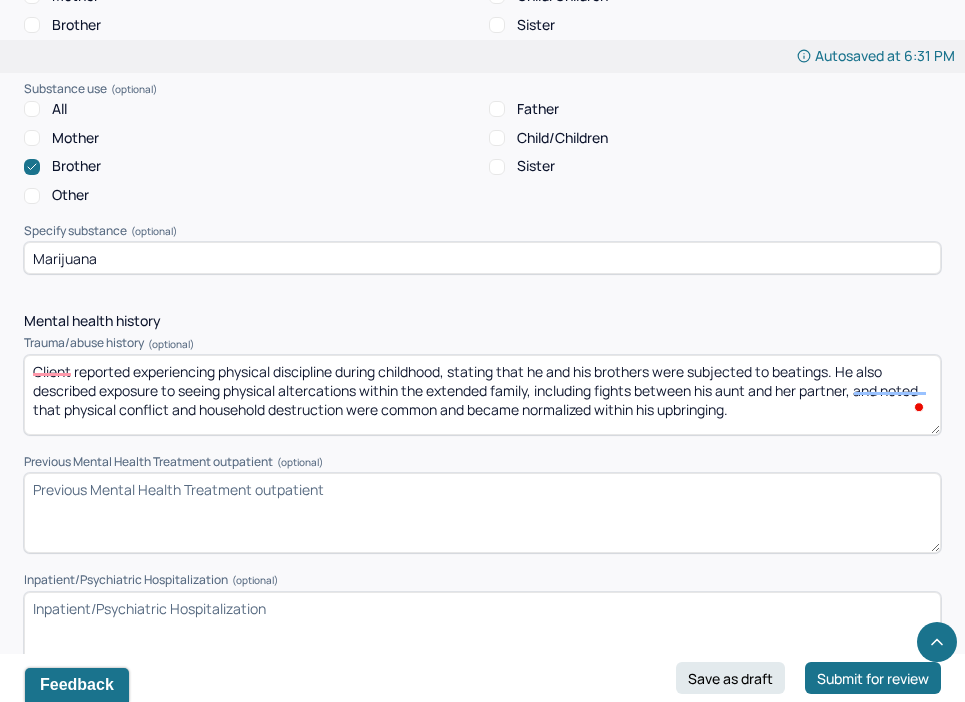 drag, startPoint x: 268, startPoint y: 400, endPoint x: 201, endPoint y: 397, distance: 67.06713 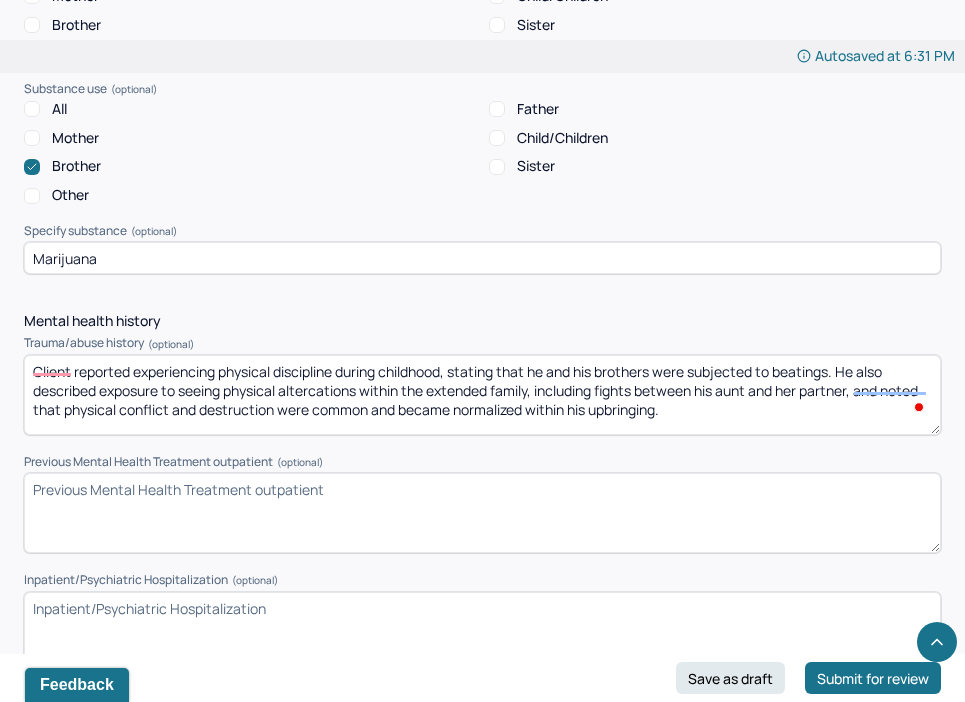 click on "Client reported experiencing physical discipline during childhood, stating that he and his brothers were subjected to beatings. He also described exposure to seeing physical altercations within the extended family, including fights between his aunt and her partner, and noted that physical conflict and household destruction were common and became normalized within his upbringing." at bounding box center (482, 395) 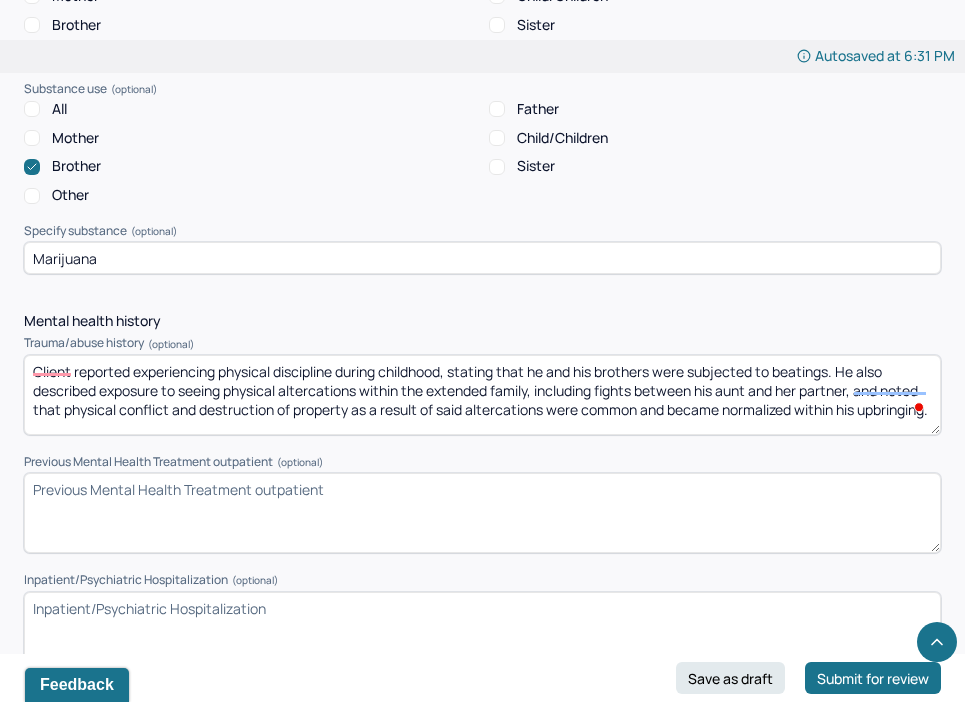 scroll, scrollTop: 9, scrollLeft: 0, axis: vertical 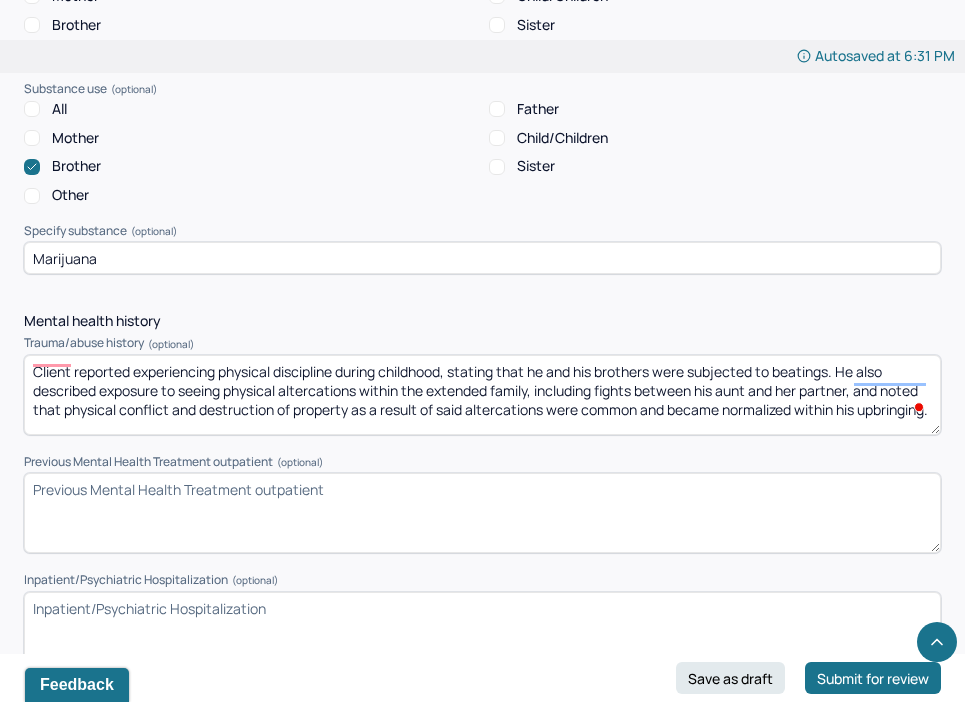 drag, startPoint x: 640, startPoint y: 406, endPoint x: 654, endPoint y: 431, distance: 28.653097 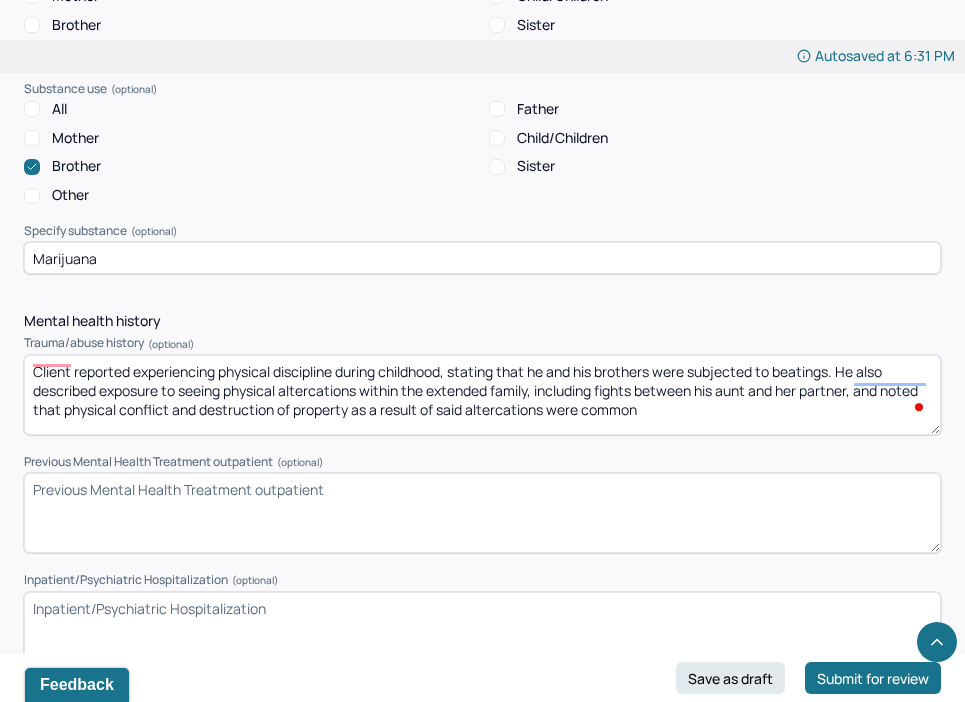 scroll, scrollTop: 0, scrollLeft: 0, axis: both 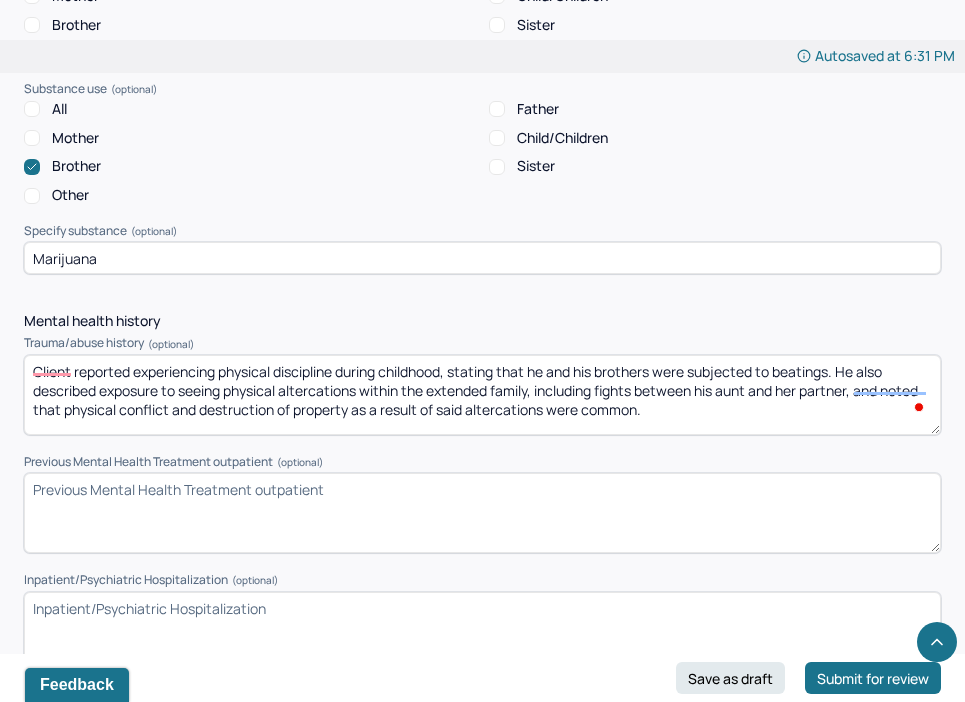 click on "Client reported experiencing physical discipline during childhood, stating that he and his brothers were subjected to beatings. He also described exposure to seeing physical altercations within the extended family, including fights between his aunt and her partner, and noted that physical conflict and destruction of property as a result of said altercations were common and became normalized within his upbringing." at bounding box center [482, 395] 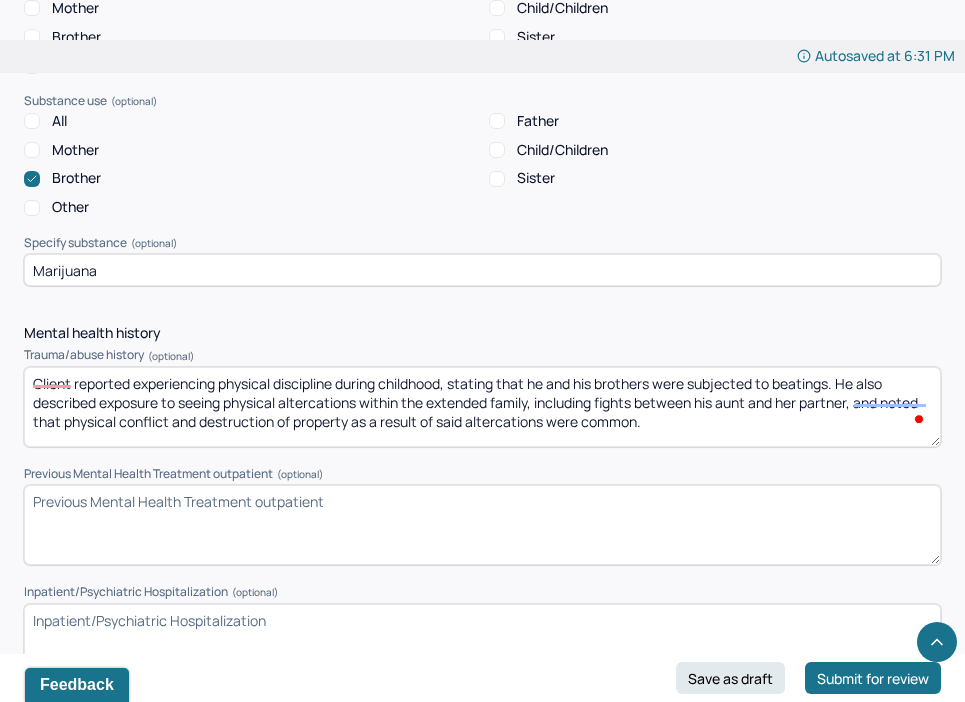 scroll, scrollTop: 4519, scrollLeft: 0, axis: vertical 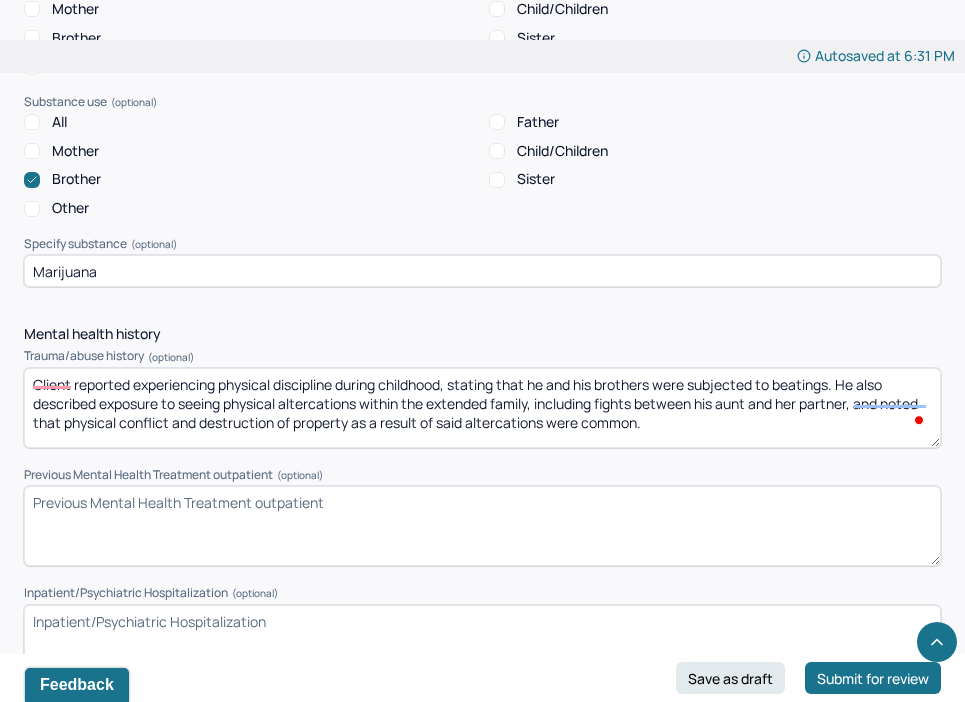 click on "Client reported experiencing physical discipline during childhood, stating that he and his brothers were subjected to beatings. He also described exposure to seeing physical altercations within the extended family, including fights between his aunt and her partner, and noted that physical conflict and destruction of property as a result of said altercations were common." at bounding box center (482, 408) 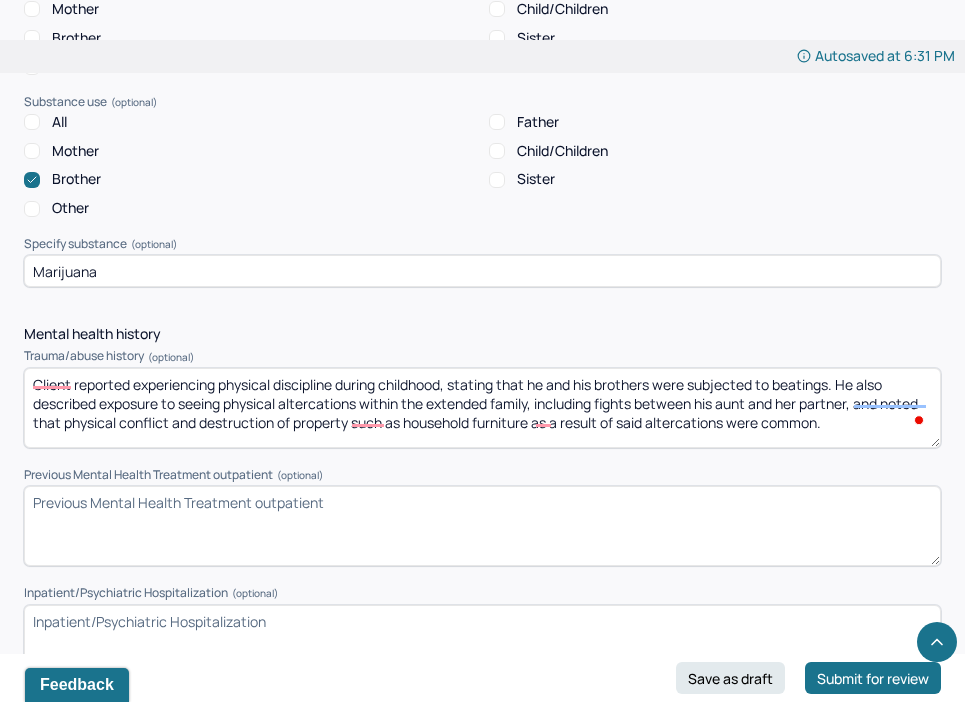 type on "Client reported experiencing physical discipline during childhood, stating that he and his brothers were subjected to beatings. He also described exposure to seeing physical altercations within the extended family, including fights between his aunt and her partner, and noted that physical conflict and destruction of property such as household furniture as a result of said altercations were common." 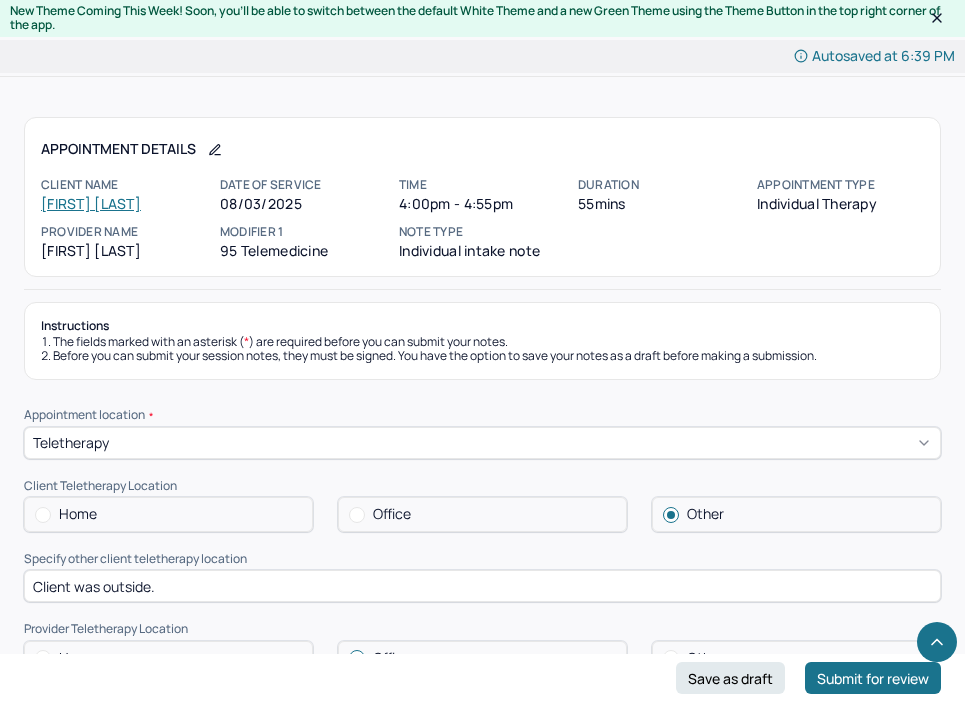 select on "7" 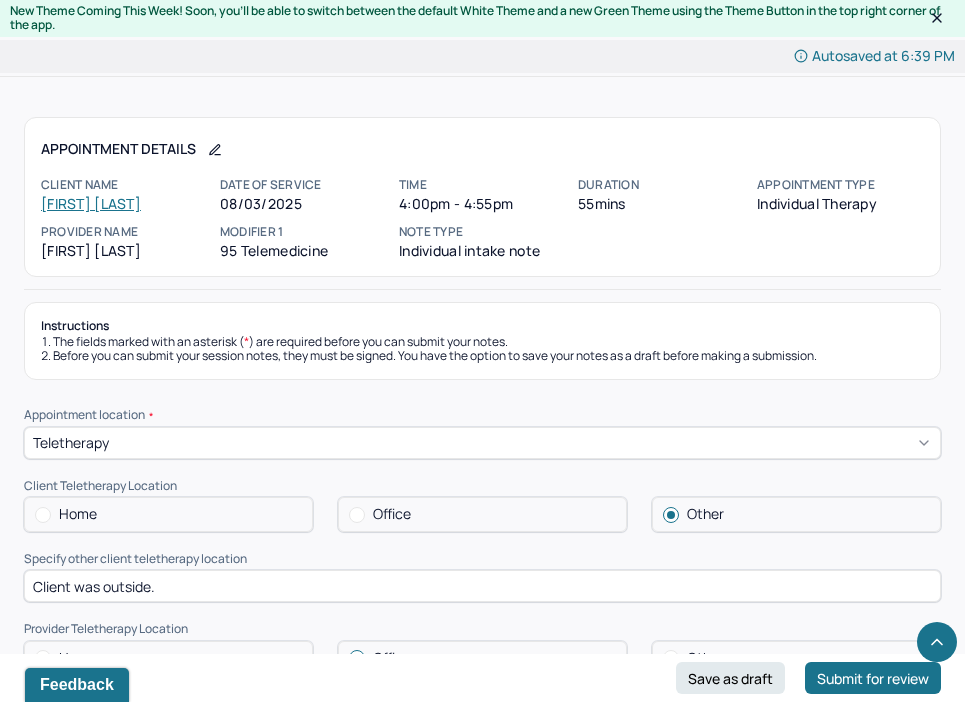 scroll, scrollTop: 9765, scrollLeft: 0, axis: vertical 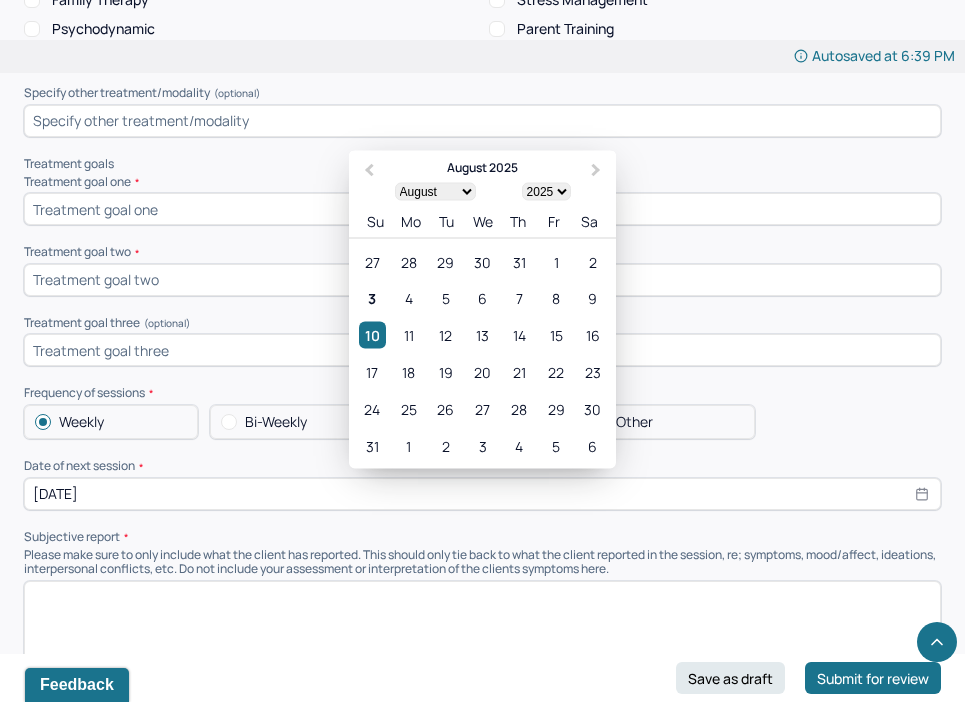 click at bounding box center [482, 621] 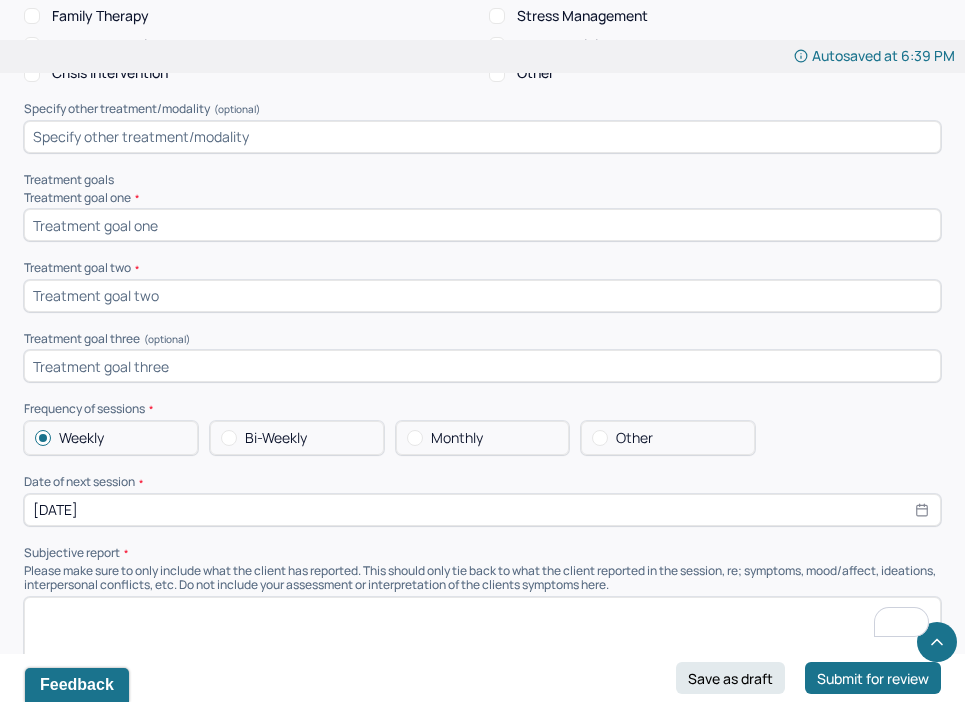 scroll, scrollTop: 9637, scrollLeft: 0, axis: vertical 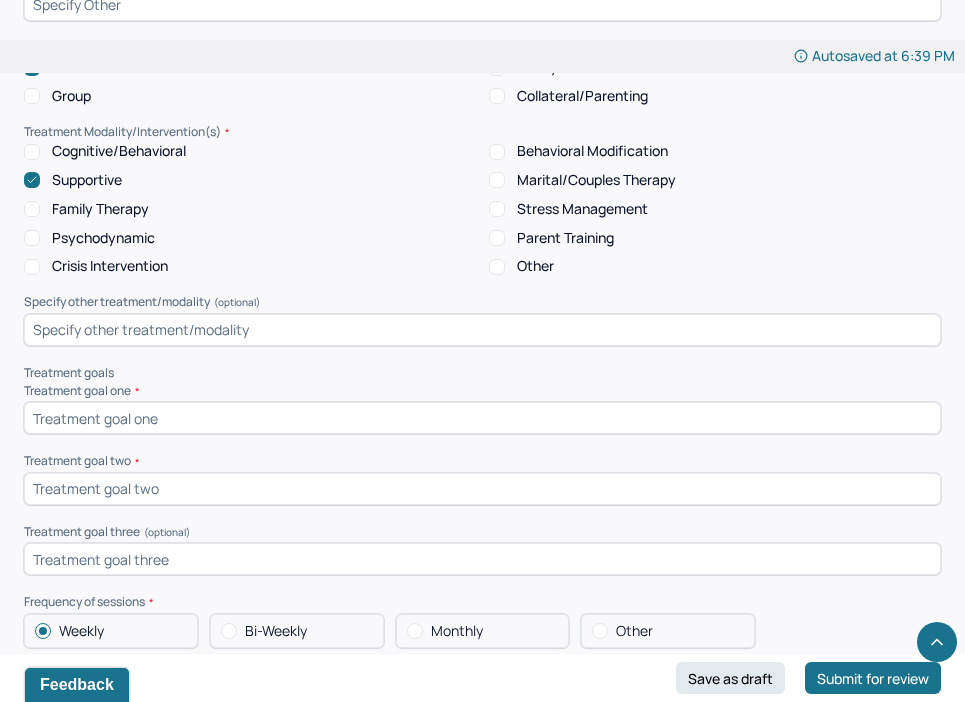 click at bounding box center [482, 418] 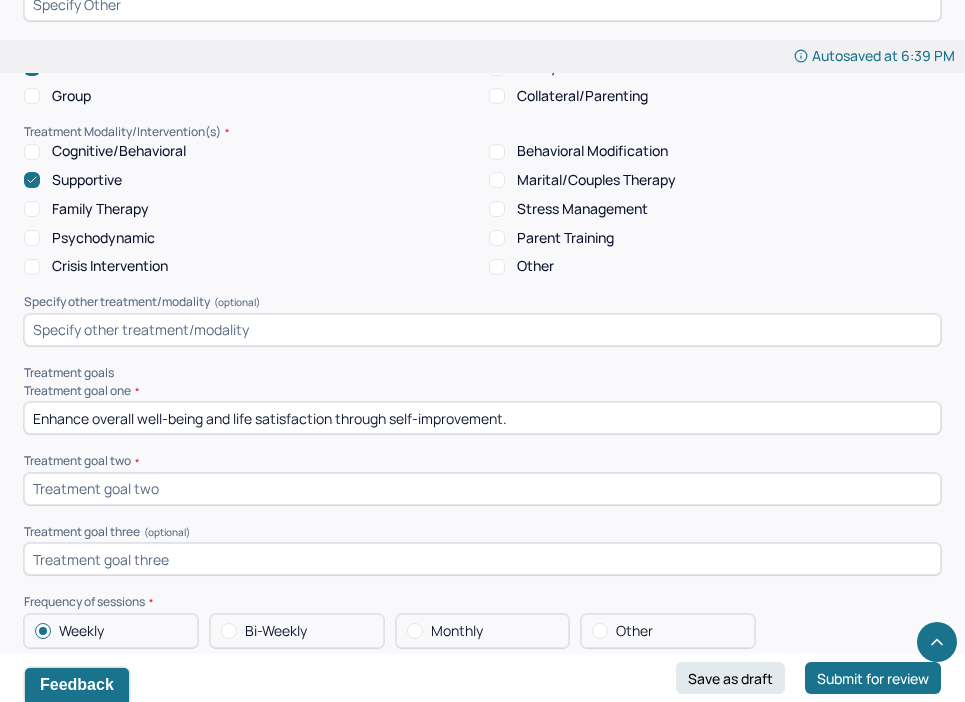 type on "Enhance overall well-being and life satisfaction through self-improvement." 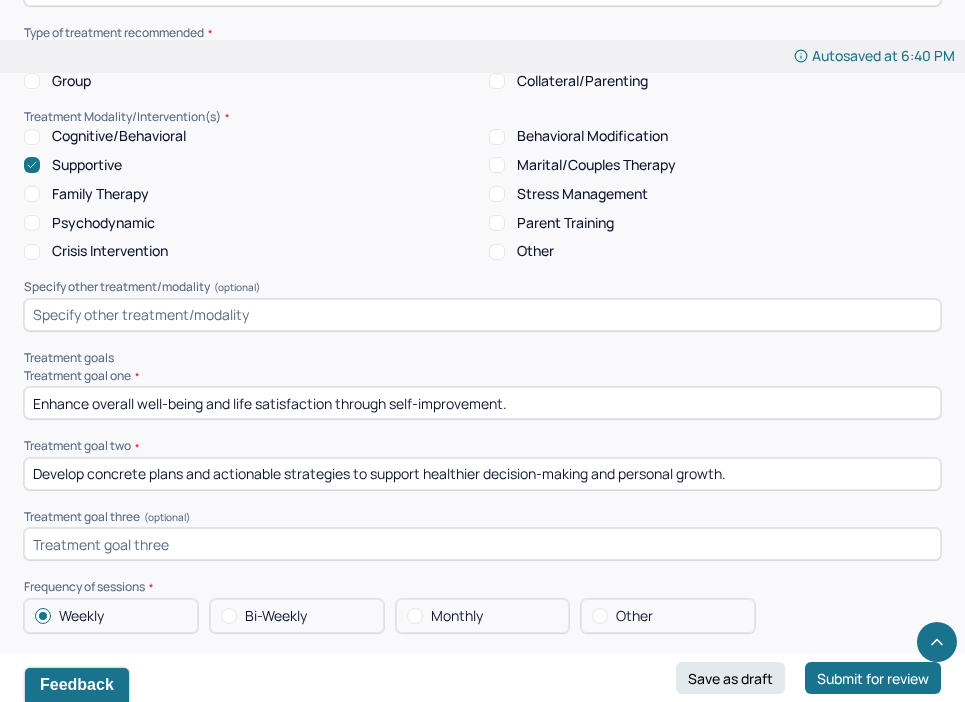 scroll, scrollTop: 9699, scrollLeft: 0, axis: vertical 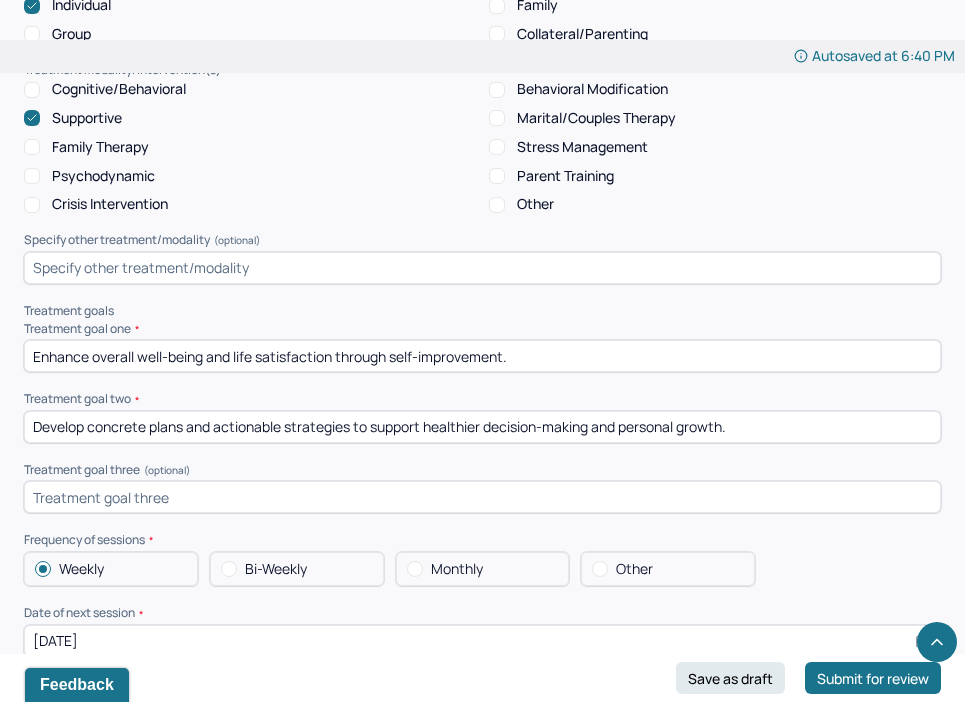 type on "Develop concrete plans and actionable strategies to support healthier decision-making and personal growth." 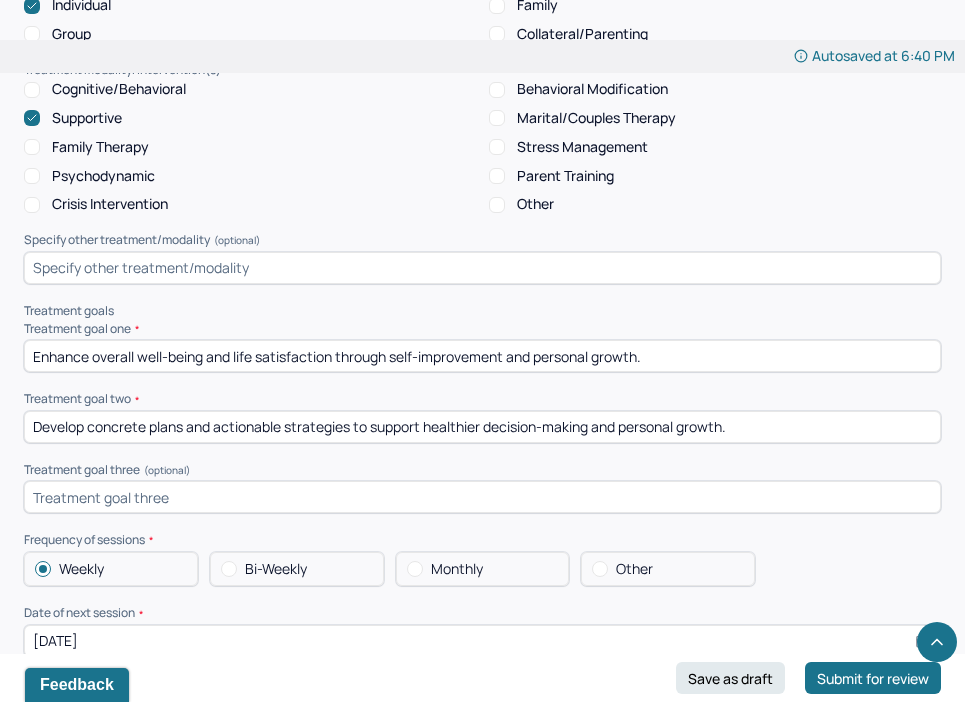 type on "Enhance overall well-being and life satisfaction through self-improvement and personal growth." 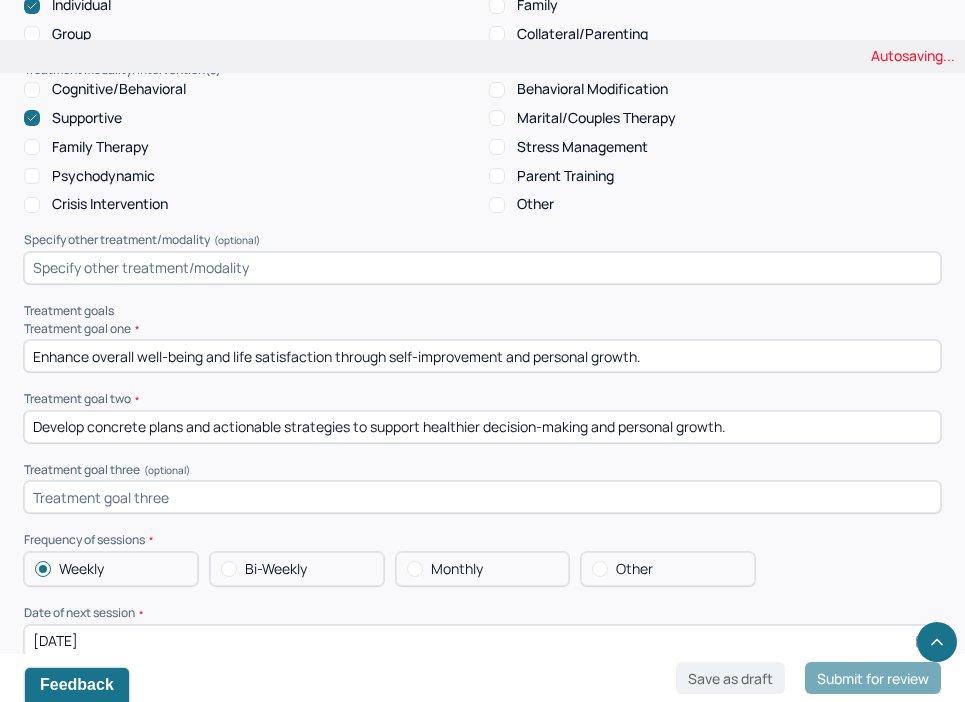 drag, startPoint x: 757, startPoint y: 403, endPoint x: 597, endPoint y: 405, distance: 160.0125 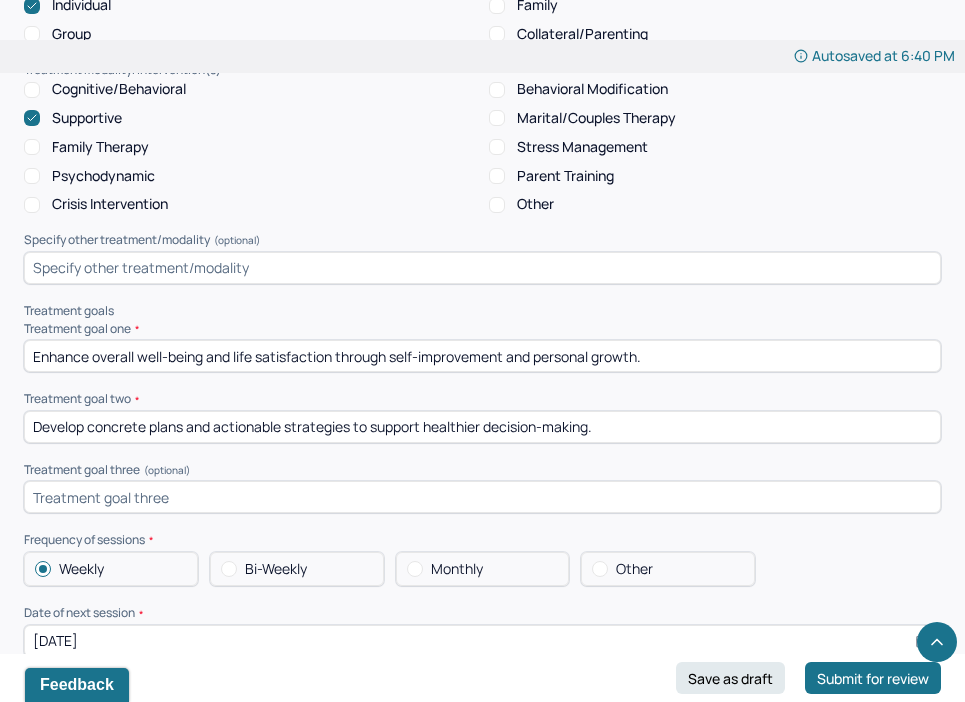 type on "Develop concrete plans and actionable strategies to support healthier decision-making." 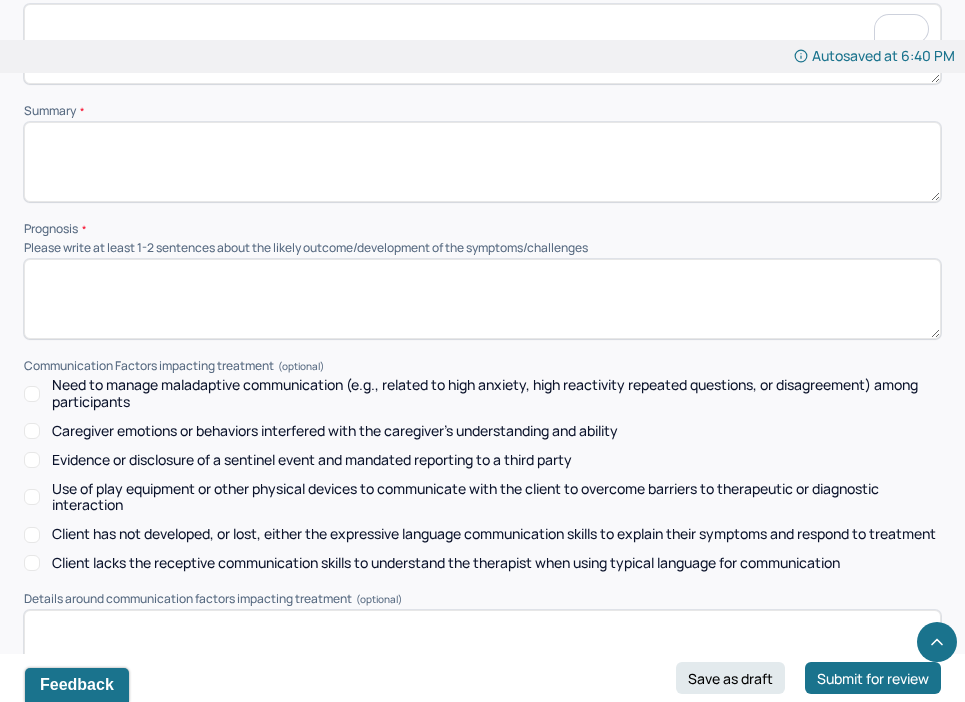 scroll, scrollTop: 10406, scrollLeft: 0, axis: vertical 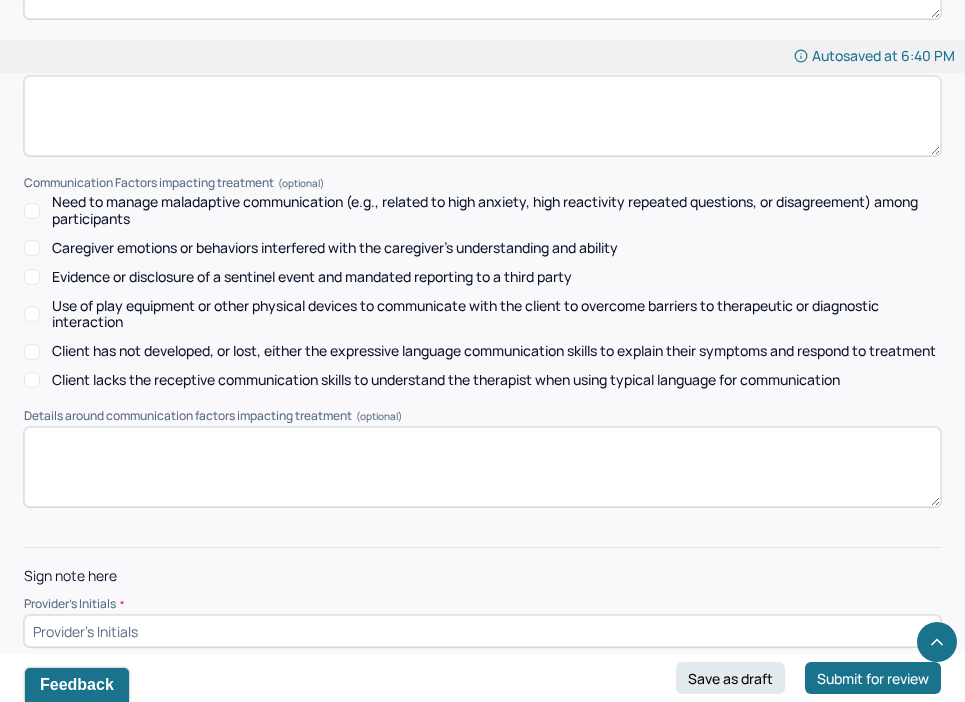 click at bounding box center (482, 631) 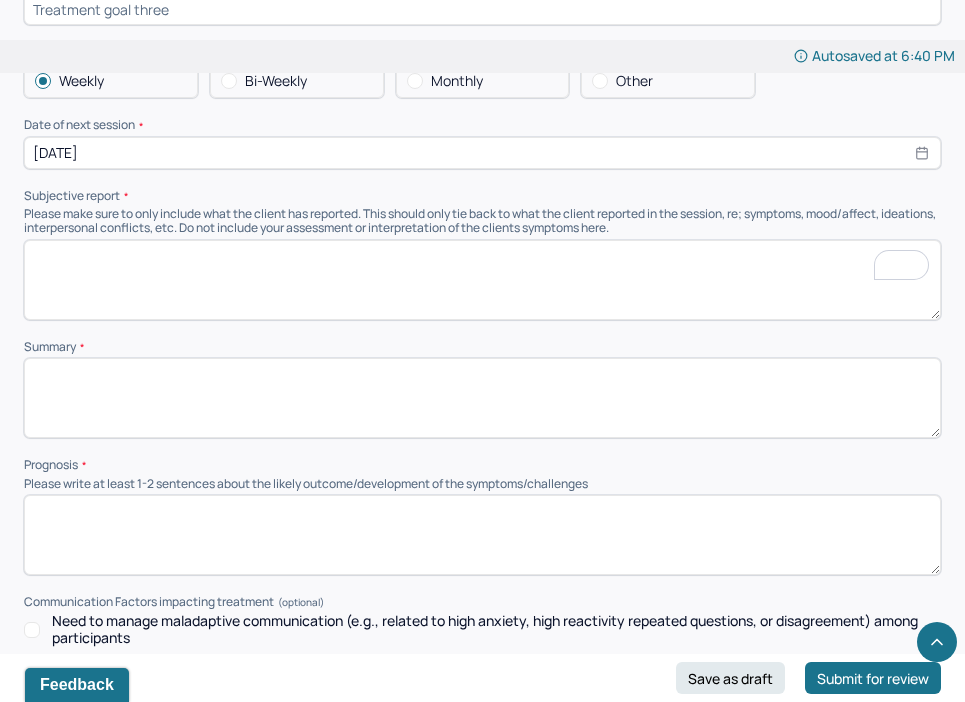 scroll, scrollTop: 10175, scrollLeft: 0, axis: vertical 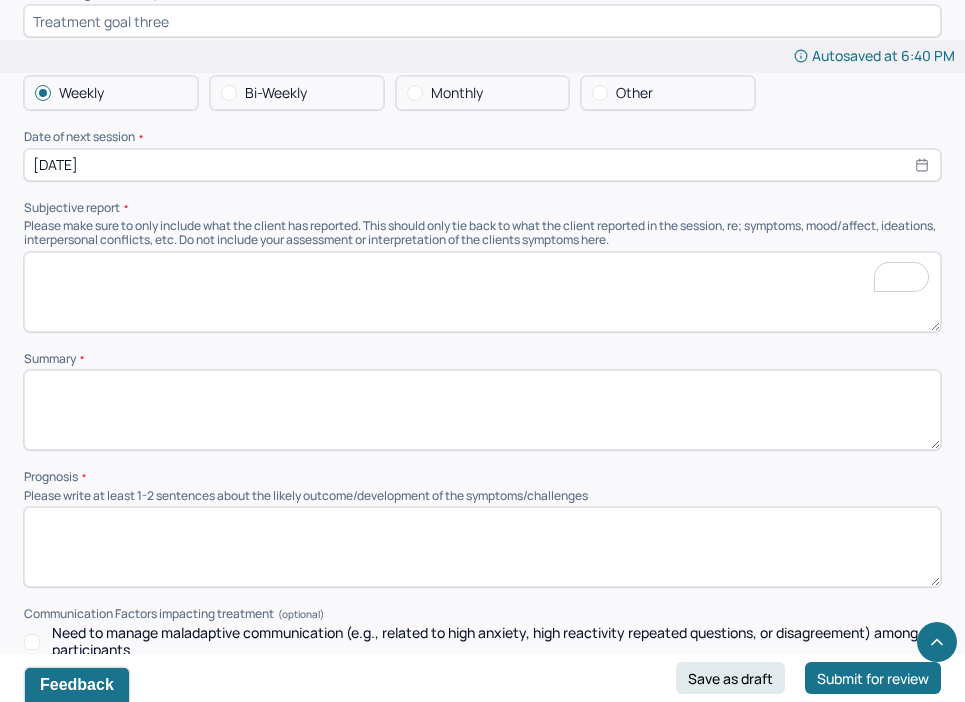 type on "AA" 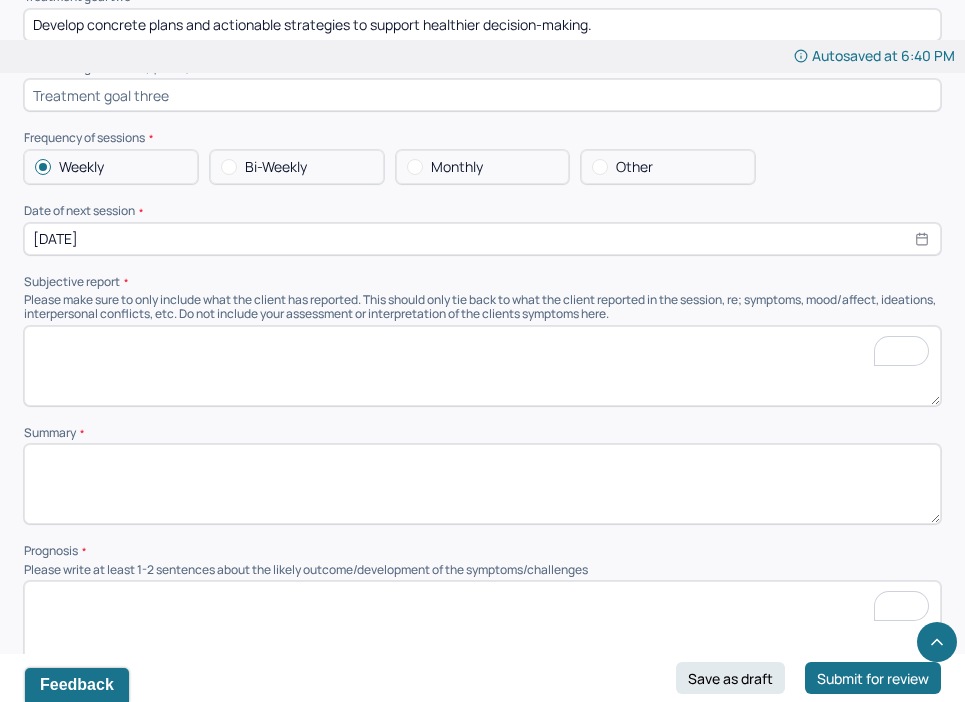 scroll, scrollTop: 10090, scrollLeft: 0, axis: vertical 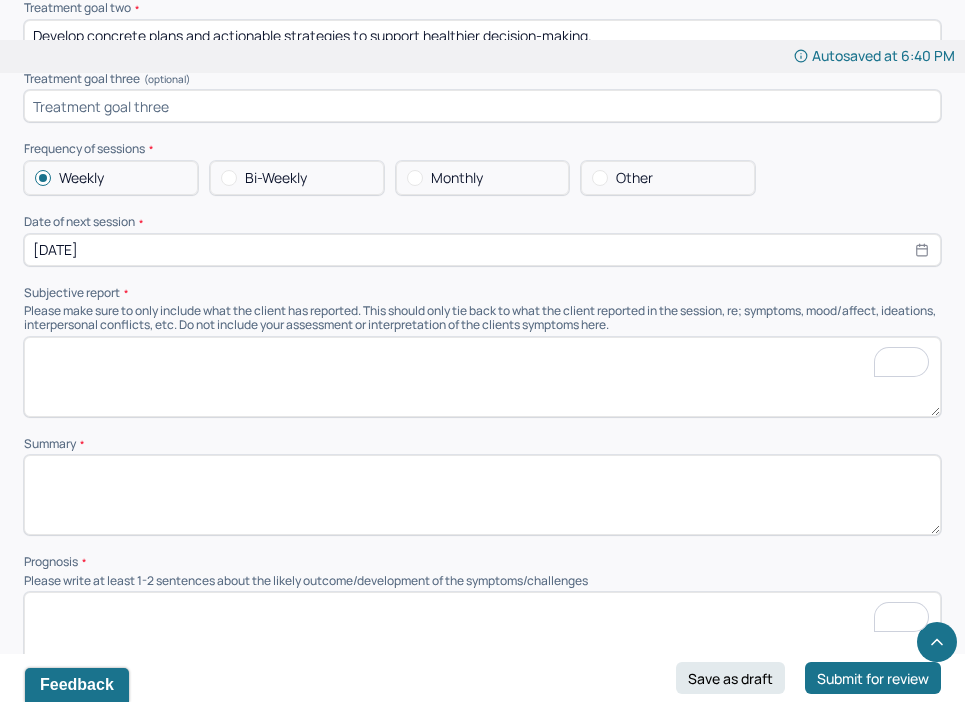 click at bounding box center [482, 377] 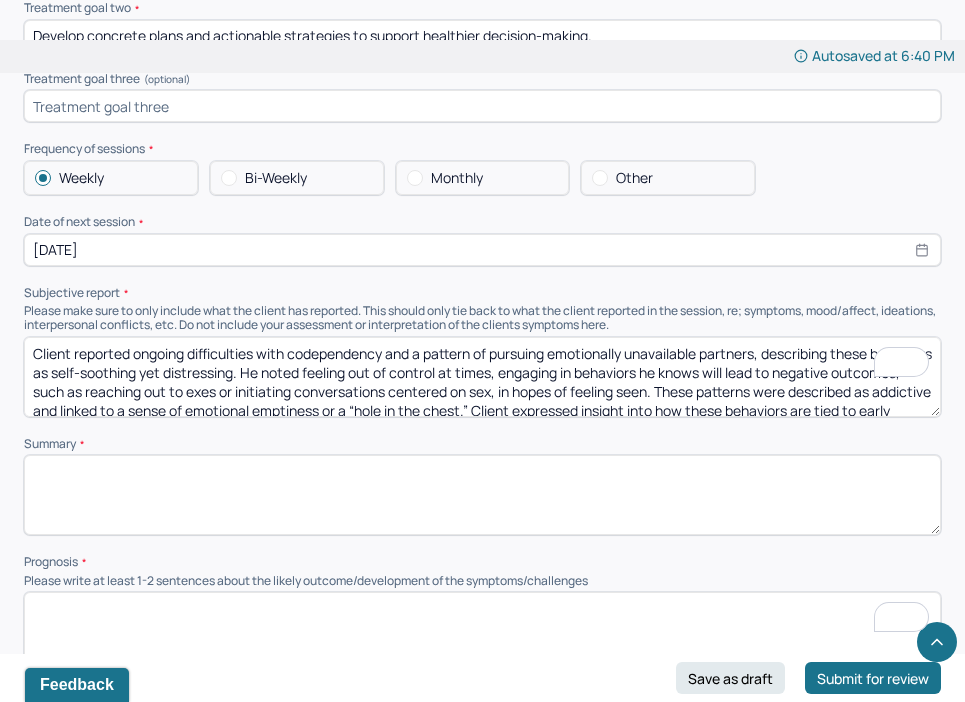 scroll, scrollTop: 22, scrollLeft: 0, axis: vertical 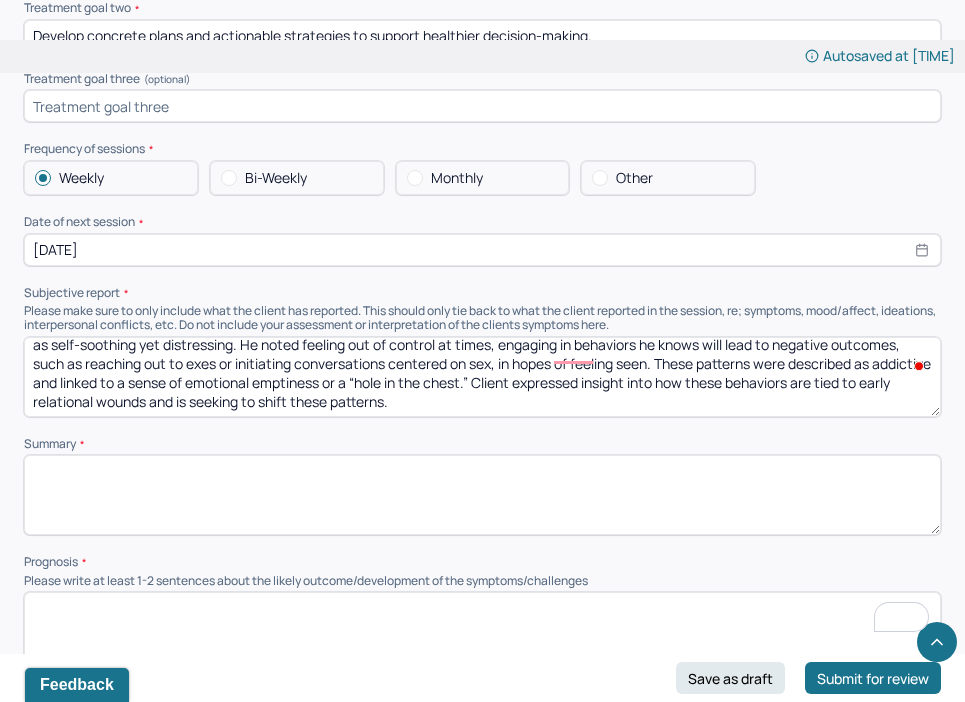 drag, startPoint x: 514, startPoint y: 370, endPoint x: 553, endPoint y: 352, distance: 42.953465 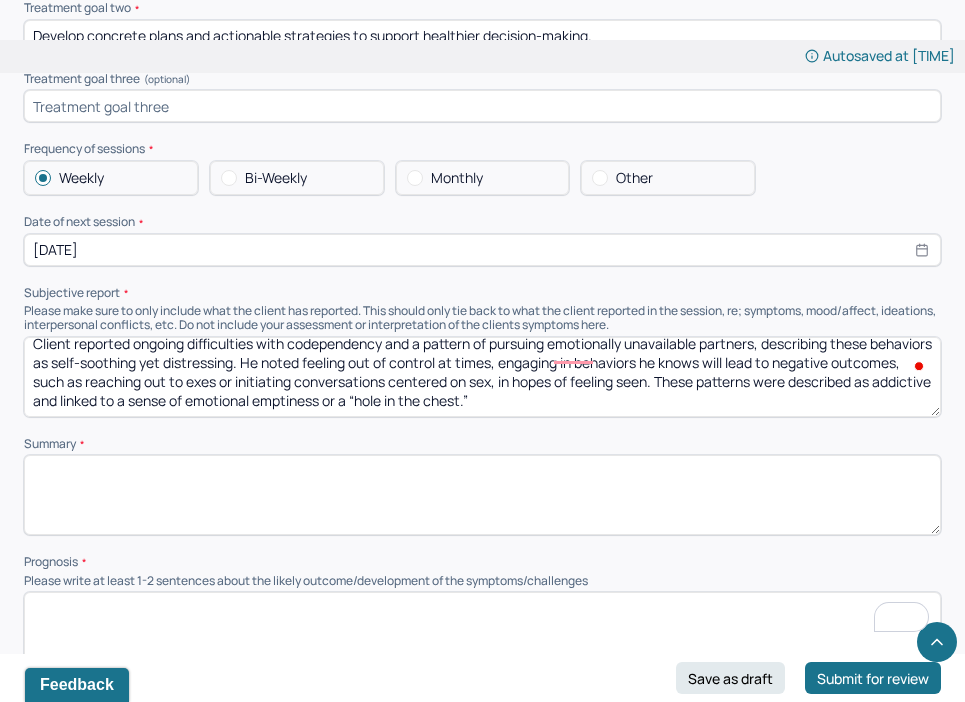 scroll, scrollTop: 9, scrollLeft: 0, axis: vertical 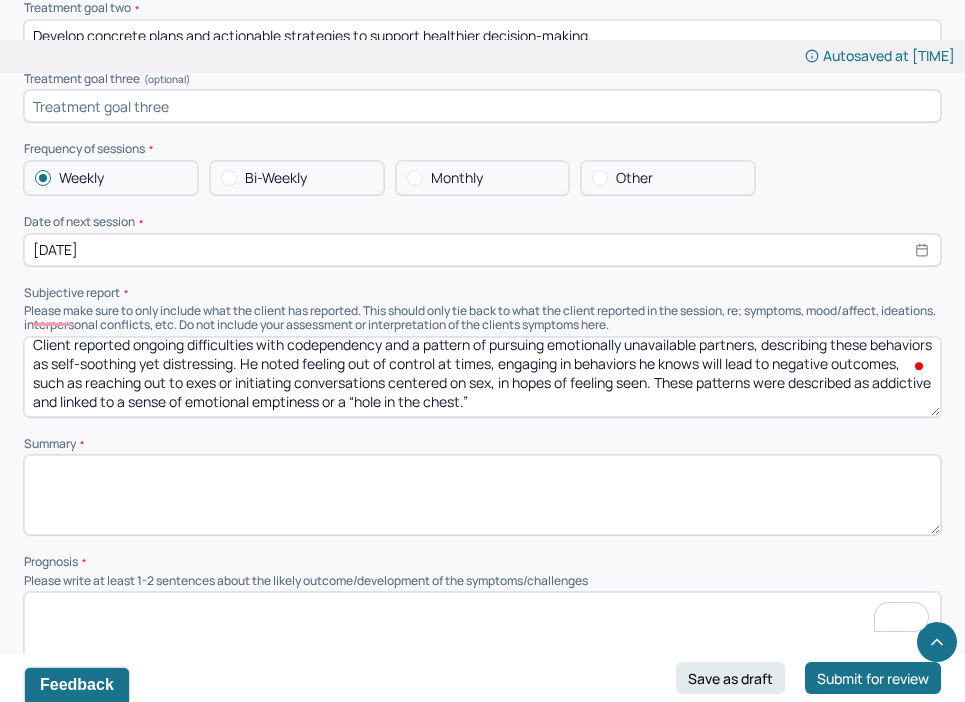 click on "Client reported ongoing difficulties with codependency and a pattern of pursuing emotionally unavailable partners, describing these behaviors as self-soothing yet distressing. He noted feeling out of control at times, engaging in behaviors he knows will lead to negative outcomes, such as reaching out to exes or initiating conversations centered on sex, in hopes of feeling seen. These patterns were described as addictive and linked to a sense of emotional emptiness or a “hole in the chest.”" at bounding box center (482, 377) 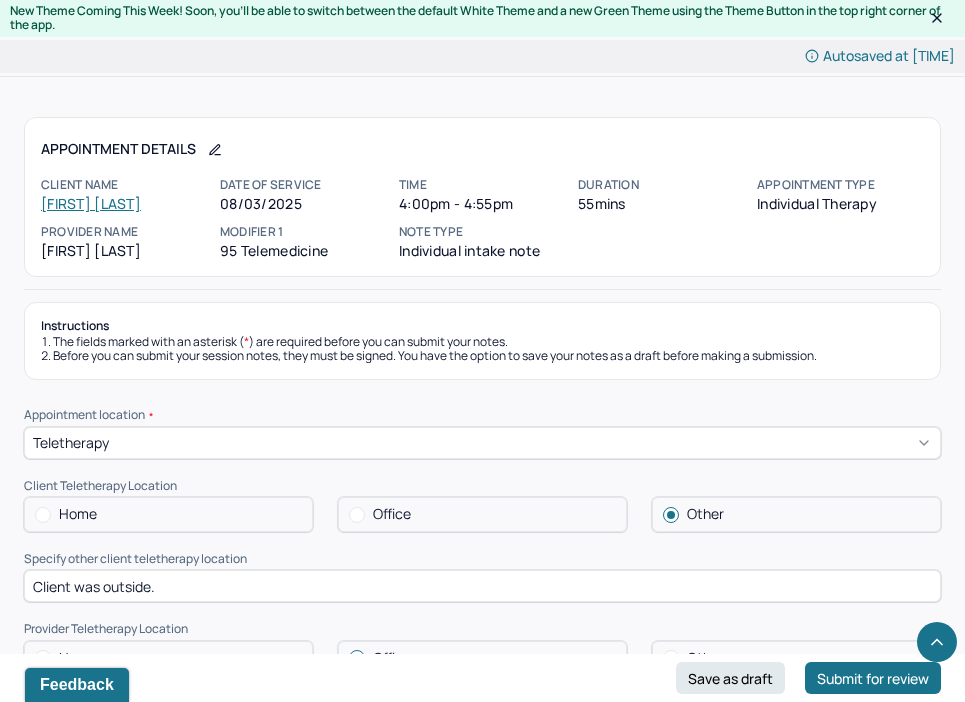 scroll, scrollTop: 10090, scrollLeft: 0, axis: vertical 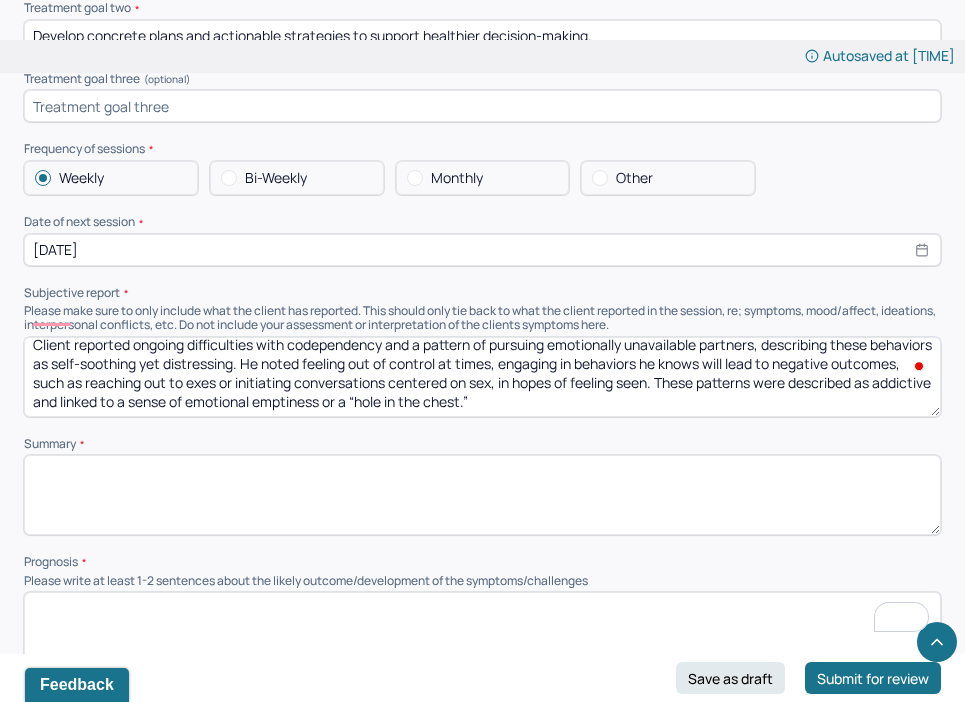 click on "Client reported ongoing difficulties with codependency and a pattern of pursuing emotionally unavailable partners, describing these behaviors as self-soothing yet distressing. He noted feeling out of control at times, engaging in behaviors he knows will lead to negative outcomes, such as reaching out to exes or initiating conversations centered on sex, in hopes of feeling seen. These patterns were described as addictive and linked to a sense of emotional emptiness or a “hole in the chest.”" at bounding box center (482, 377) 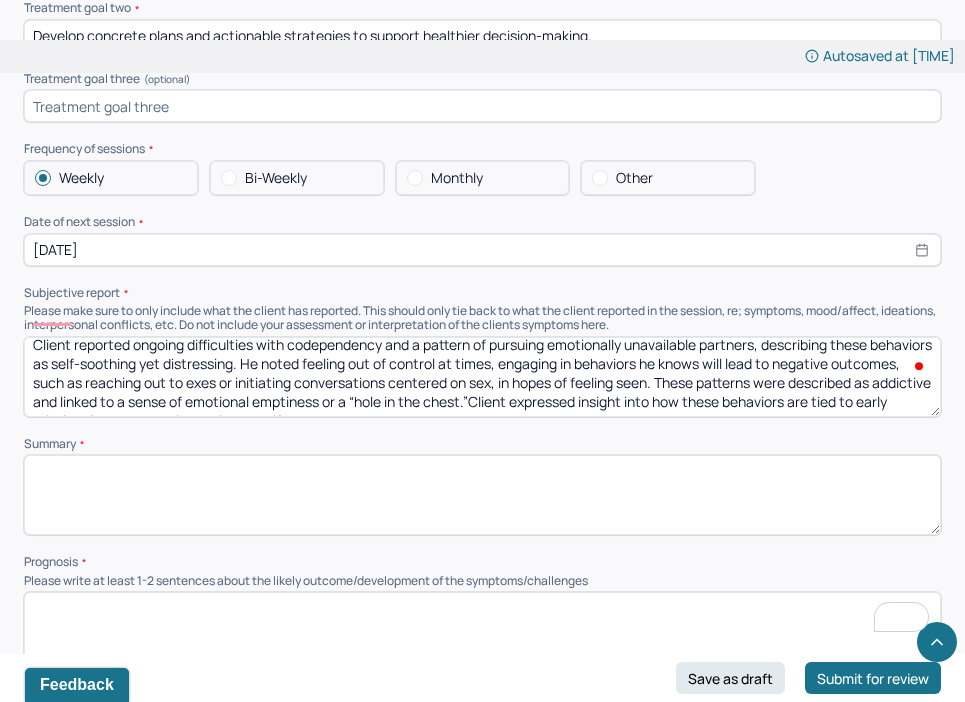 scroll, scrollTop: 28, scrollLeft: 0, axis: vertical 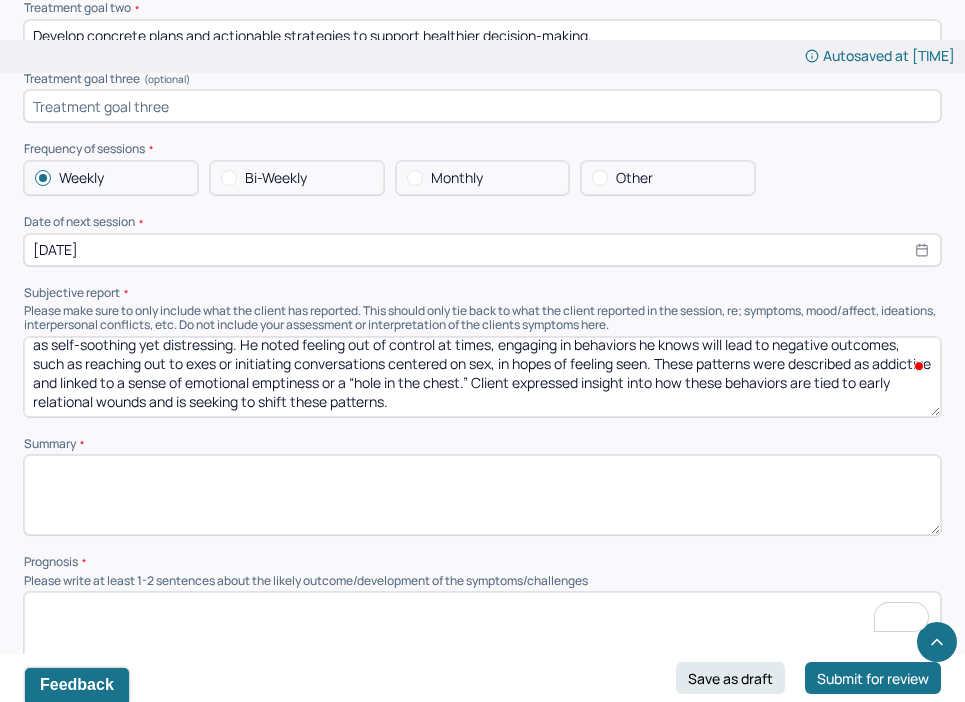 click on "Client reported ongoing difficulties with codependency and a pattern of pursuing emotionally unavailable partners, describing these behaviors as self-soothing yet distressing. He noted feeling out of control at times, engaging in behaviors he knows will lead to negative outcomes, such as reaching out to exes or initiating conversations centered on sex, in hopes of feeling seen. These patterns were described as addictive and linked to a sense of emotional emptiness or a “hole in the chest.”Client expressed insight into how these behaviors are tied to early relational wounds and is seeking to shift these patterns." at bounding box center [482, 377] 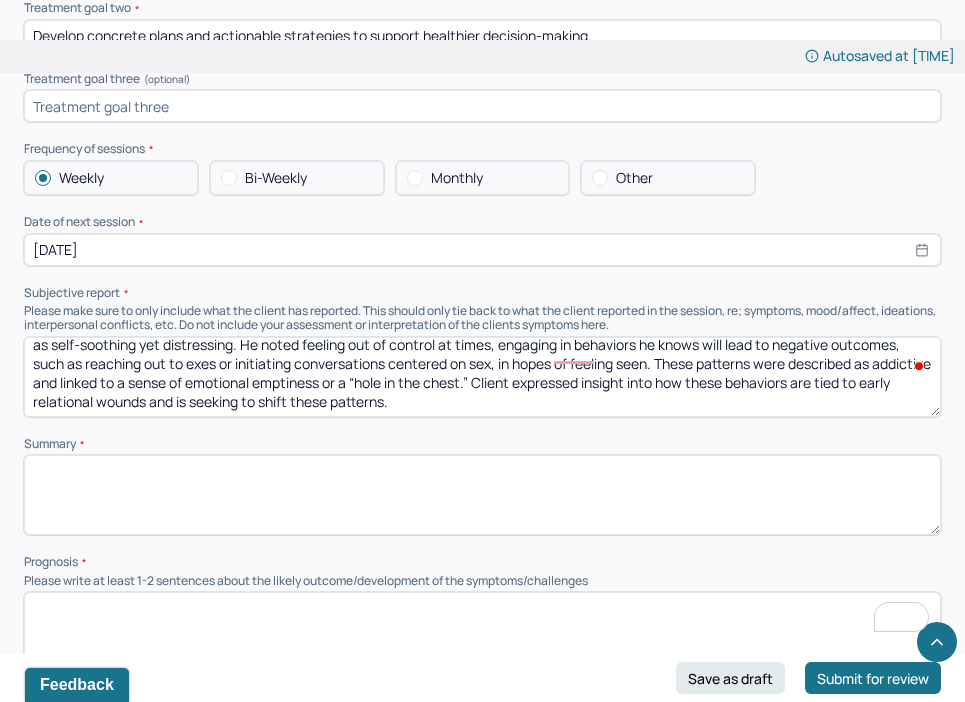 scroll, scrollTop: 0, scrollLeft: 0, axis: both 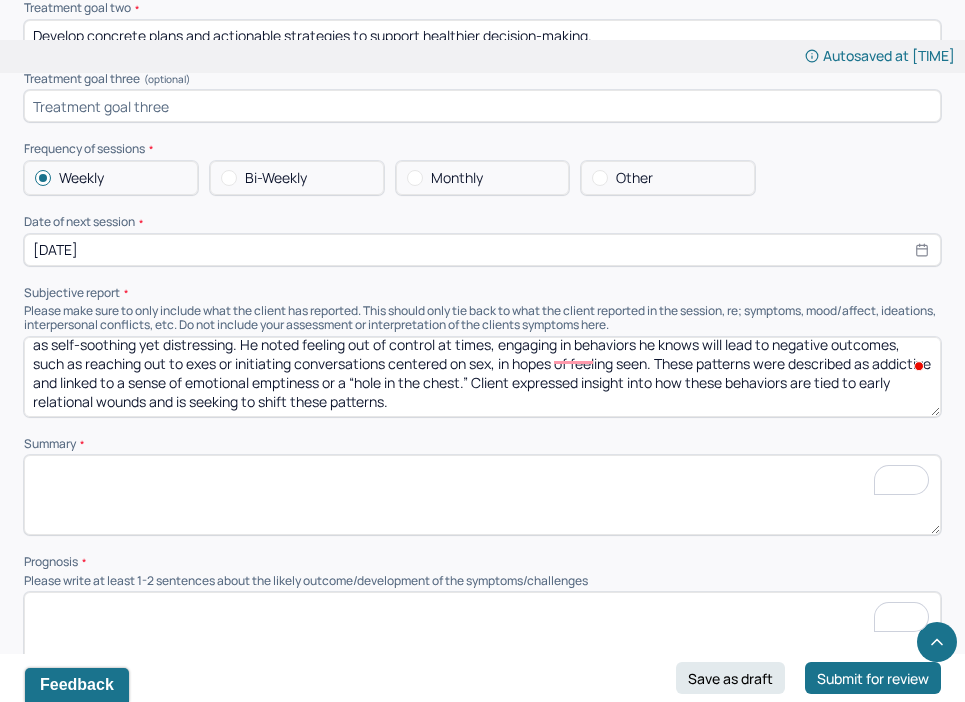 click on "Client reported ongoing difficulties with codependency and a pattern of pursuing emotionally unavailable partners, describing these behaviors as self-soothing yet distressing. He noted feeling out of control at times, engaging in behaviors he knows will lead to negative outcomes, such as reaching out to exes or initiating conversations centered on sex, in hopes of feeling seen. These patterns were described as addictive and linked to a sense of emotional emptiness or a “hole in the chest.”Client expressed insight into how these behaviors are tied to early relational wounds and is seeking to shift these patterns." at bounding box center (482, 377) 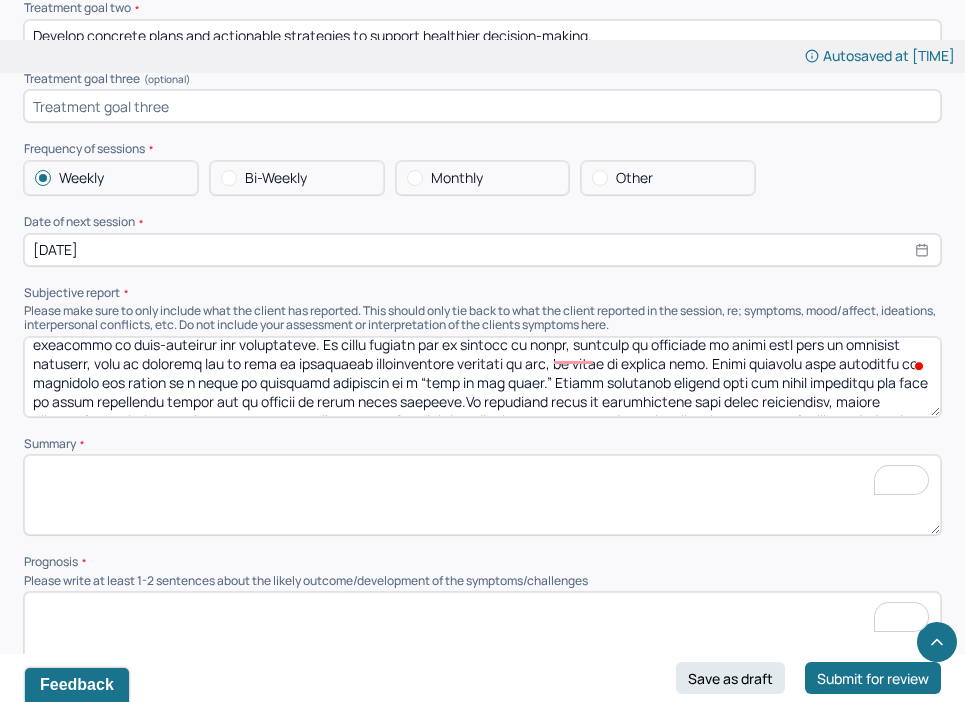 scroll, scrollTop: 79, scrollLeft: 0, axis: vertical 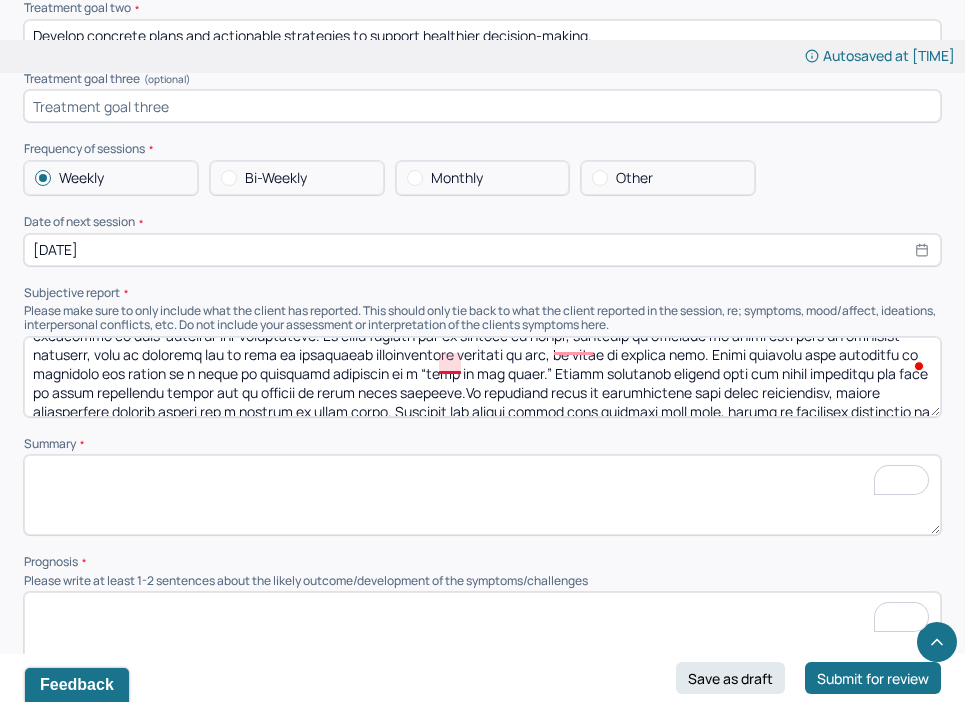 click on "Client reported ongoing difficulties with codependency and a pattern of pursuing emotionally unavailable partners, describing these behaviors as self-soothing yet distressing. He noted feeling out of control at times, engaging in behaviors he knows will lead to negative outcomes, such as reaching out to exes or initiating conversations centered on sex, in hopes of feeling seen. These patterns were described as addictive and linked to a sense of emotional emptiness or a “hole in the chest.” Client expressed insight into how these behaviors are tied to early relational wounds and is seeking to shift these patterns." at bounding box center [482, 377] 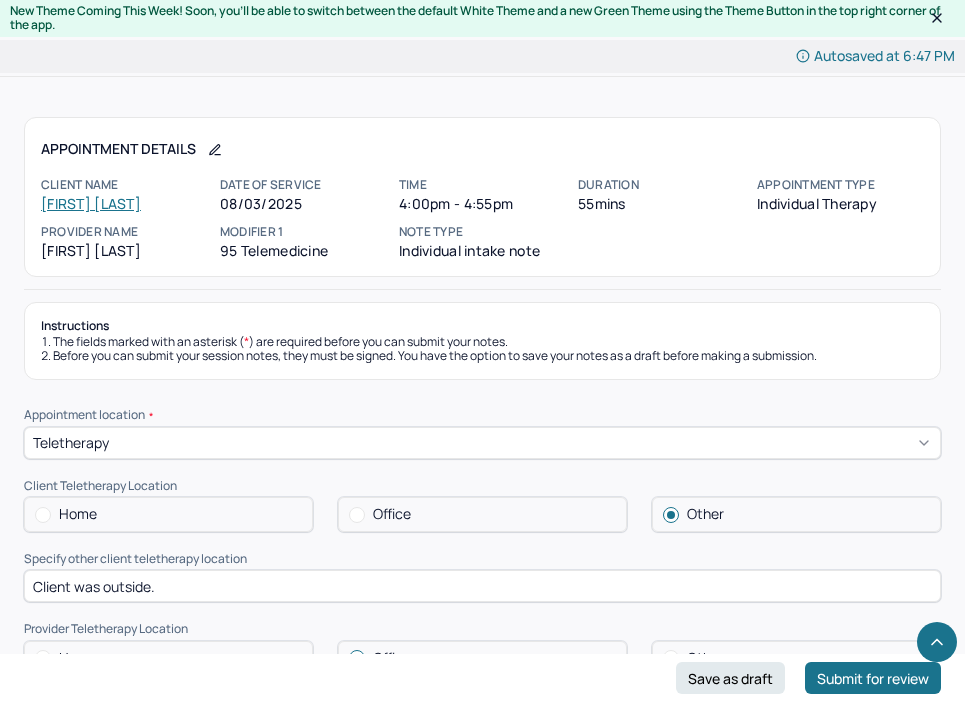 scroll, scrollTop: 4756, scrollLeft: 0, axis: vertical 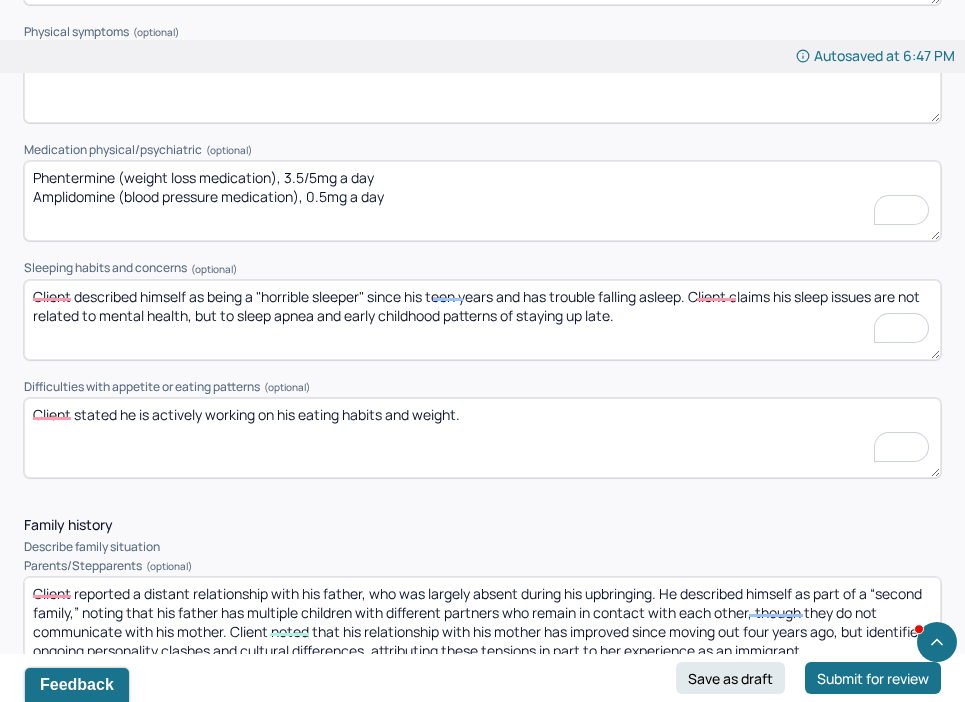 click on "Client described himself as being a "horrible sleeper" since his teen years and has trouble falling asleep. Client claims his sleep issues are not related to mental health, but to sleep apnea and early childhood patterns of staying up late." at bounding box center [482, 320] 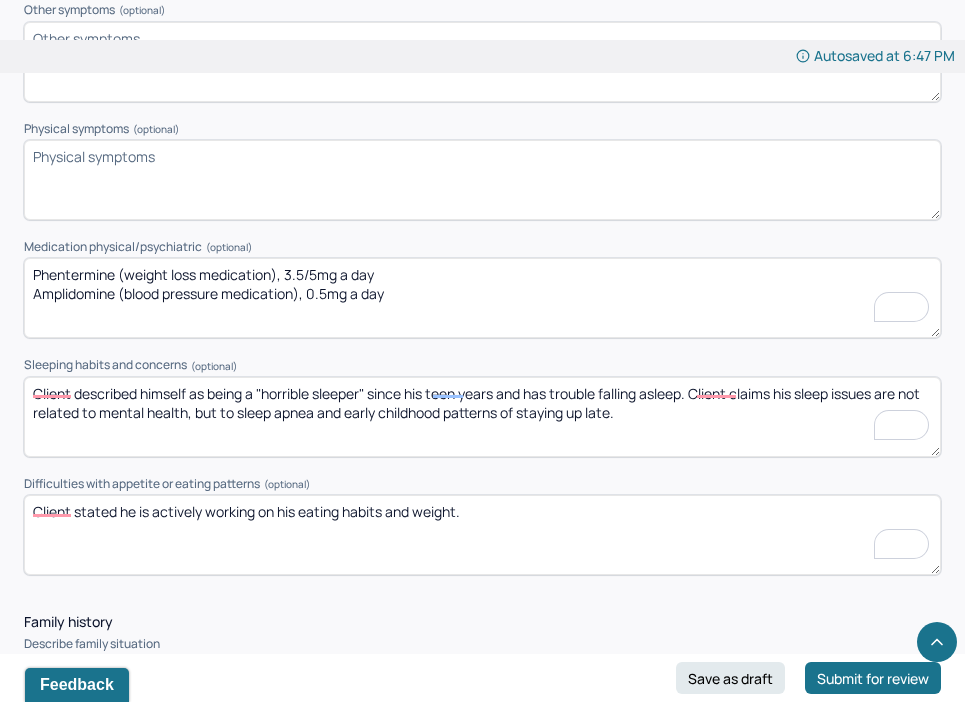 scroll, scrollTop: 2452, scrollLeft: 0, axis: vertical 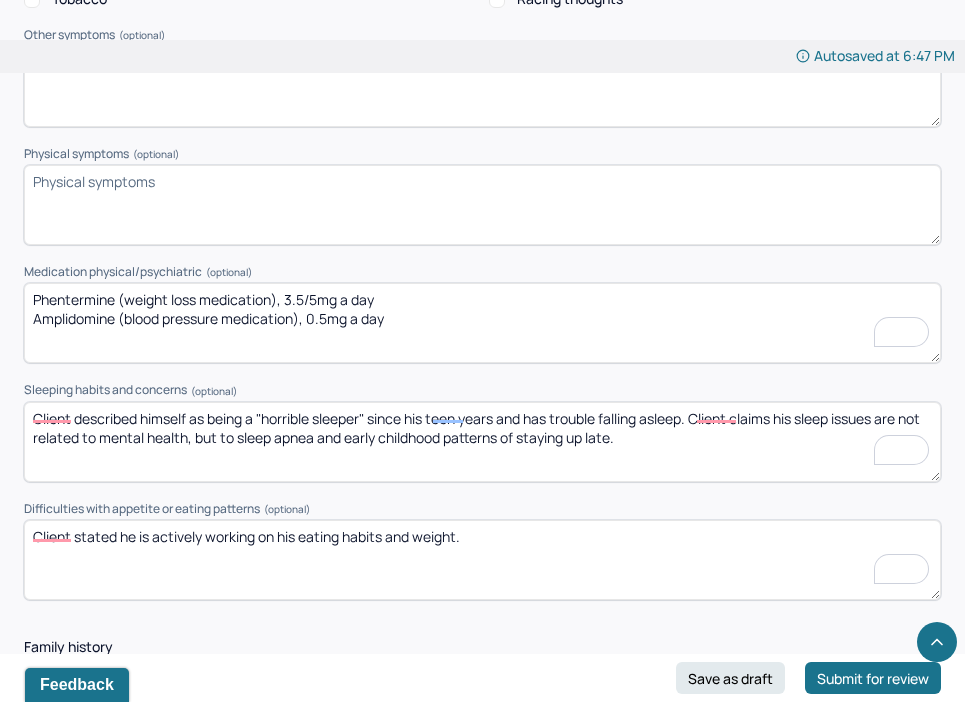 drag, startPoint x: 113, startPoint y: 318, endPoint x: 35, endPoint y: 314, distance: 78.10249 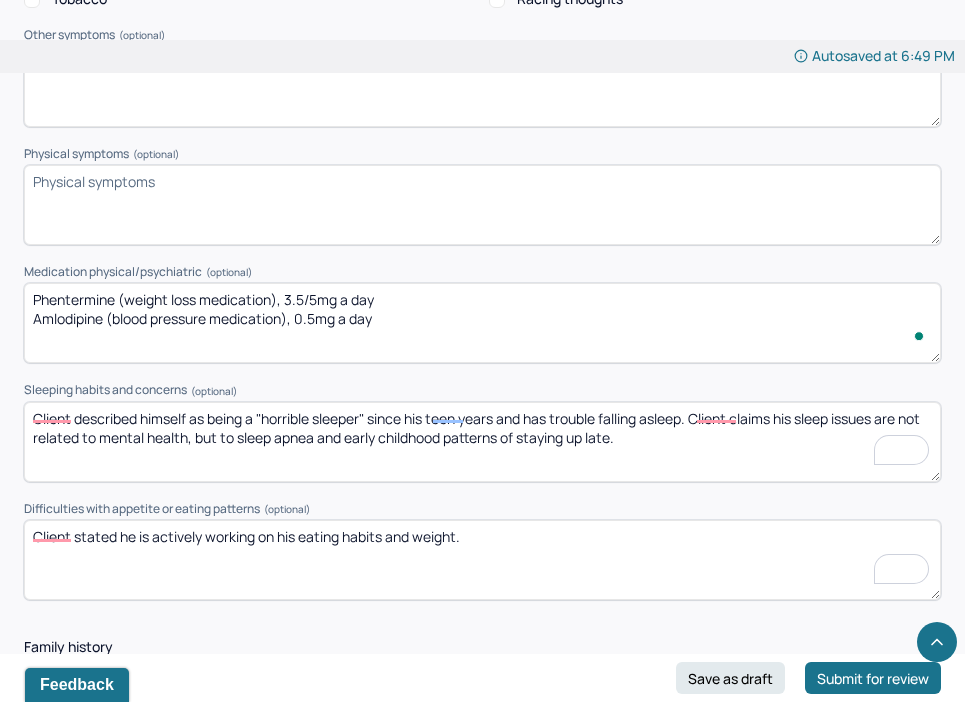click on "Phentermine (weight loss medication), 3.5/5mg a day
Amlod (blood pressure medication), 0.5mg a day" at bounding box center [482, 323] 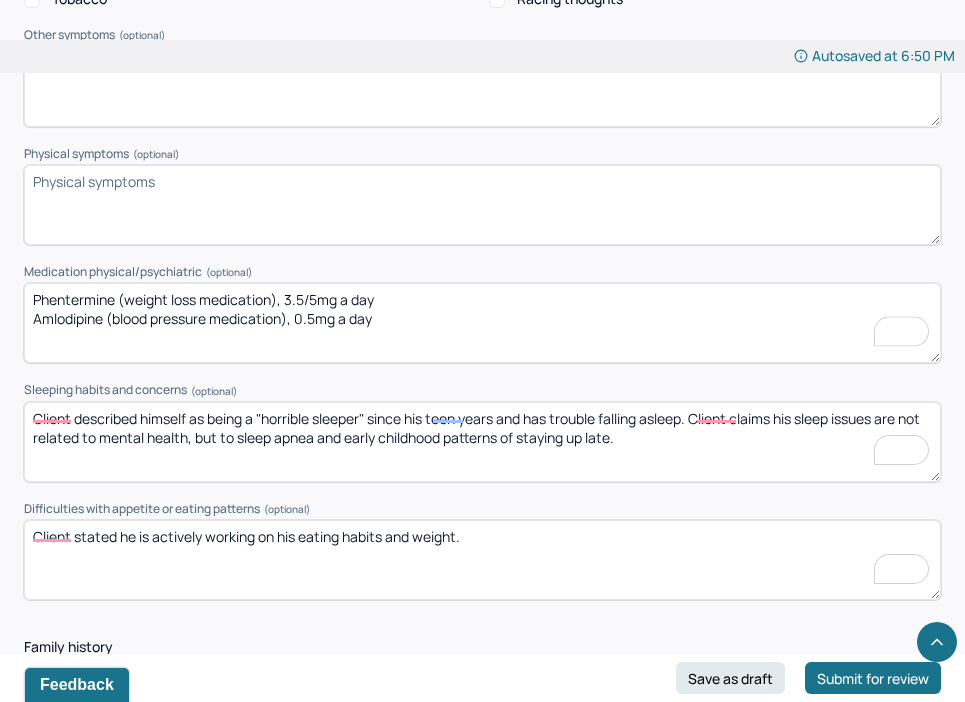 type on "Phentermine (weight loss medication), 3.5/5mg a day
Amlodipine (blood pressure medication), 0.5mg a day" 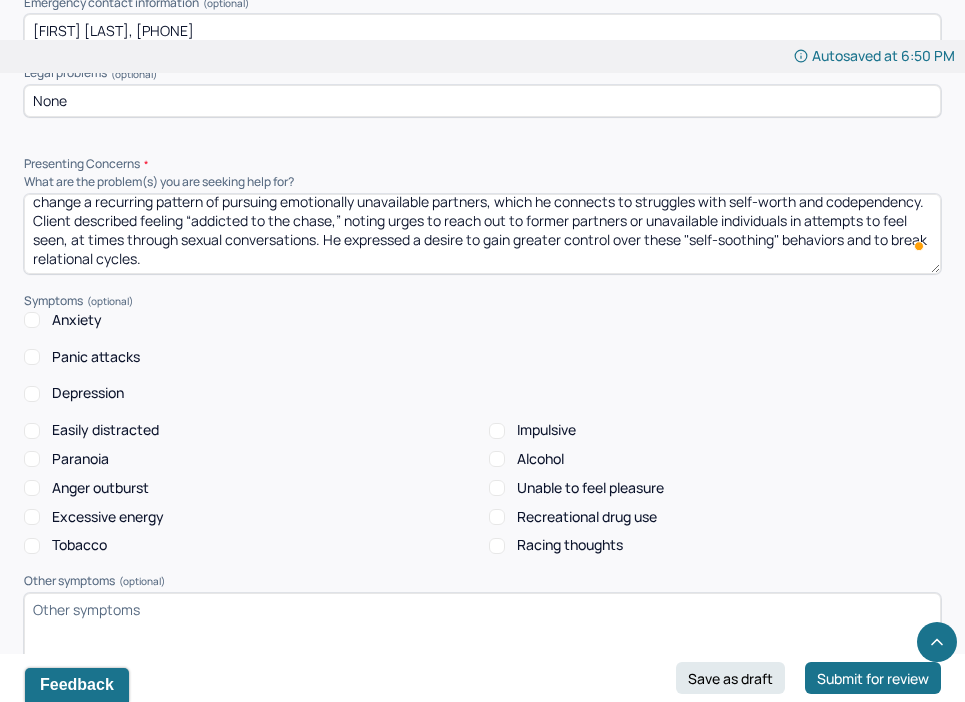 scroll, scrollTop: 1898, scrollLeft: 0, axis: vertical 